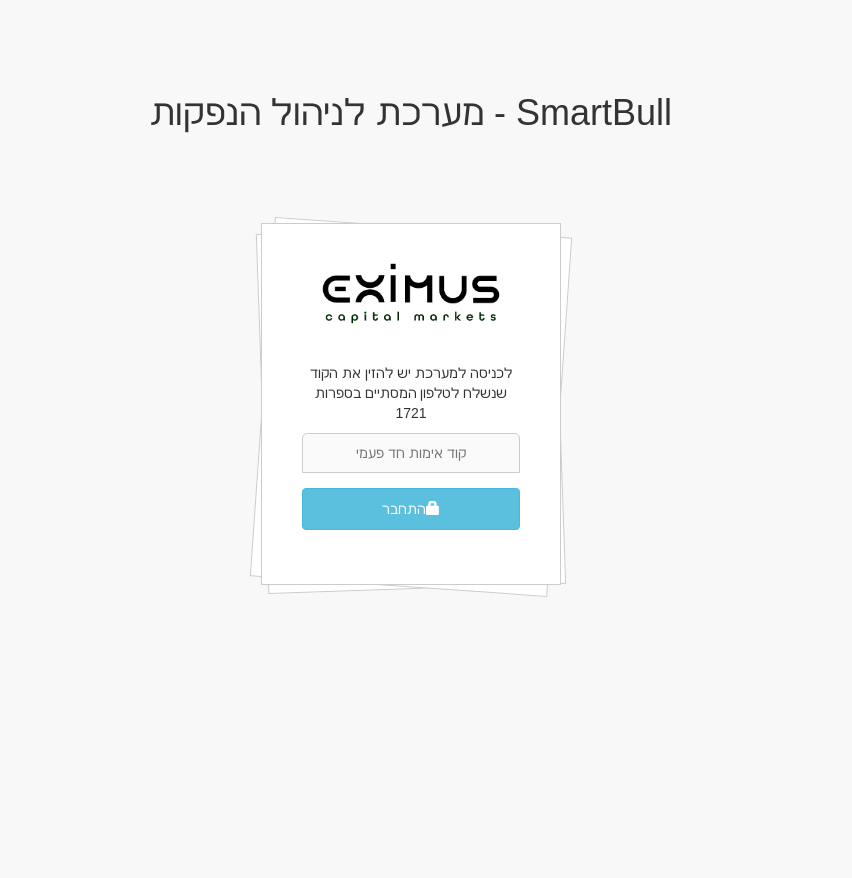 scroll, scrollTop: 0, scrollLeft: 0, axis: both 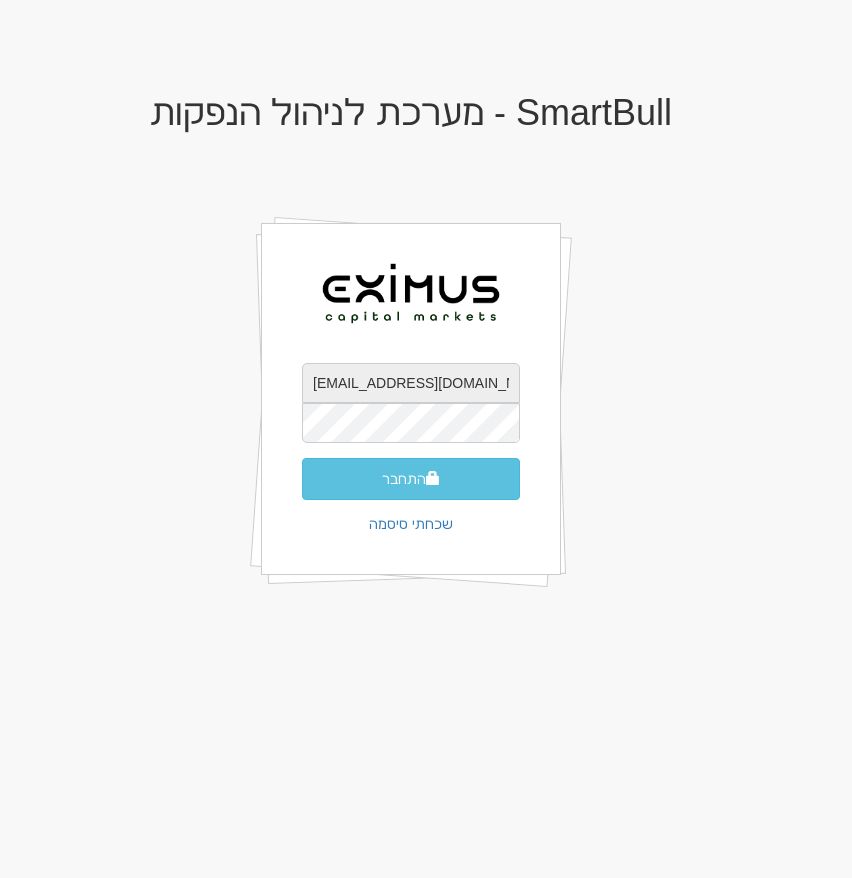 click on "Mayah@eximuscm.com" at bounding box center [411, 383] 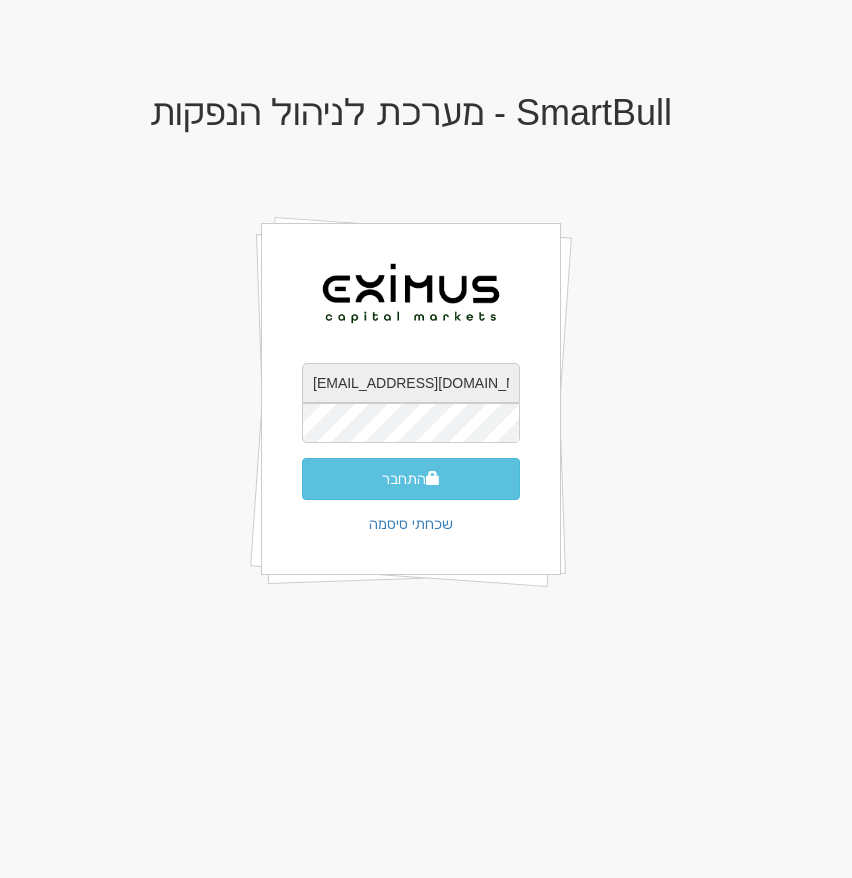 type on "mayah@eximuscm.com" 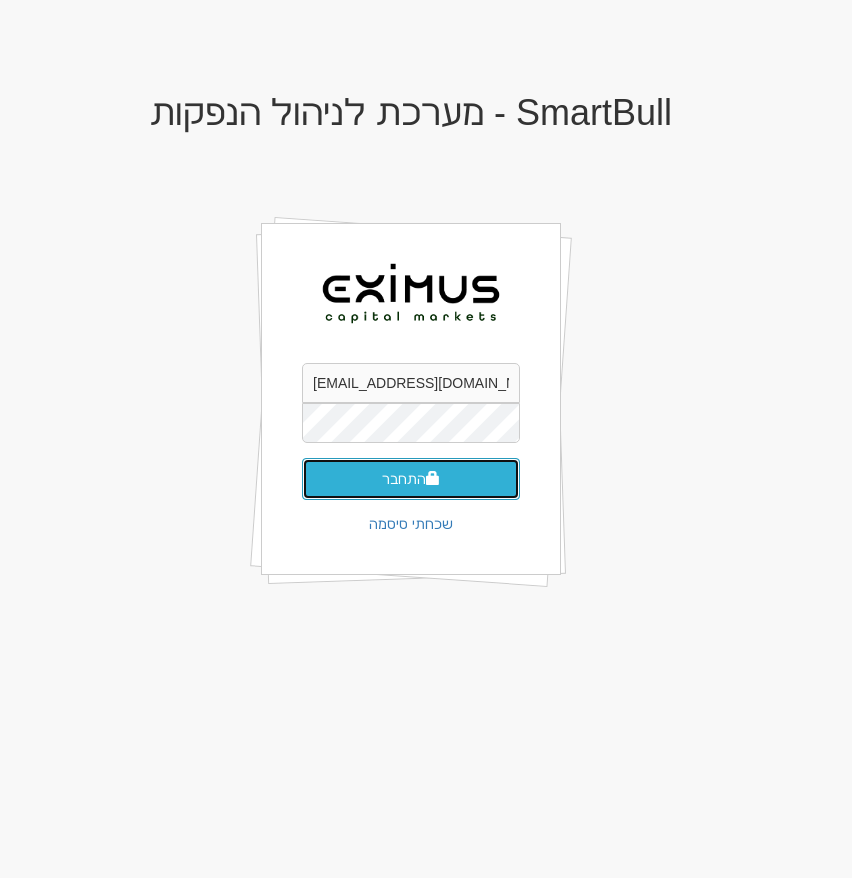 click on "התחבר" at bounding box center [411, 479] 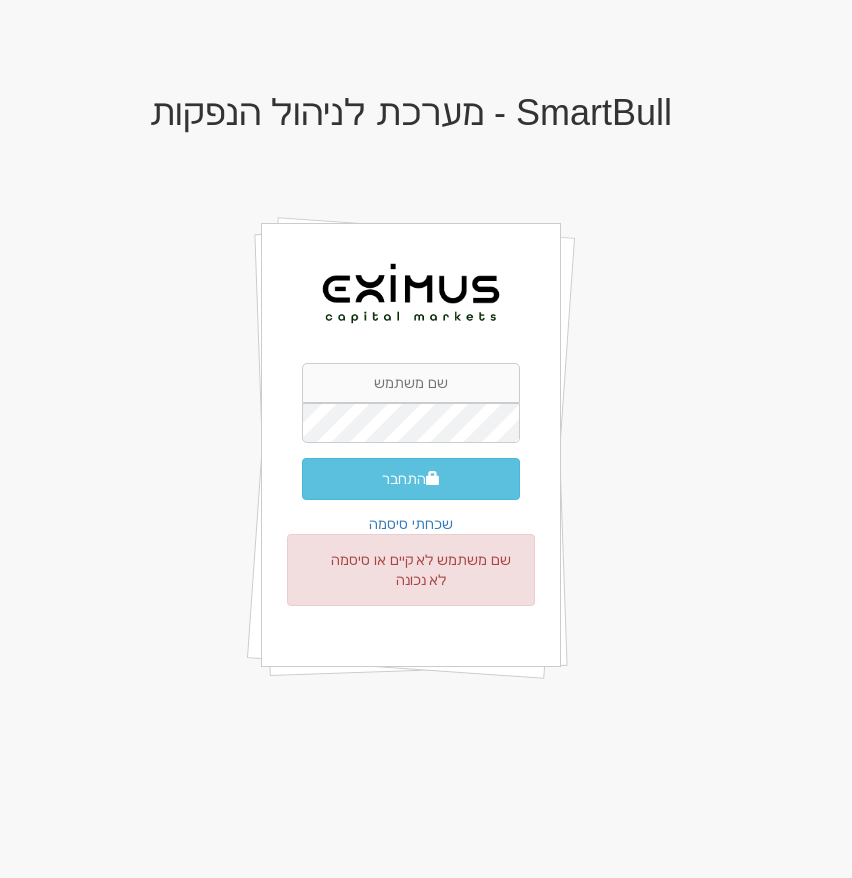 scroll, scrollTop: 0, scrollLeft: 0, axis: both 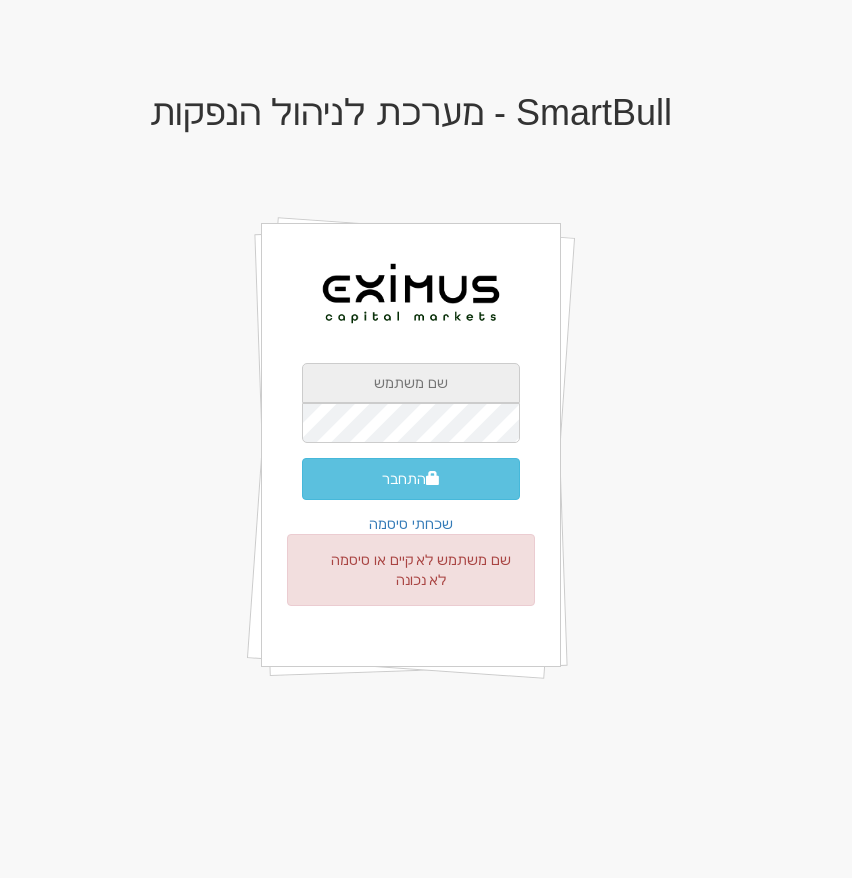 click at bounding box center (411, 383) 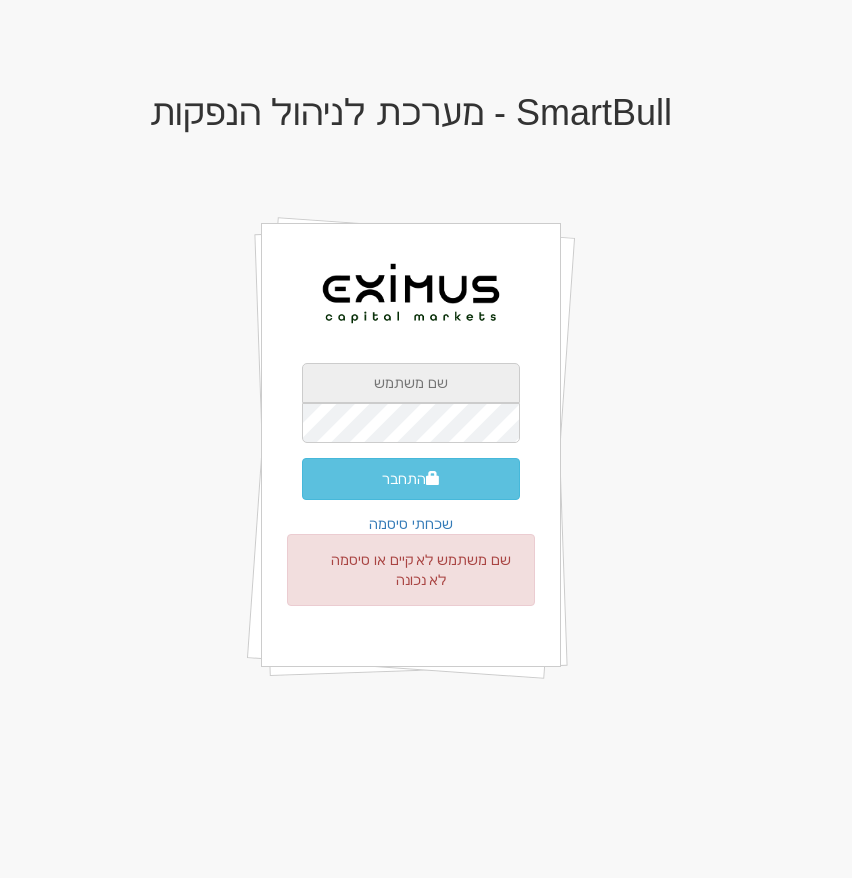 click at bounding box center (411, 383) 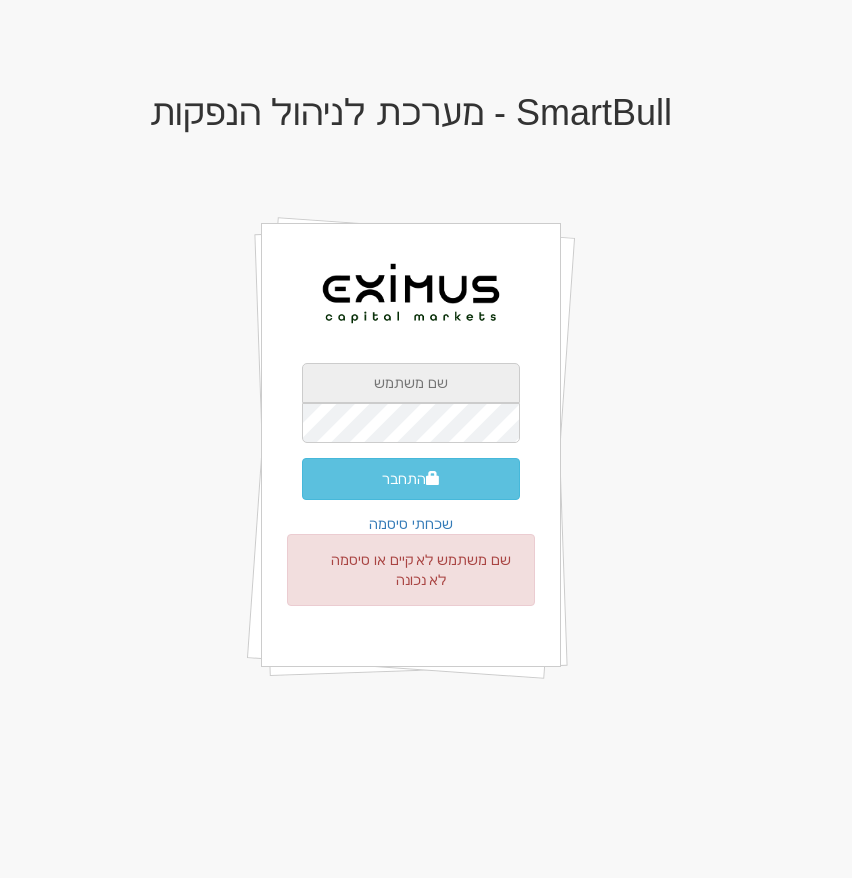 type on "ohad@smartbull.co.il" 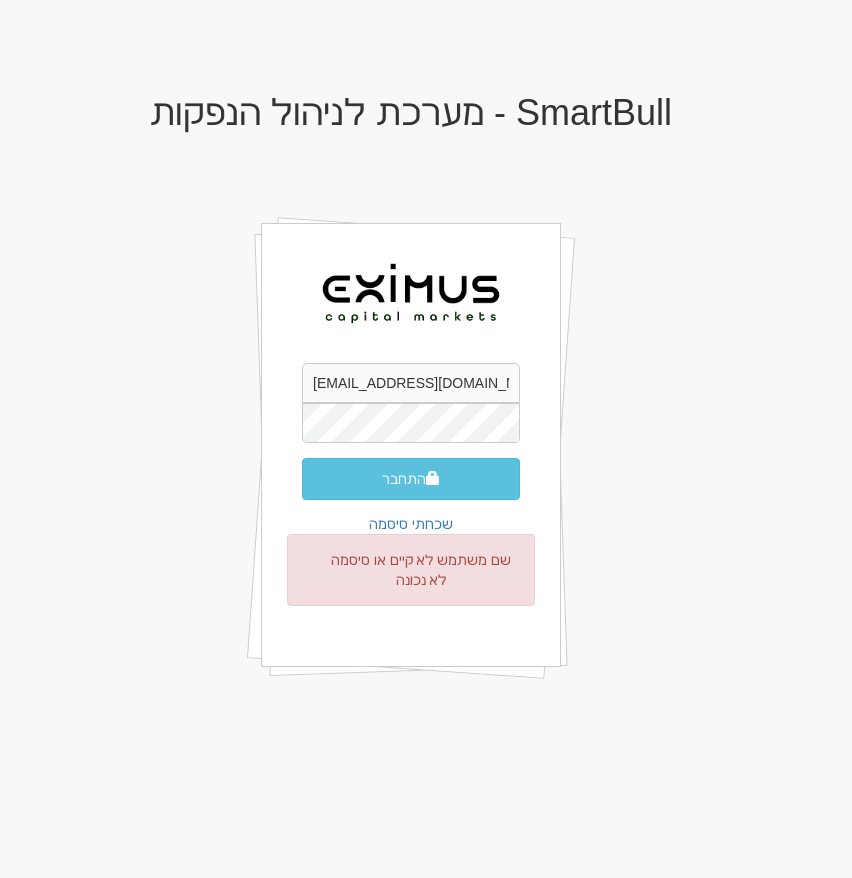click on "התחבר" at bounding box center [411, 479] 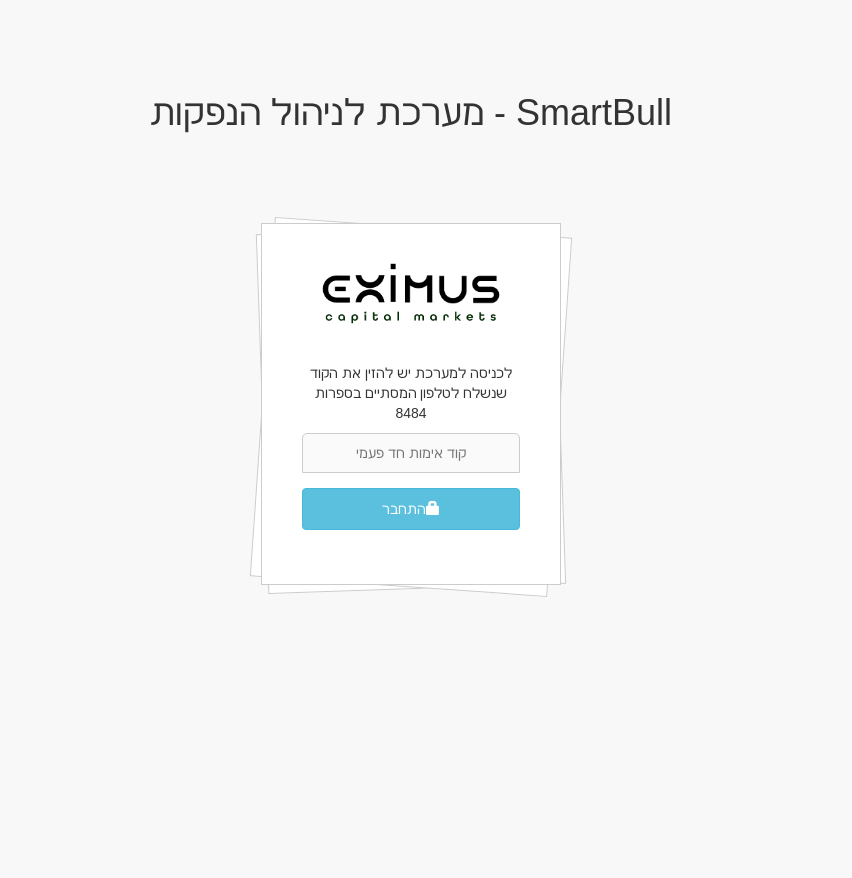 scroll, scrollTop: 0, scrollLeft: 0, axis: both 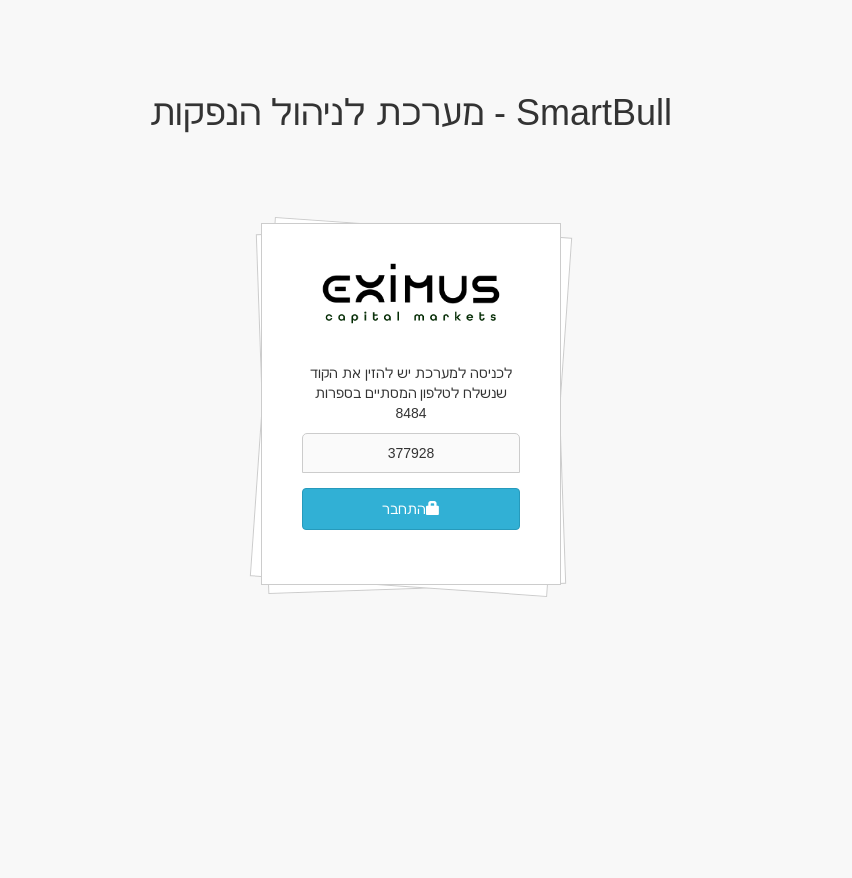 type on "377928" 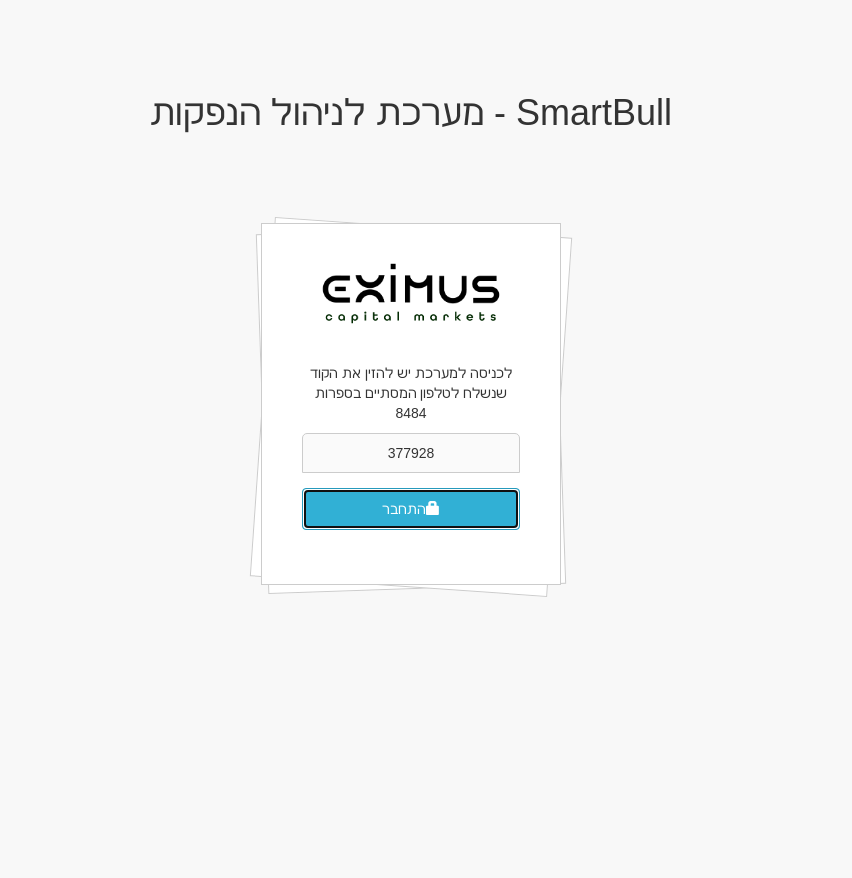 click on "התחבר" at bounding box center (411, 509) 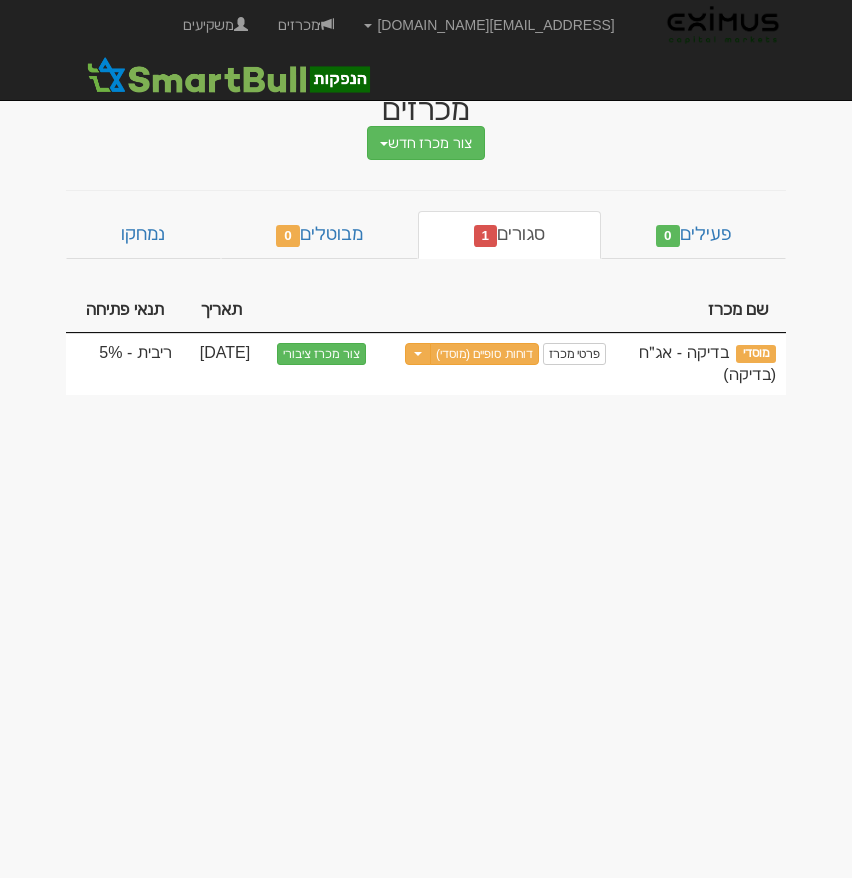 scroll, scrollTop: 0, scrollLeft: 0, axis: both 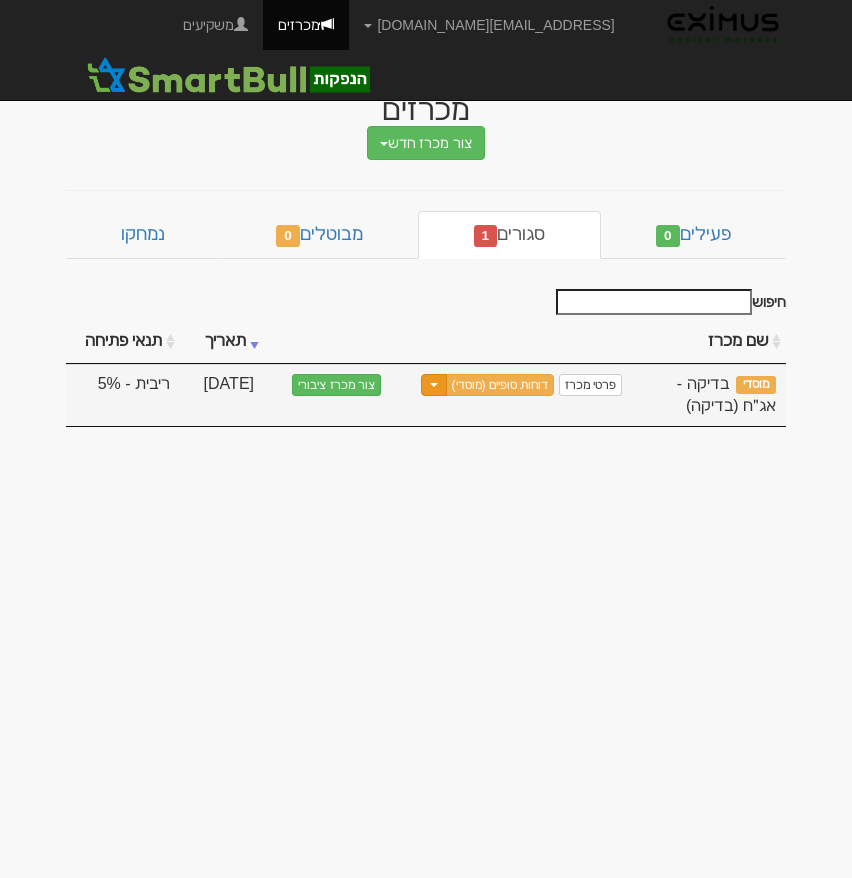 click on "Toggle Dropdown" at bounding box center (434, 385) 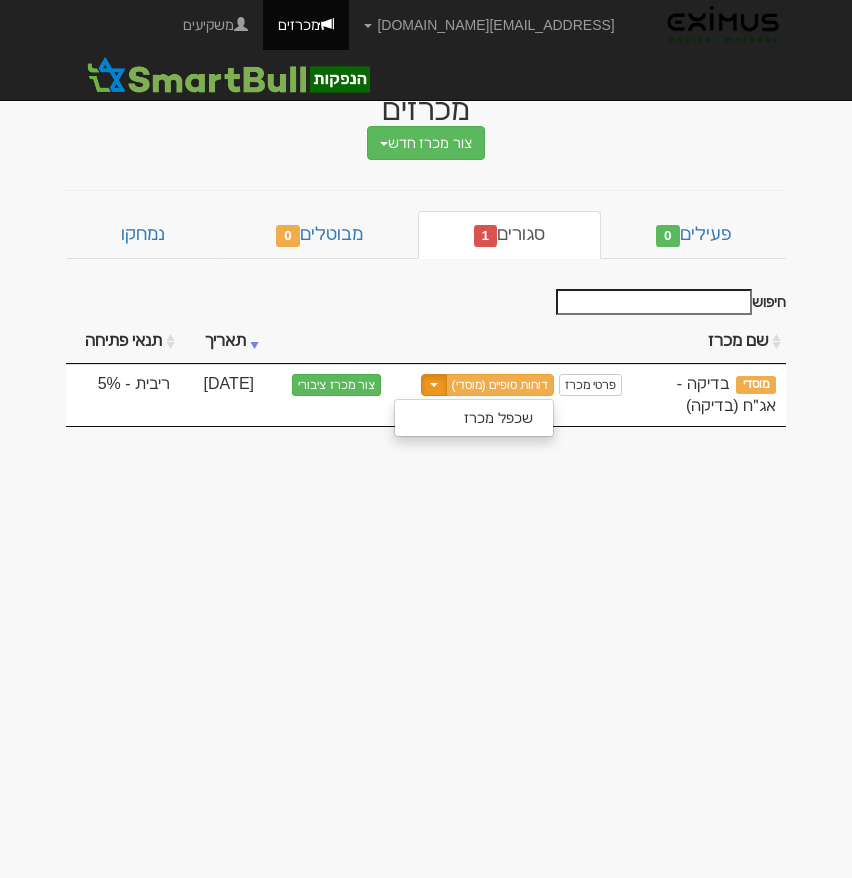 click on "ohad@smartbull.co.il
הגדרות
חשבונות הנפקה
תבניות הודעות קיבול" at bounding box center [426, 439] 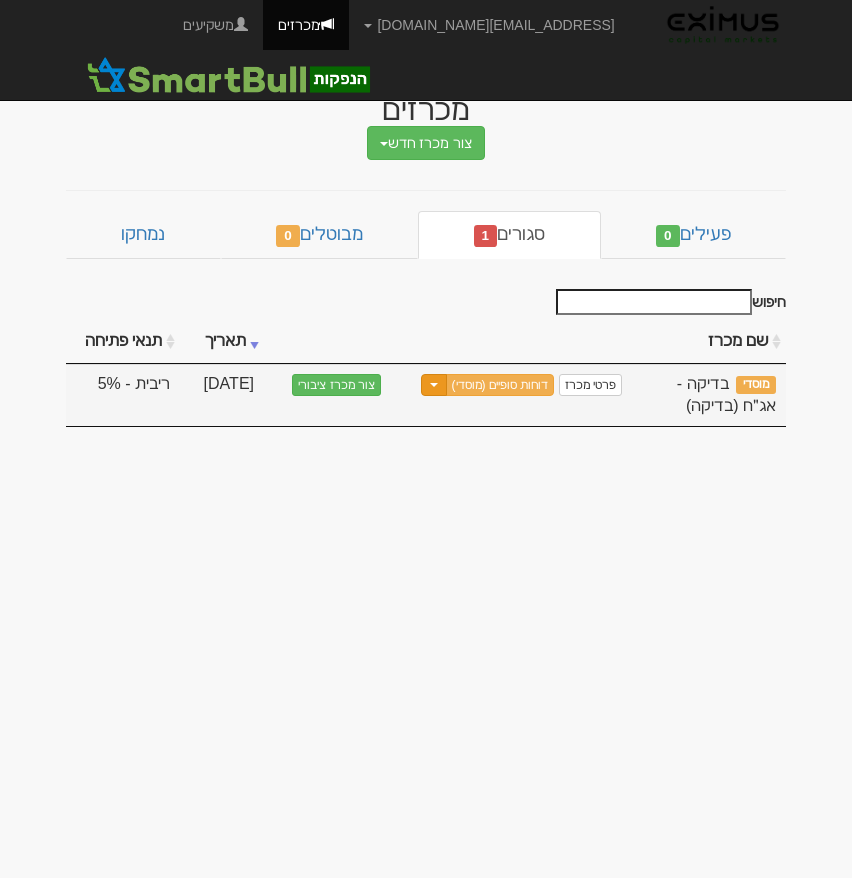 click on "Toggle Dropdown" at bounding box center [434, 385] 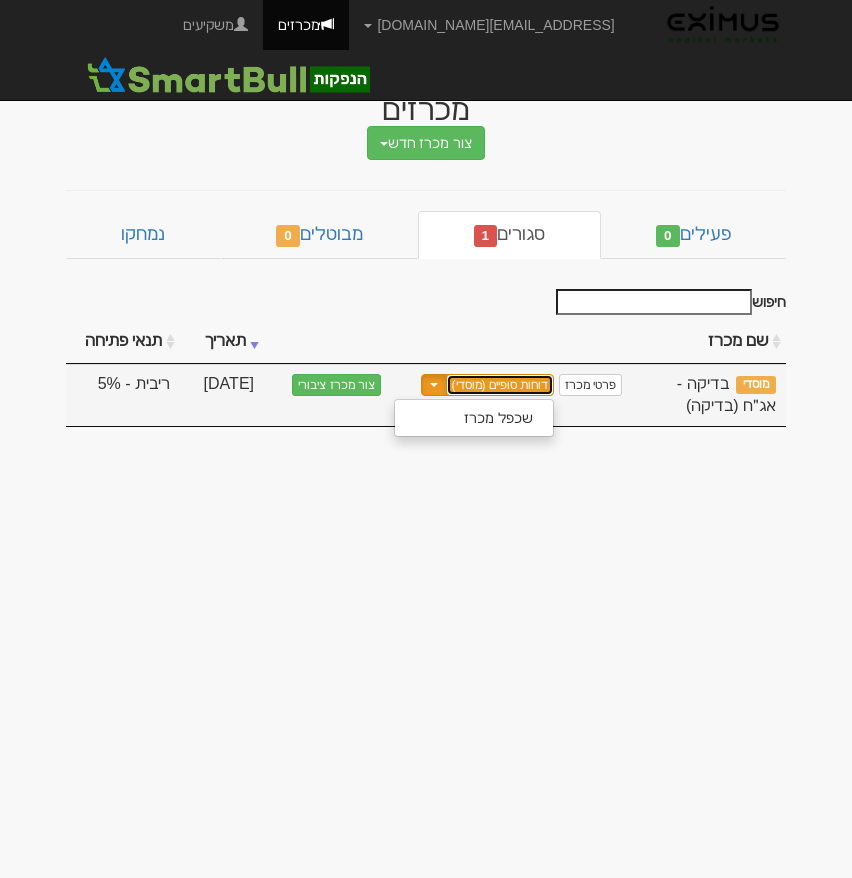 click on "דוחות סופיים
(מוסדי)" at bounding box center (500, 385) 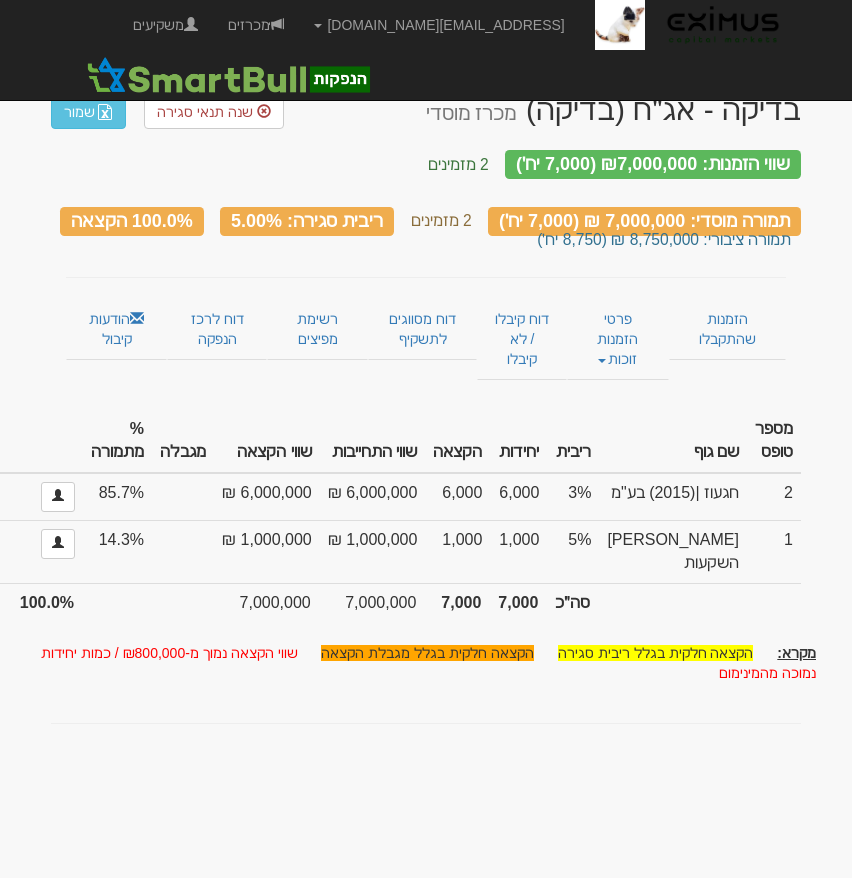 scroll, scrollTop: 0, scrollLeft: 0, axis: both 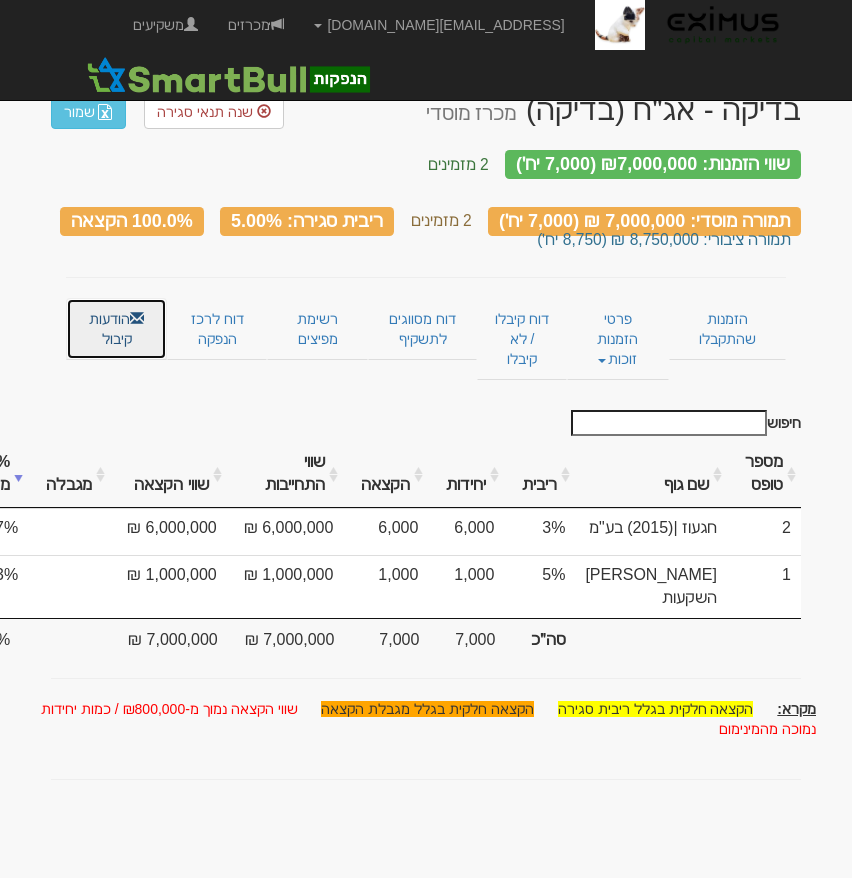 click at bounding box center [137, 318] 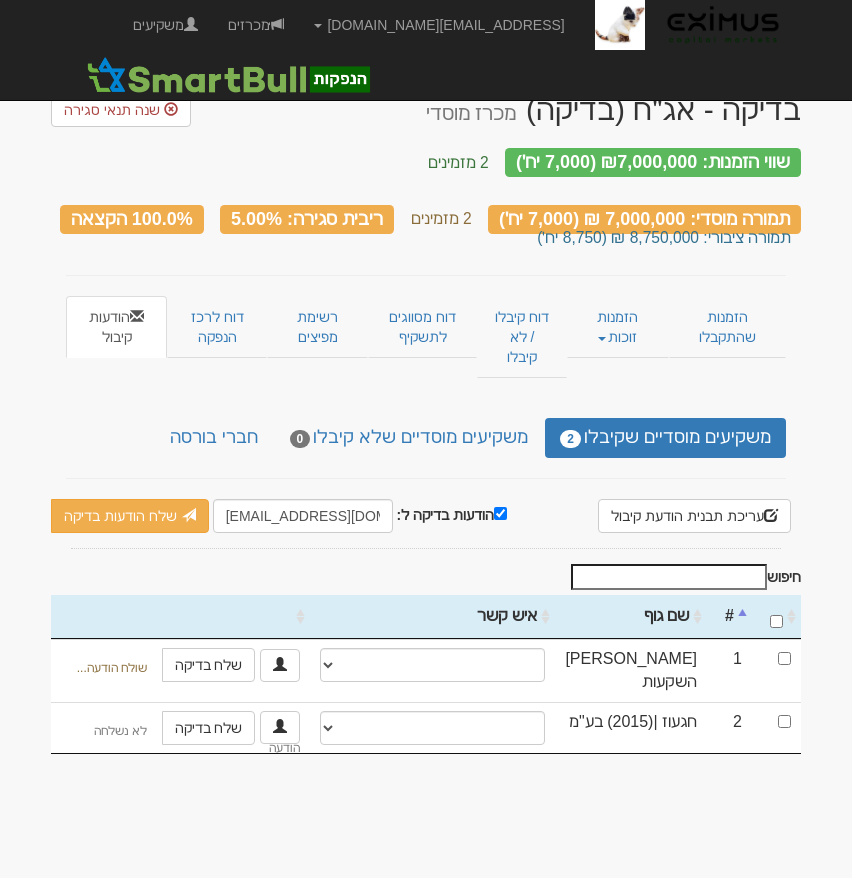 scroll, scrollTop: 0, scrollLeft: 0, axis: both 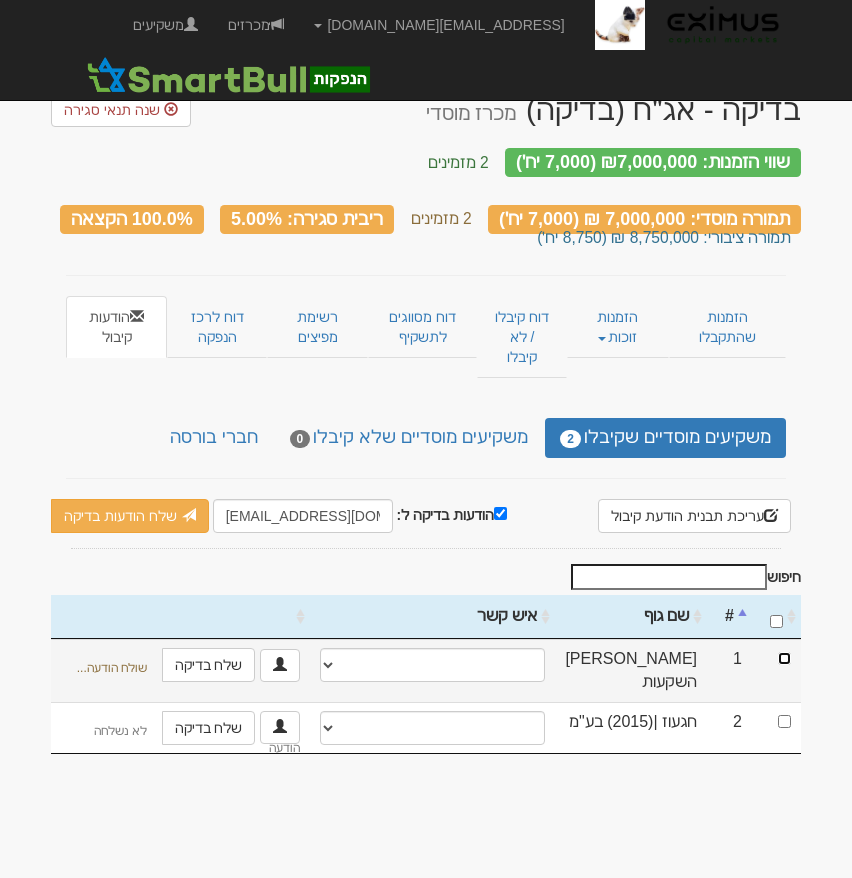click at bounding box center (784, 658) 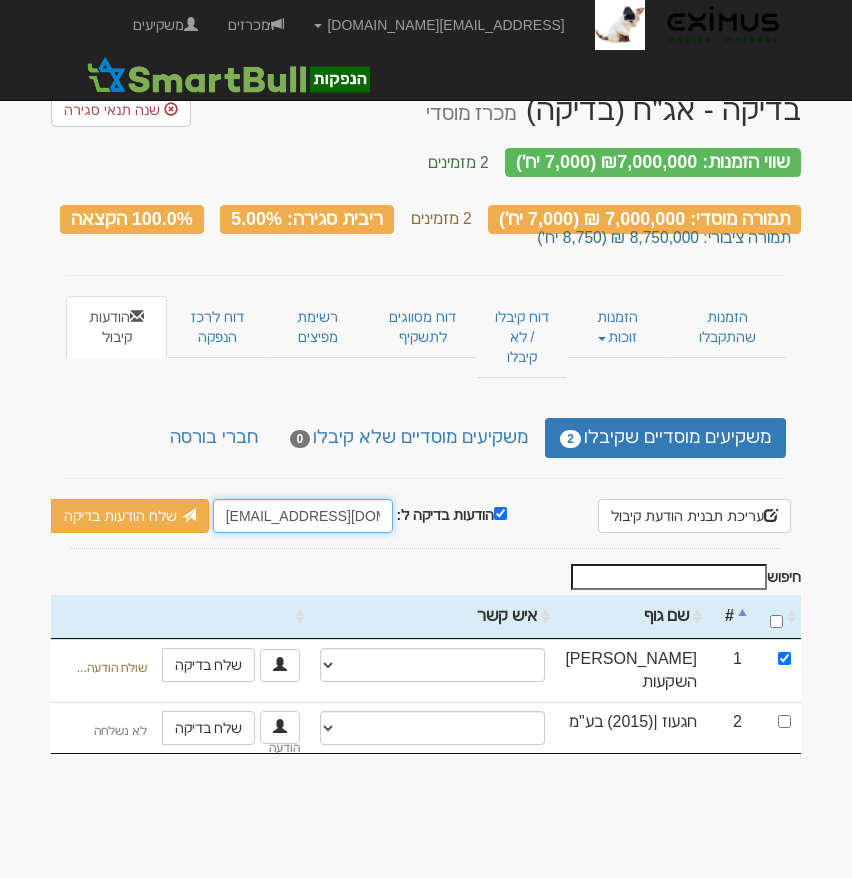 click on "hanpakot@eximuscm.com" at bounding box center [303, 516] 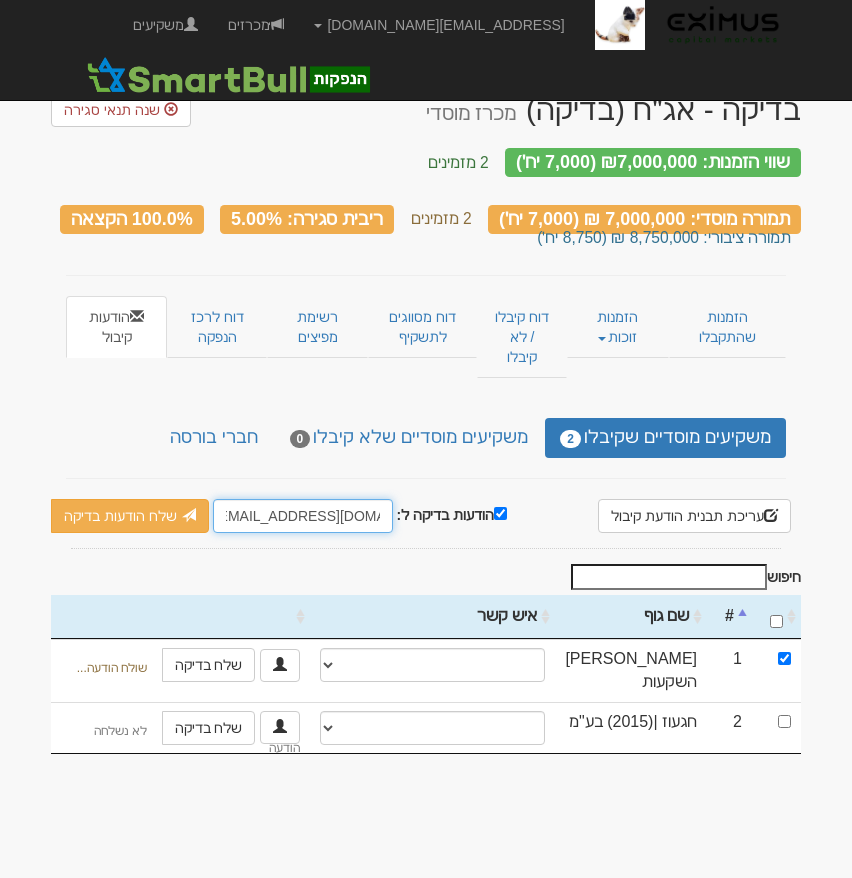drag, startPoint x: 362, startPoint y: 487, endPoint x: 431, endPoint y: 485, distance: 69.02898 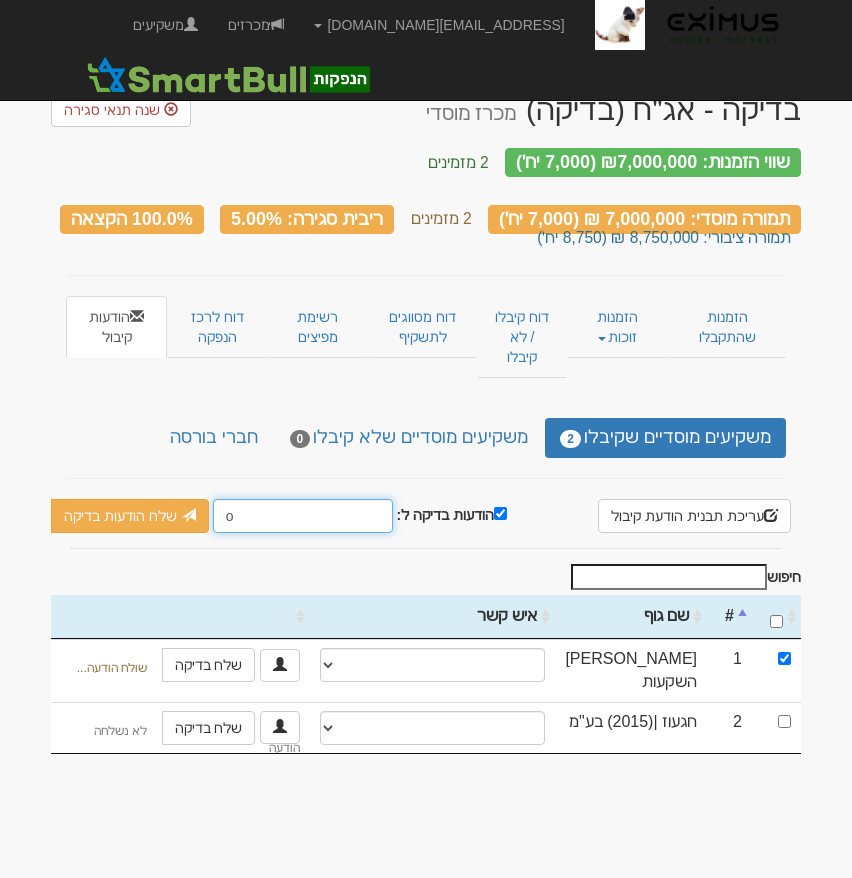 scroll, scrollTop: 0, scrollLeft: 0, axis: both 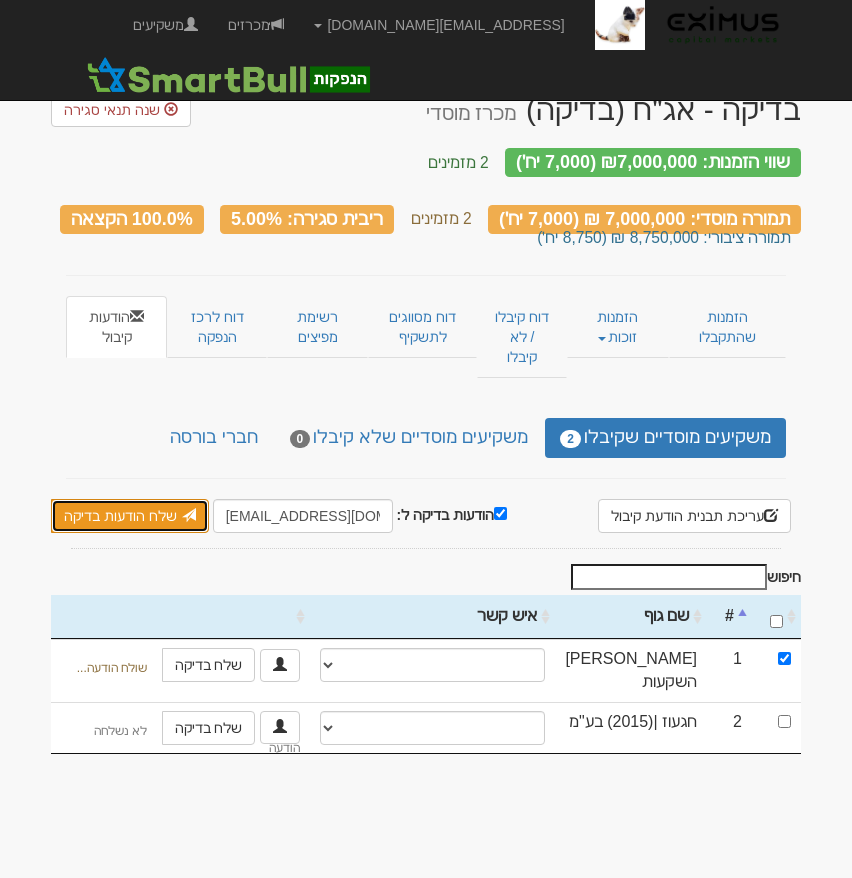 click on "שלח הודעות בדיקה" at bounding box center [130, 516] 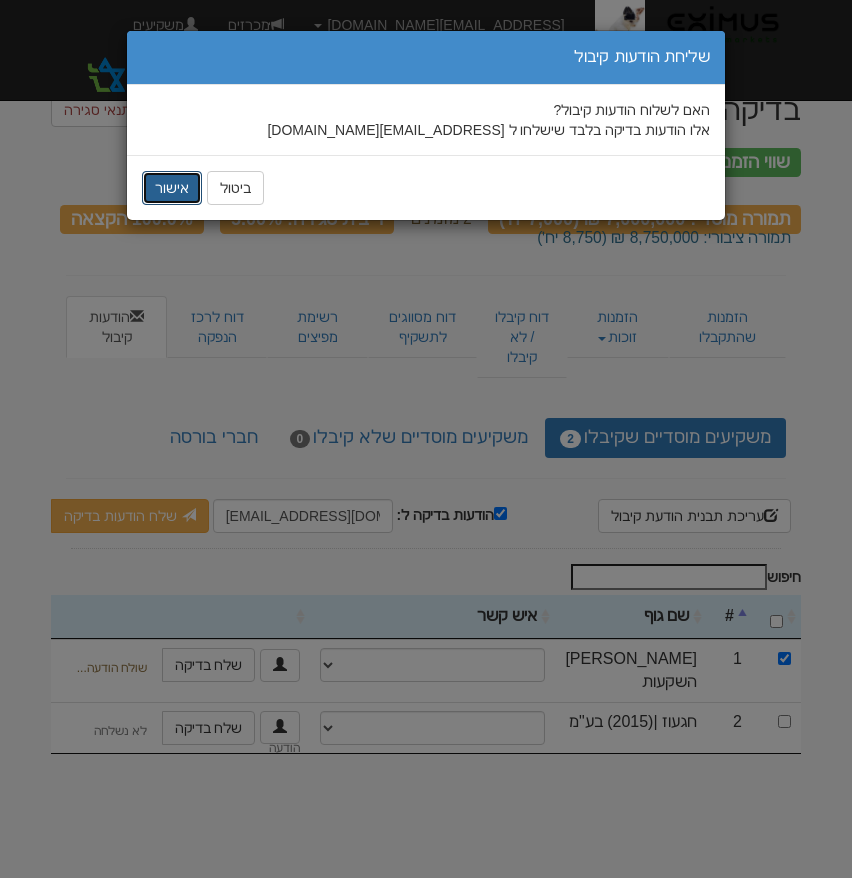 click on "אישור" at bounding box center [172, 188] 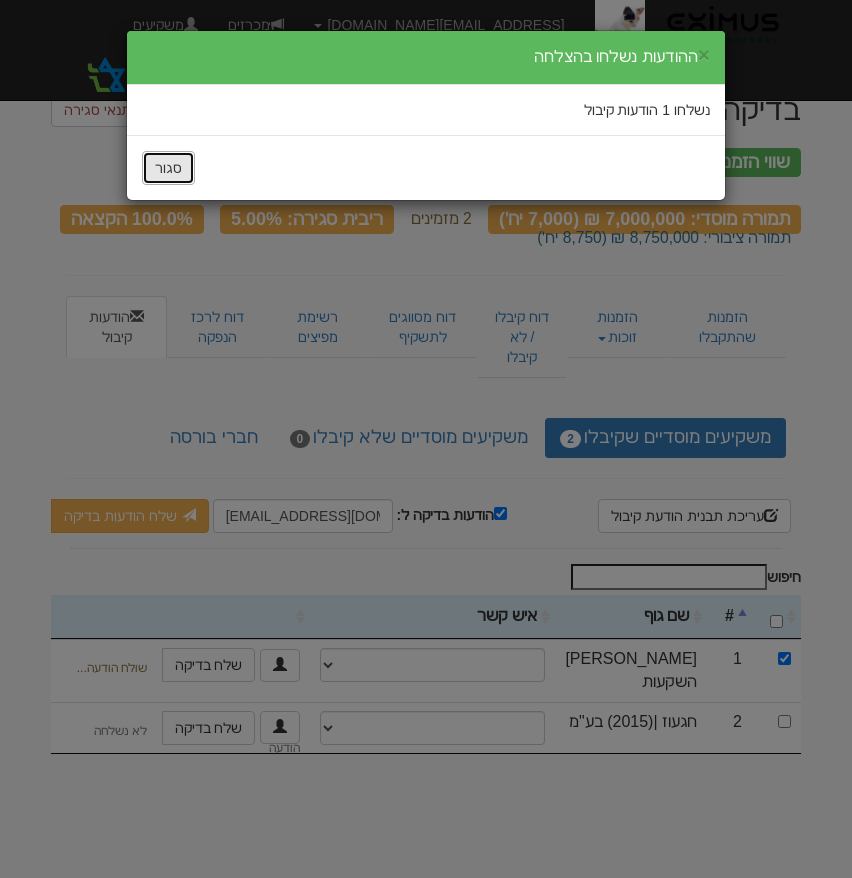click on "סגור" at bounding box center (168, 168) 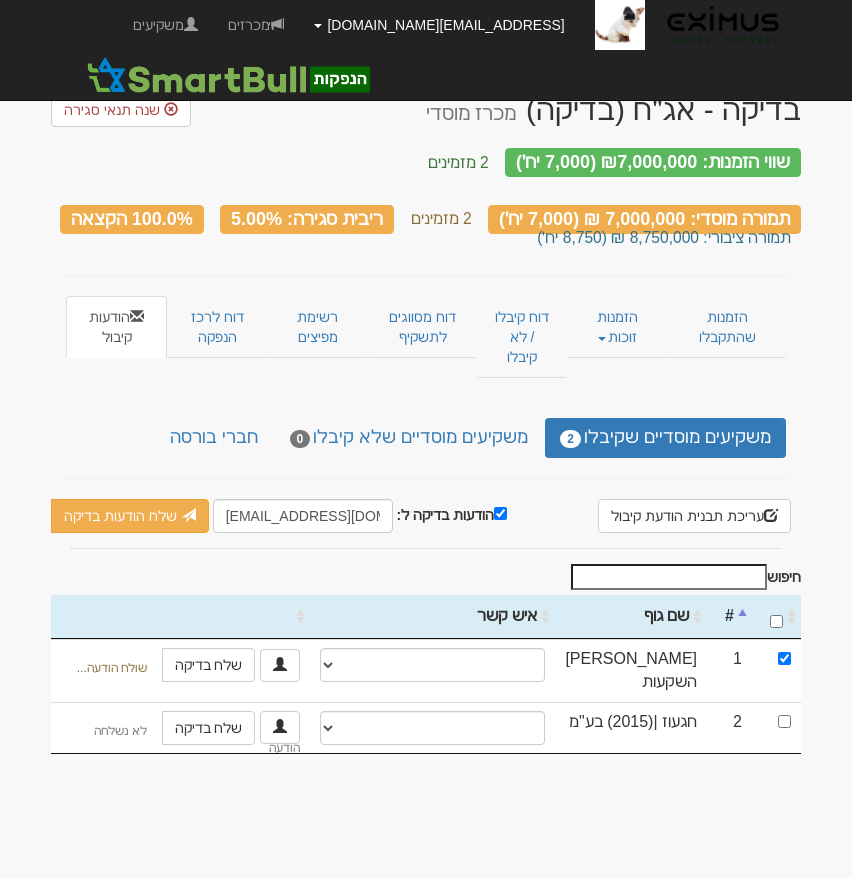 click on "[EMAIL_ADDRESS][DOMAIN_NAME]" at bounding box center (439, 25) 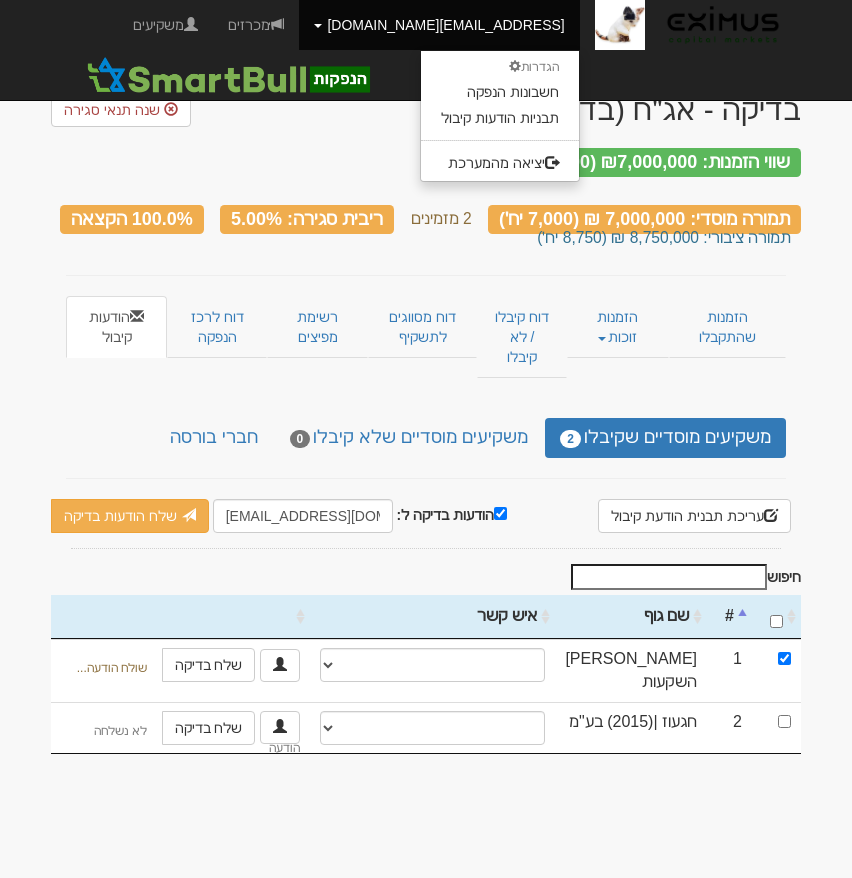 click on "[EMAIL_ADDRESS][DOMAIN_NAME]" at bounding box center [439, 25] 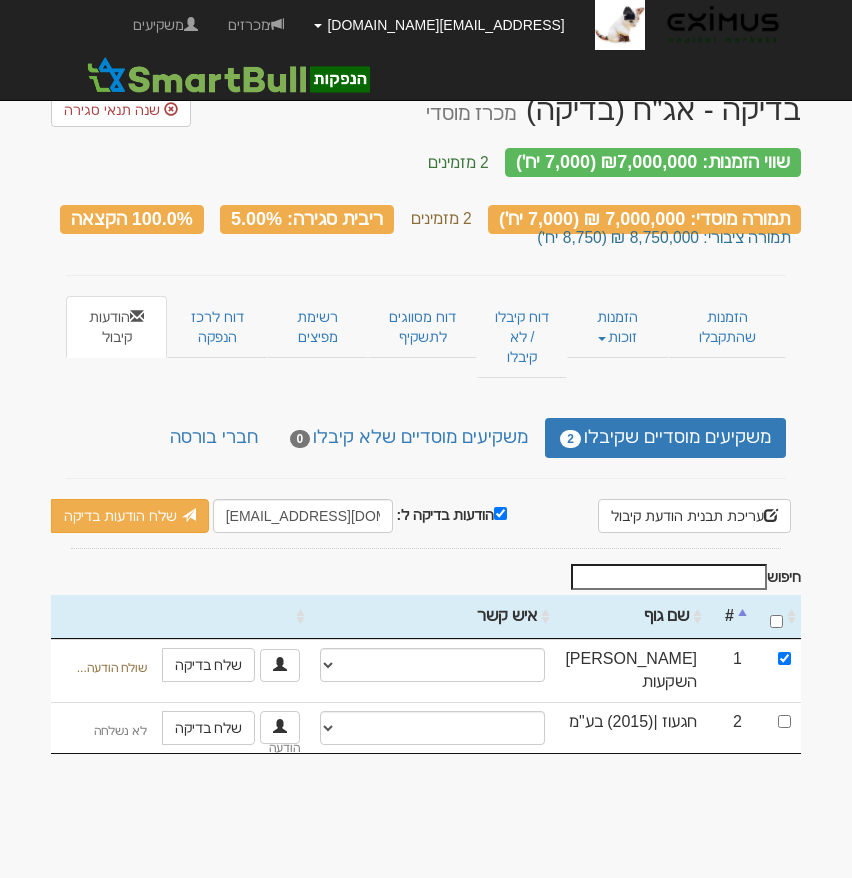 click on "ohad@smartbull.co.il" at bounding box center [439, 25] 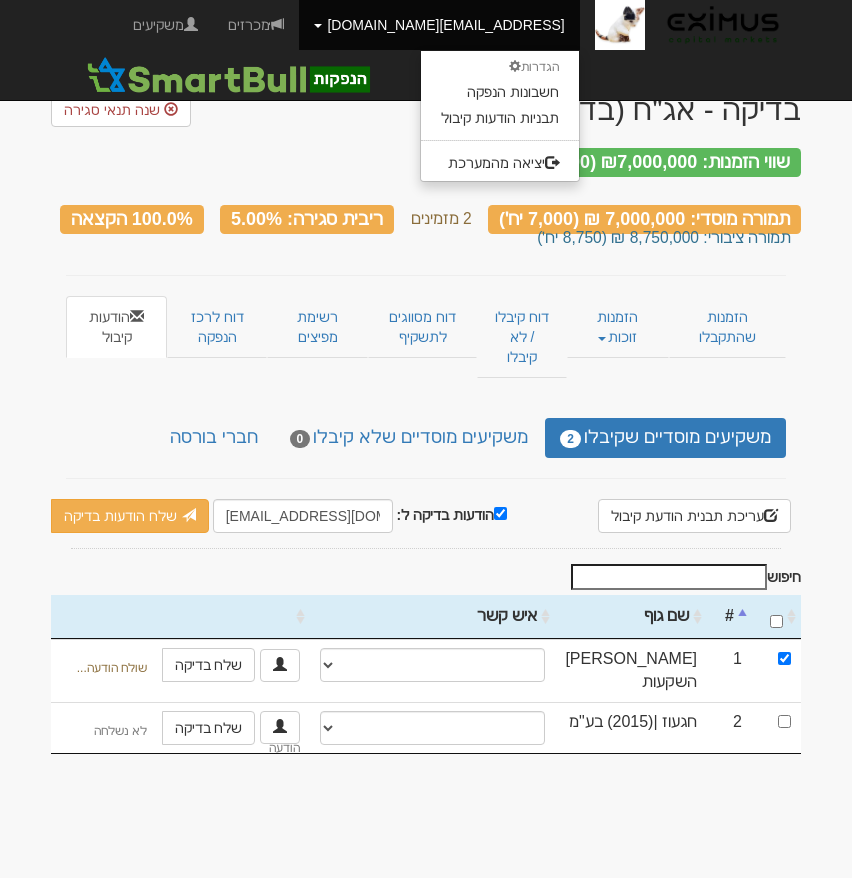 click on "ohad@smartbull.co.il" at bounding box center [439, 25] 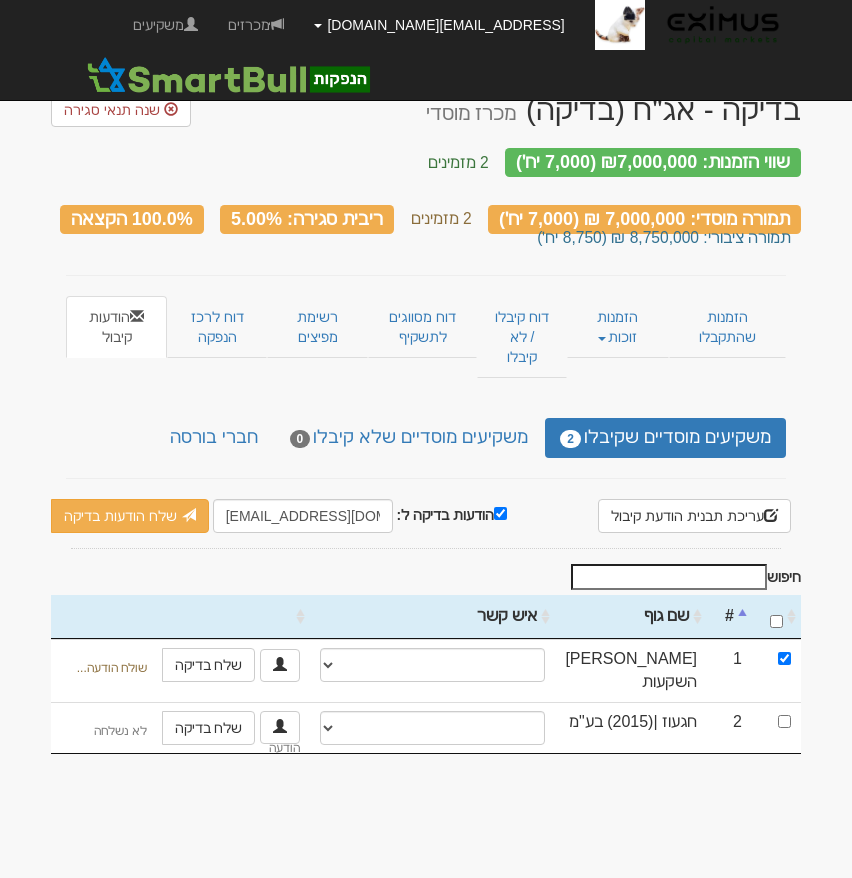 click on "ohad@smartbull.co.il" at bounding box center (439, 25) 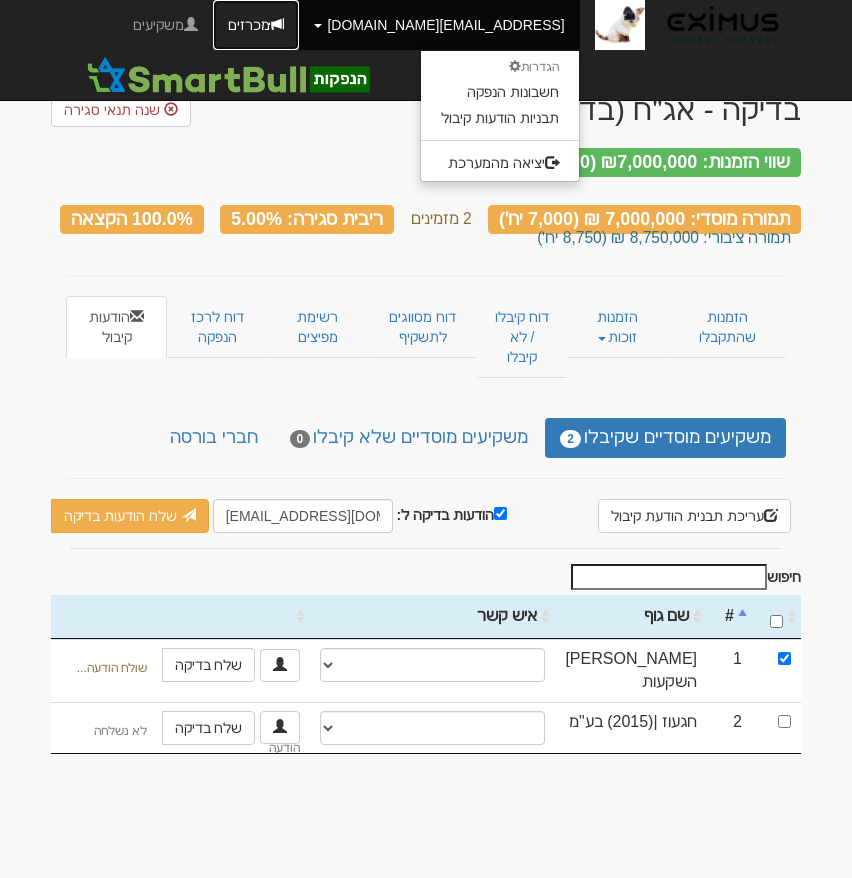click on "מכרזים" at bounding box center (256, 25) 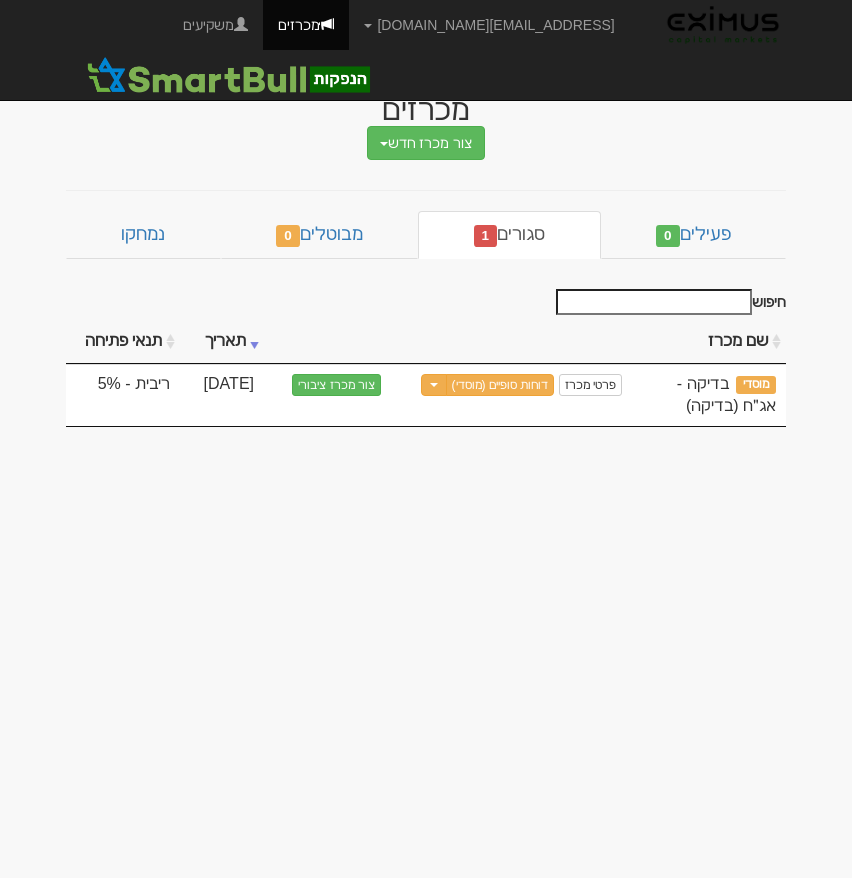 scroll, scrollTop: 0, scrollLeft: 0, axis: both 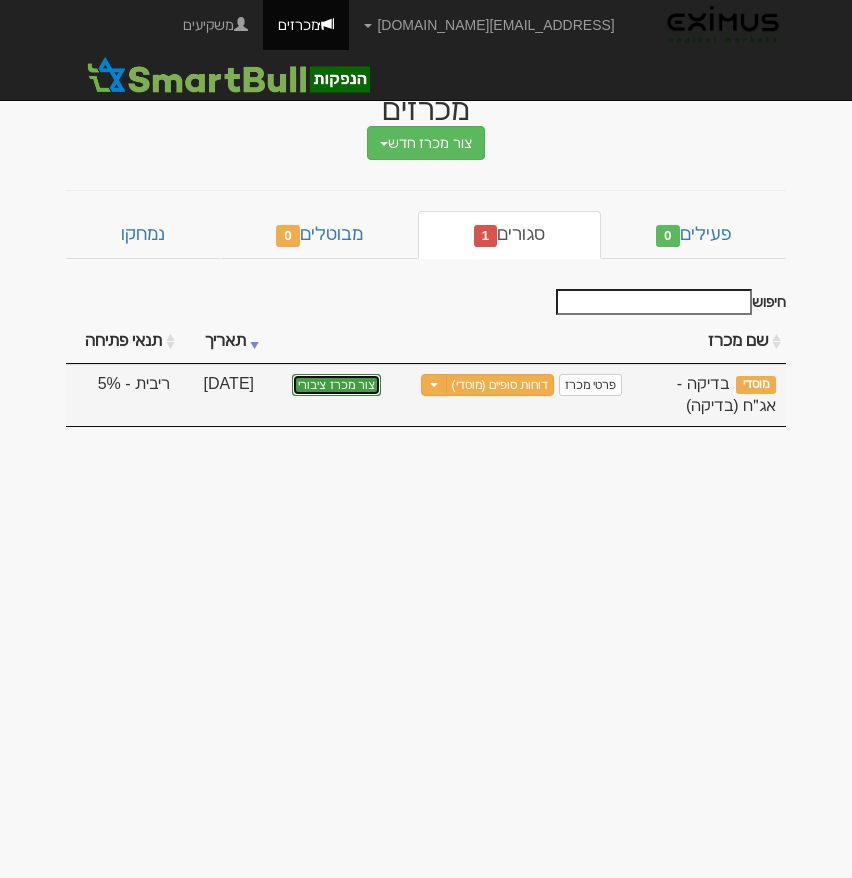 click on "צור מכרז ציבורי" at bounding box center (336, 385) 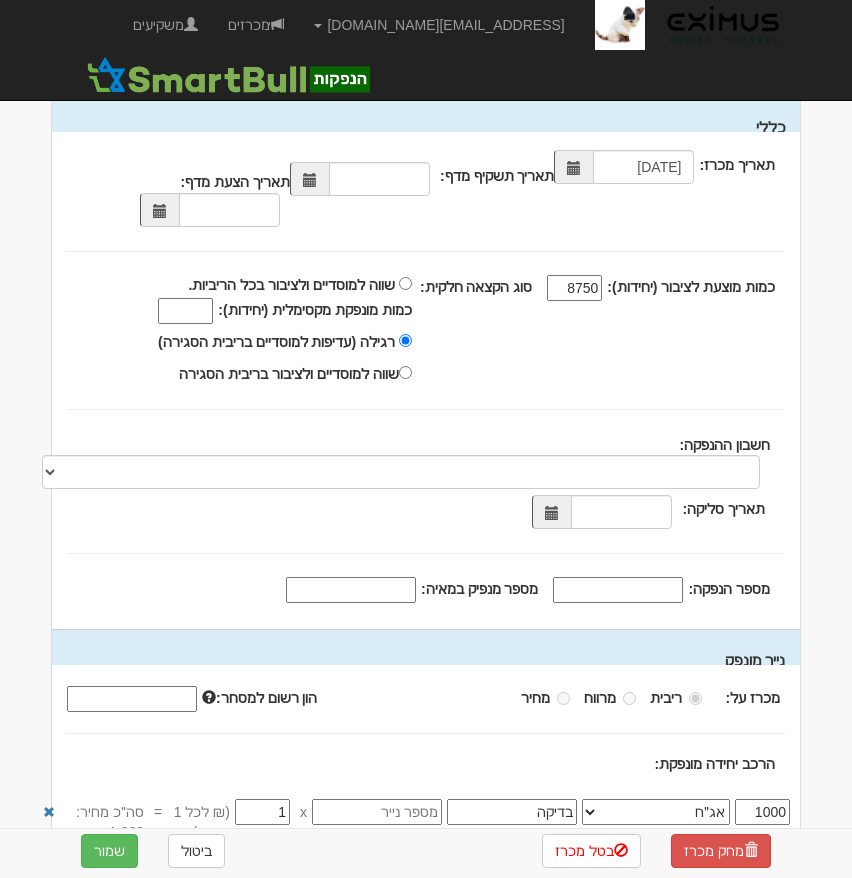 scroll, scrollTop: 181, scrollLeft: 0, axis: vertical 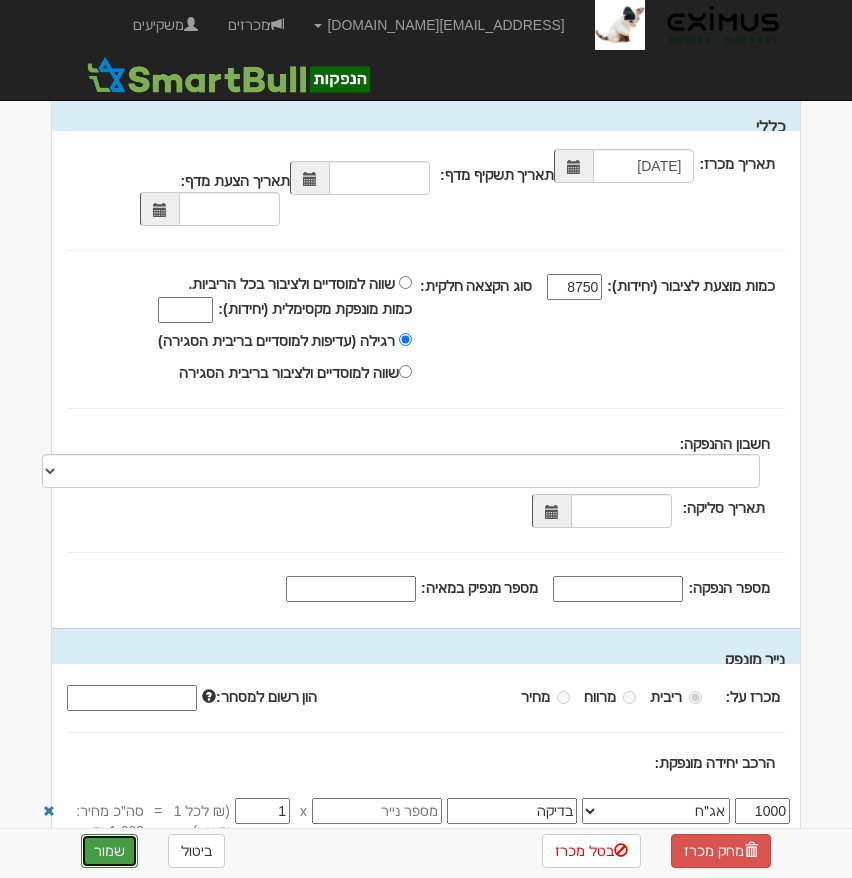click on "שמור" at bounding box center [109, 851] 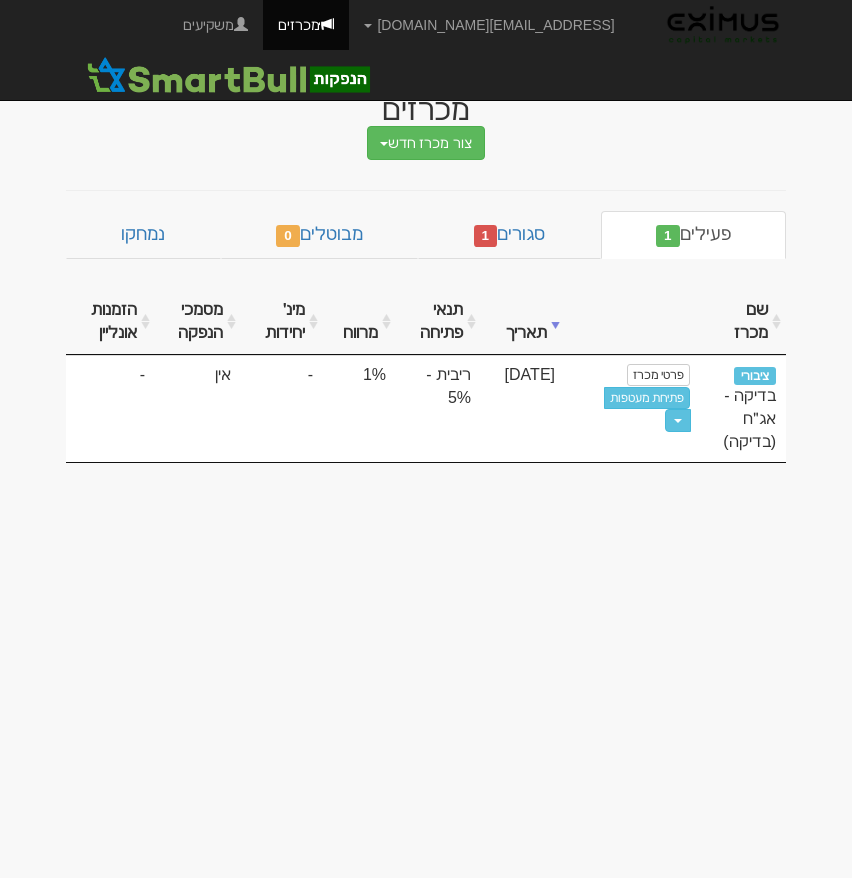 scroll, scrollTop: 0, scrollLeft: 0, axis: both 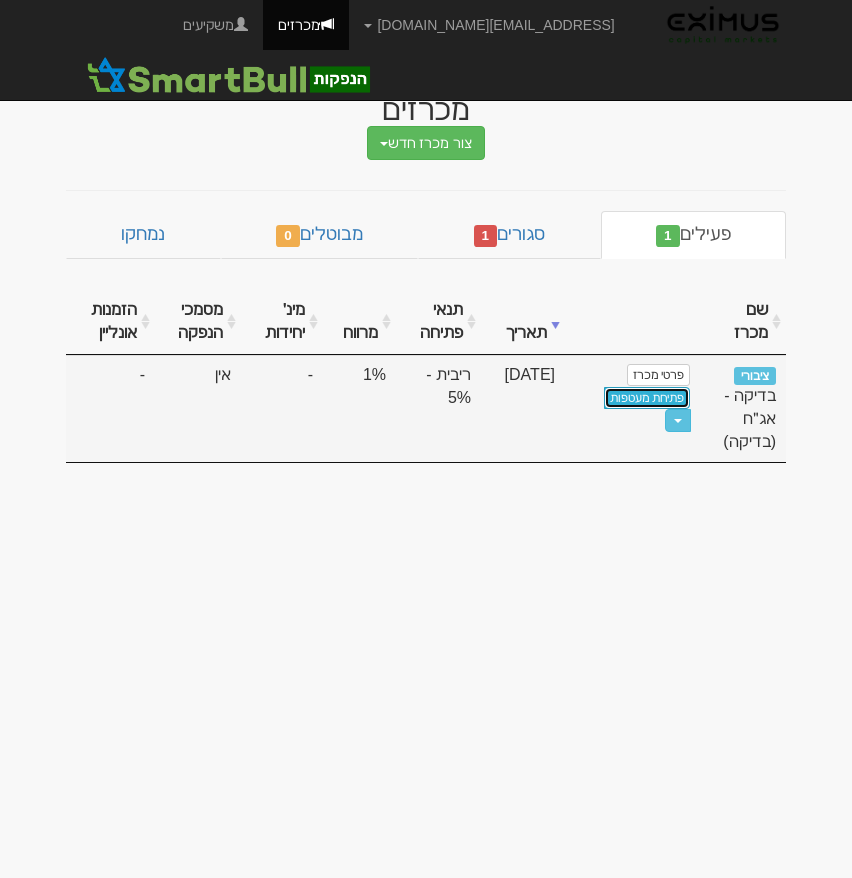 click on "פתיחת מעטפות" at bounding box center (647, 398) 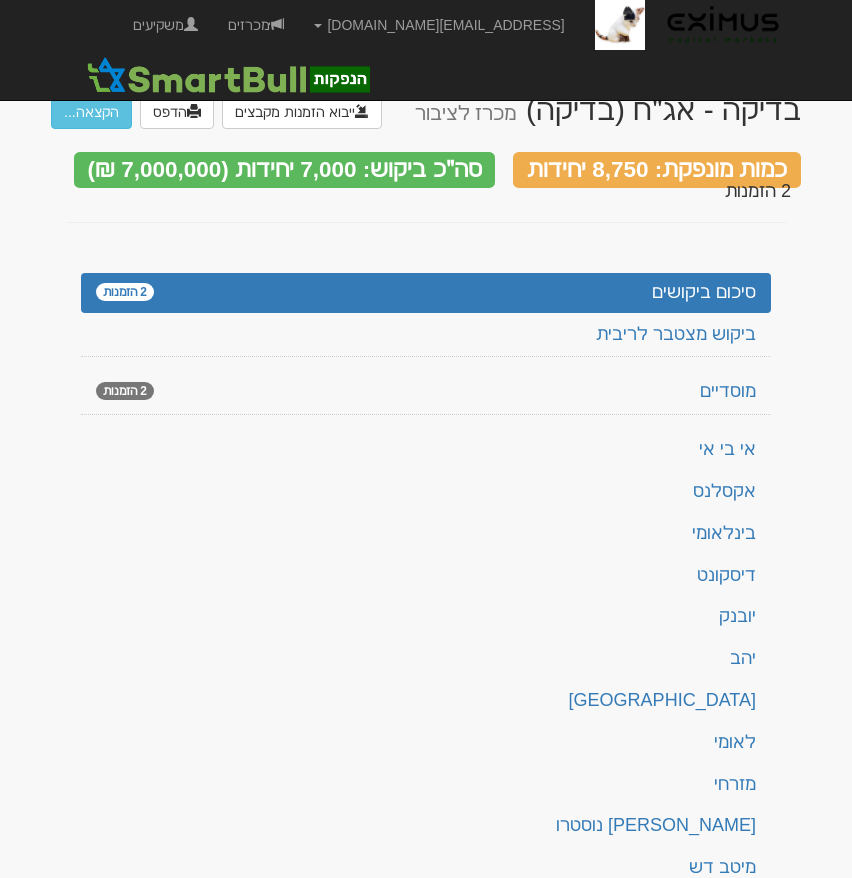scroll, scrollTop: 0, scrollLeft: 0, axis: both 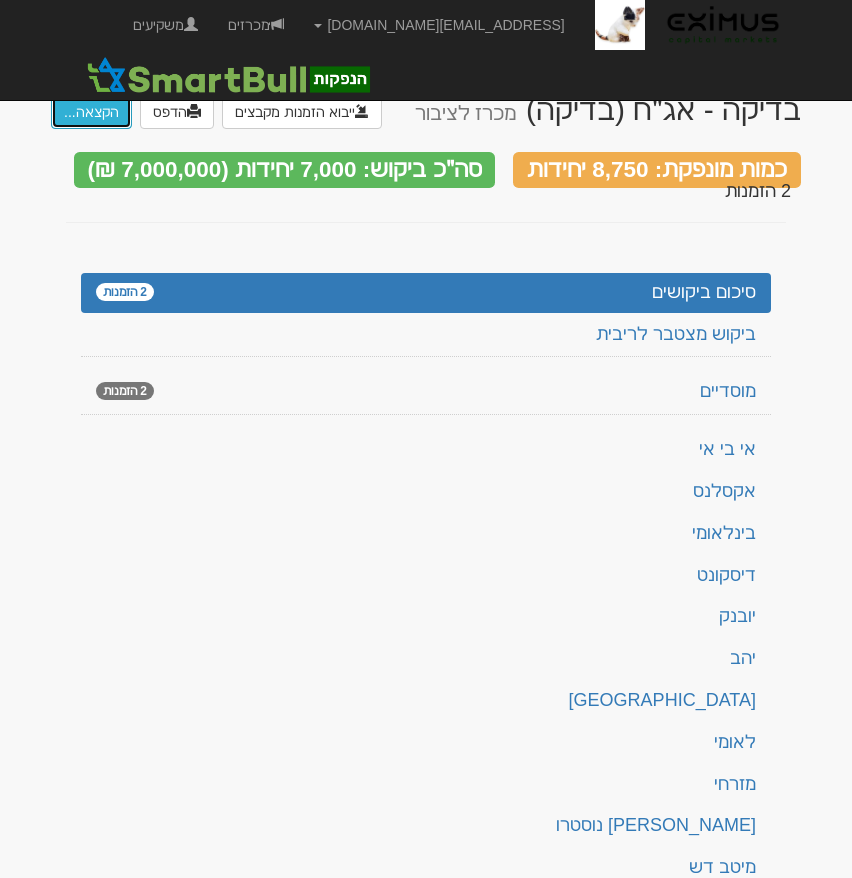 click on "הקצאה..." at bounding box center (91, 112) 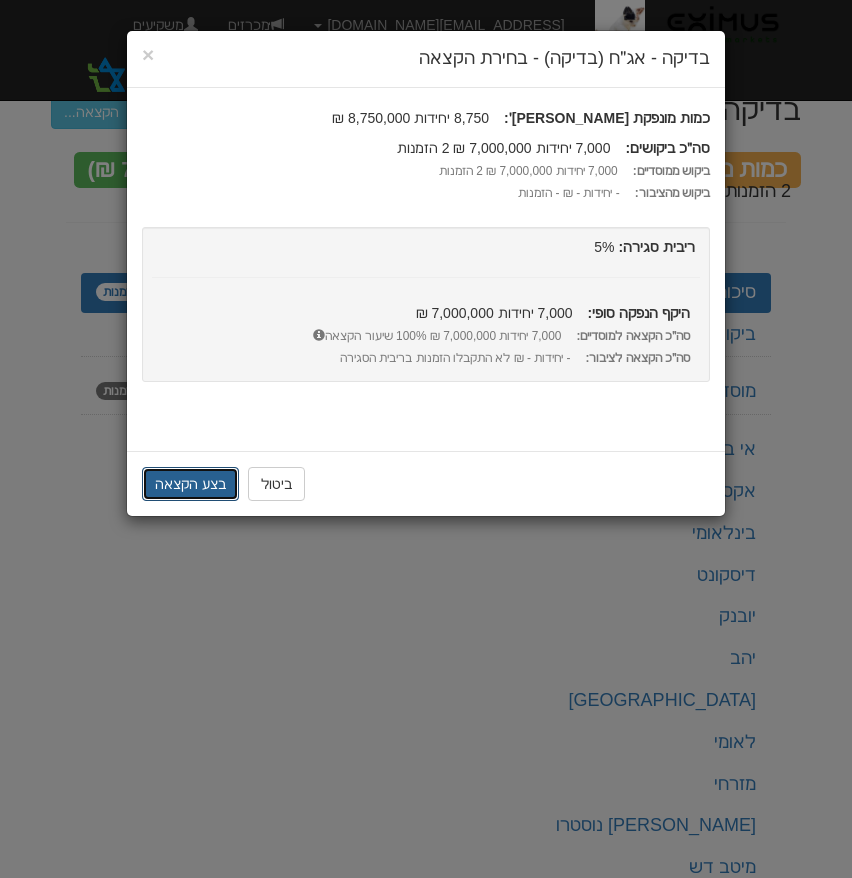 click on "בצע הקצאה" at bounding box center (190, 484) 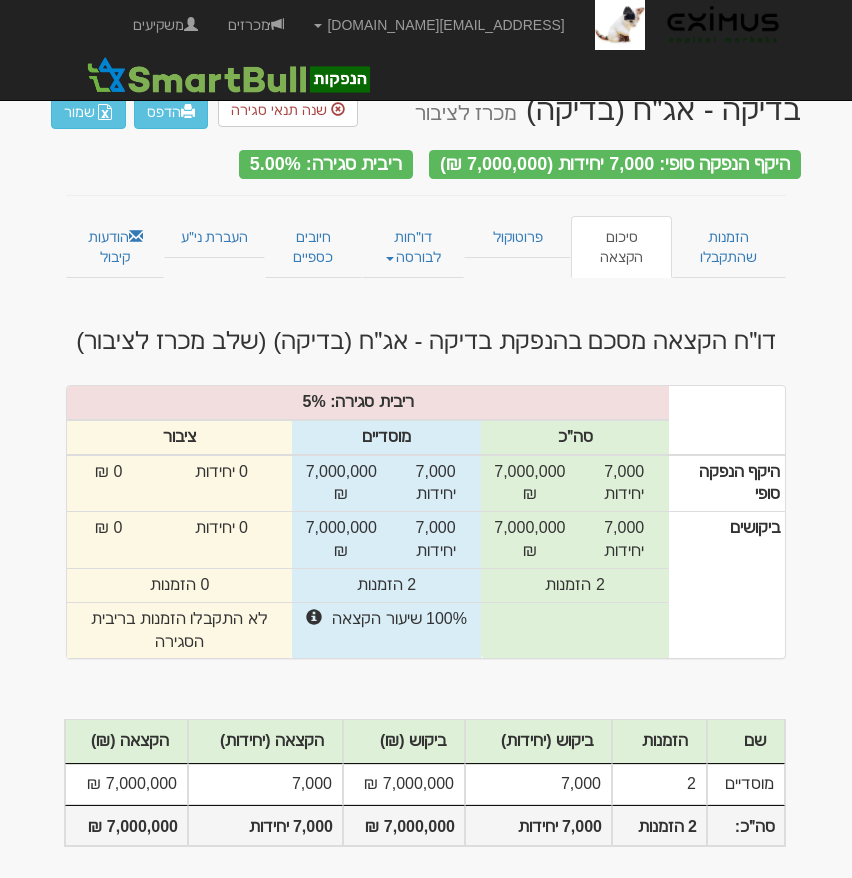 scroll, scrollTop: 0, scrollLeft: 0, axis: both 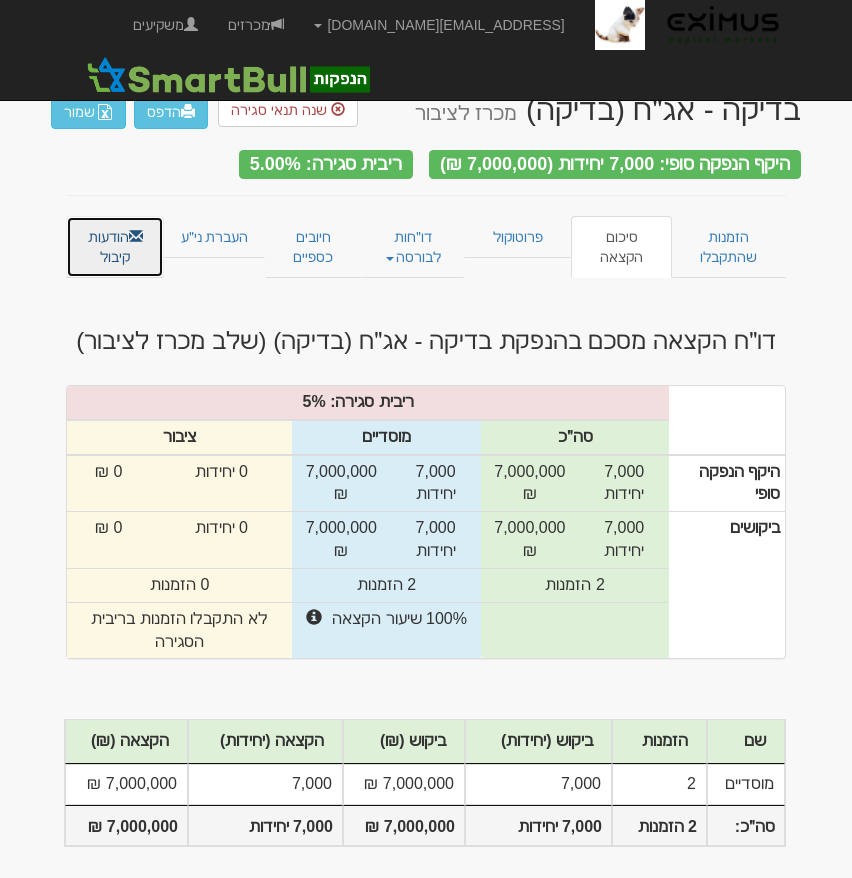click on "הודעות קיבול" at bounding box center (115, 247) 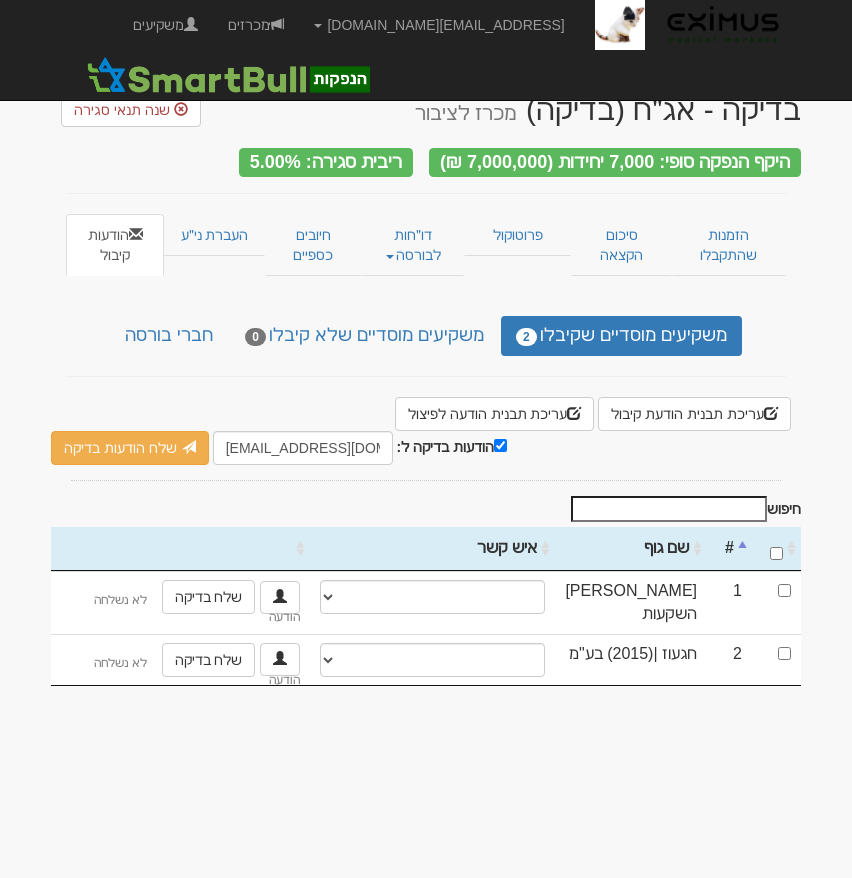scroll, scrollTop: 0, scrollLeft: 0, axis: both 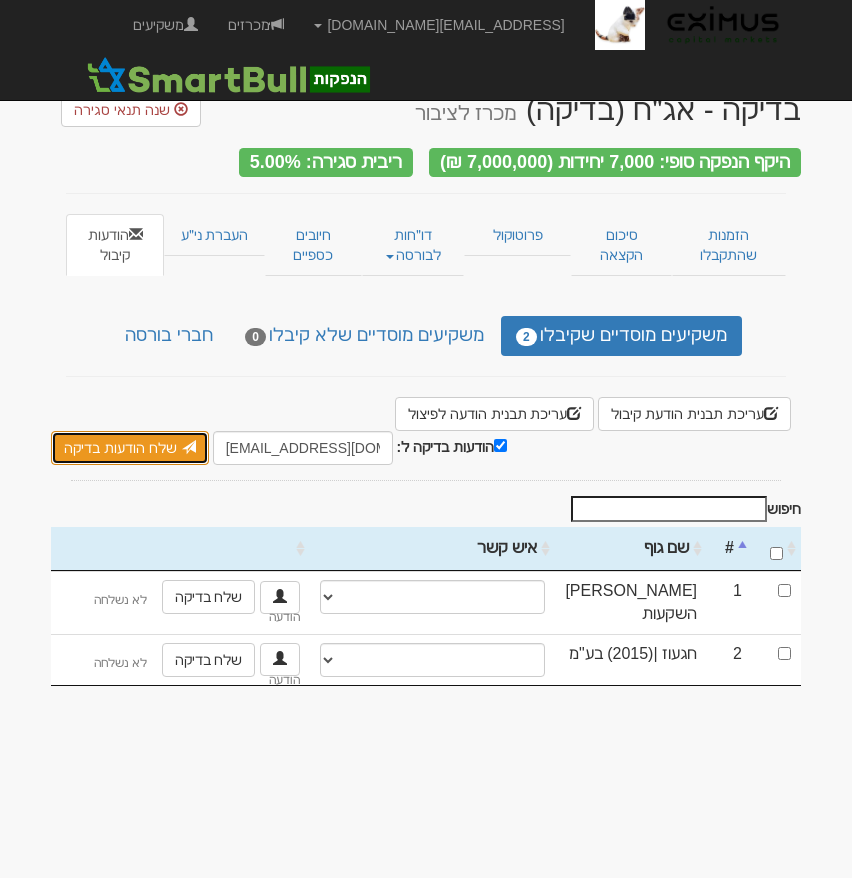 click on "שלח הודעות בדיקה" at bounding box center [130, 448] 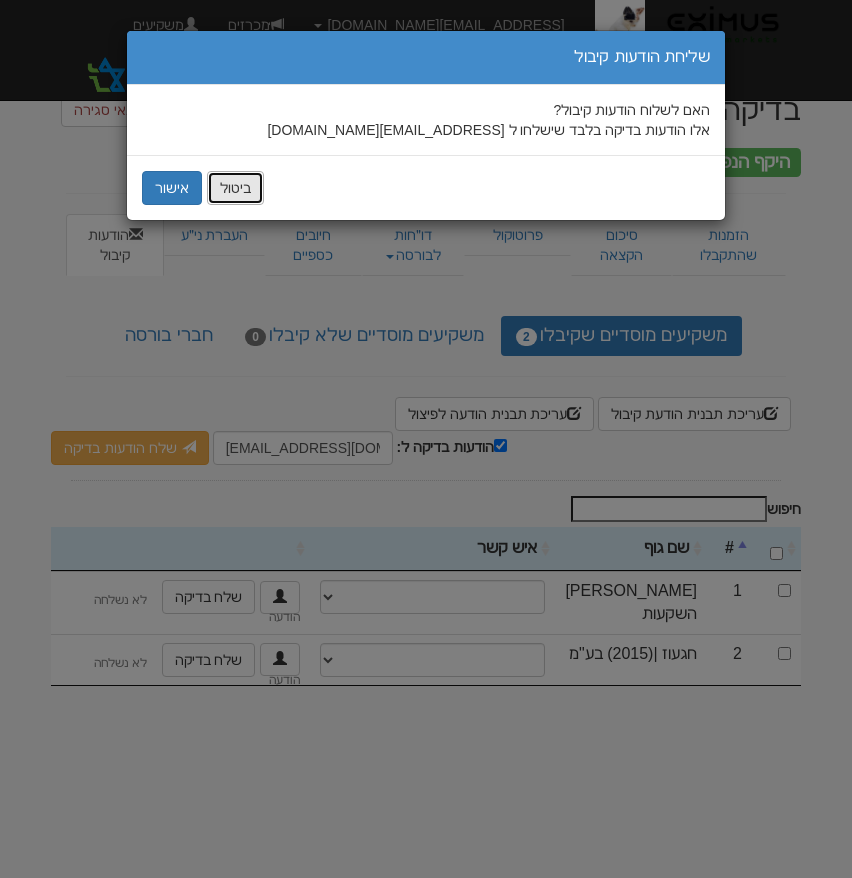 click on "ביטול" at bounding box center (235, 188) 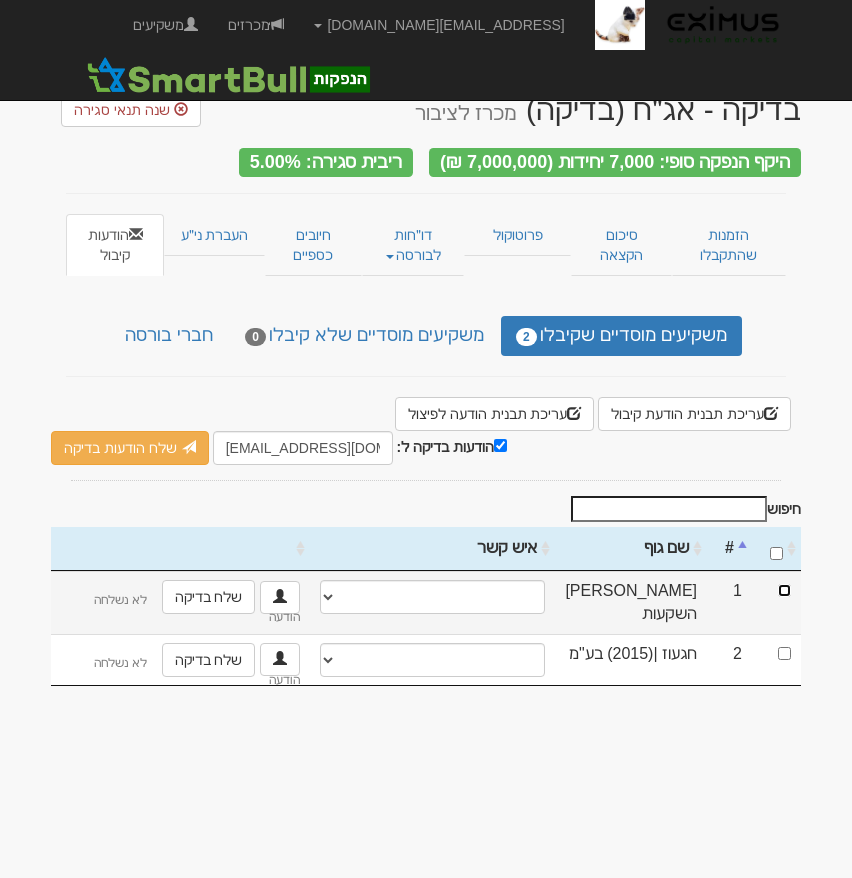click at bounding box center [784, 590] 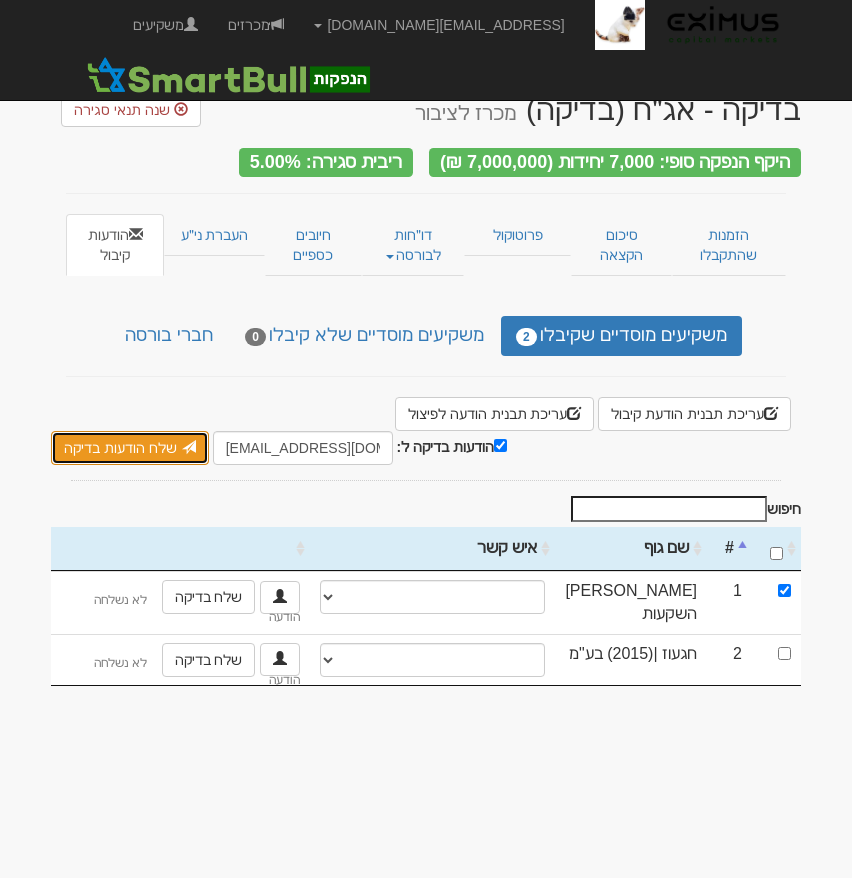 click on "שלח הודעות בדיקה" at bounding box center (130, 448) 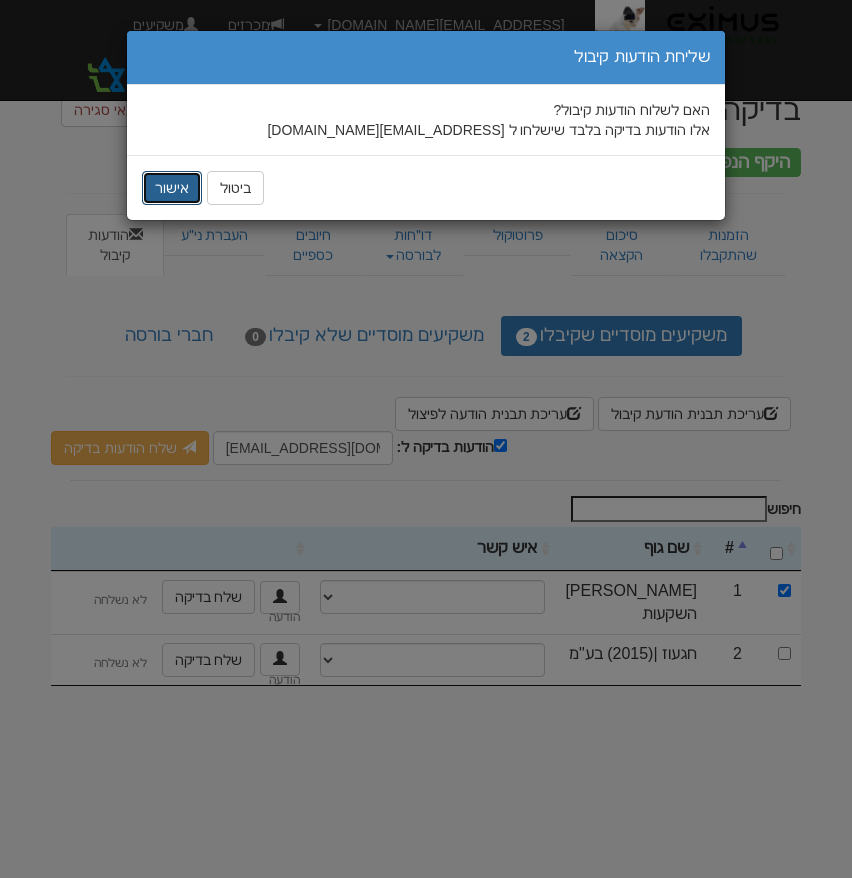 click on "אישור" at bounding box center [172, 188] 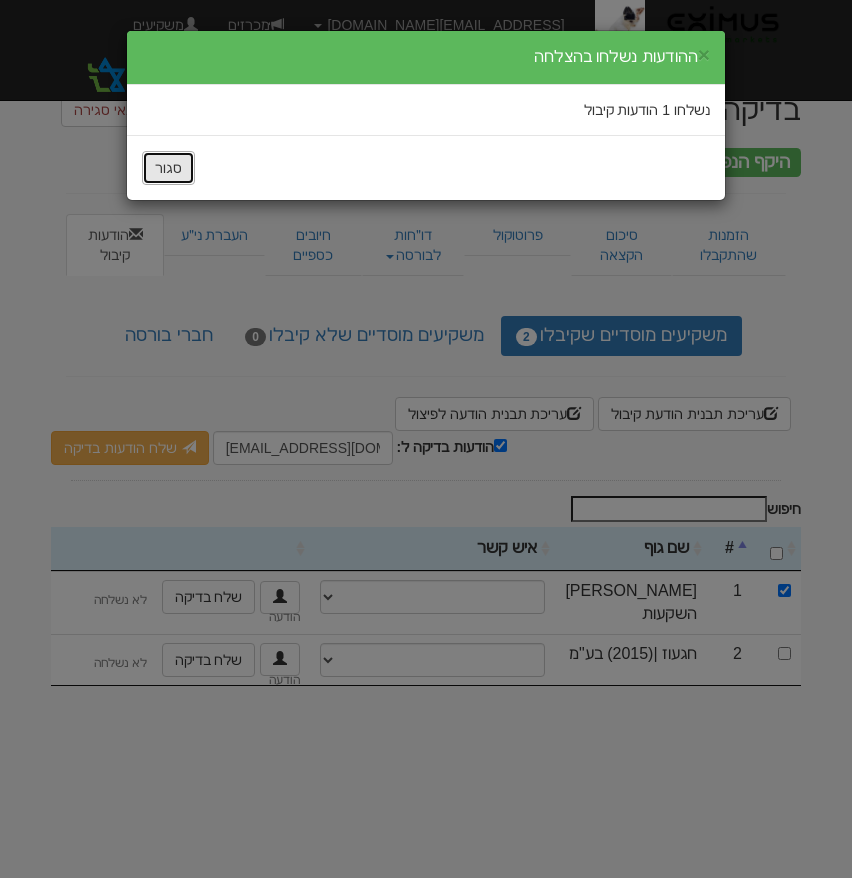 click on "סגור" at bounding box center [168, 168] 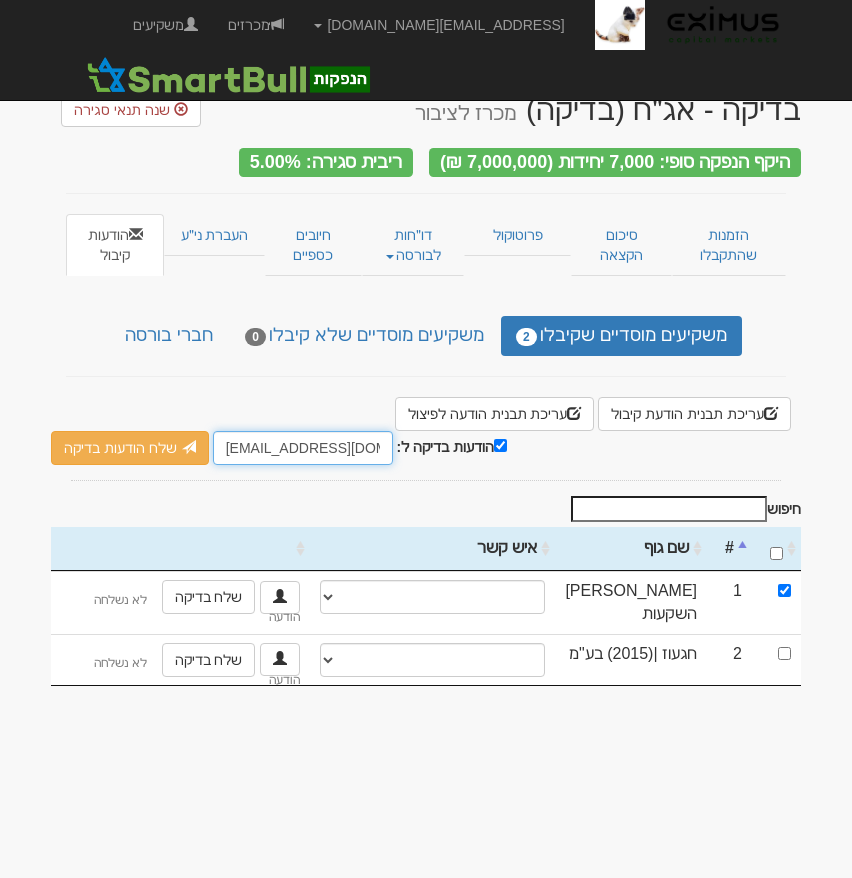 click on "hanpakot@eximuscm.com" at bounding box center [303, 448] 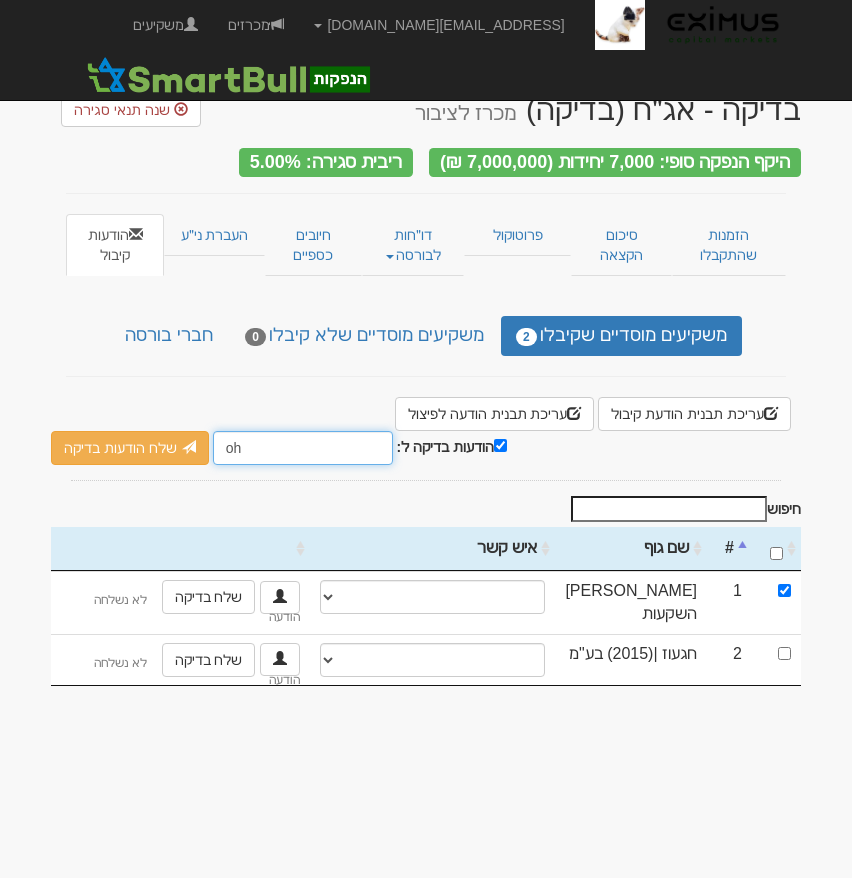 type on "[EMAIL_ADDRESS][DOMAIN_NAME]" 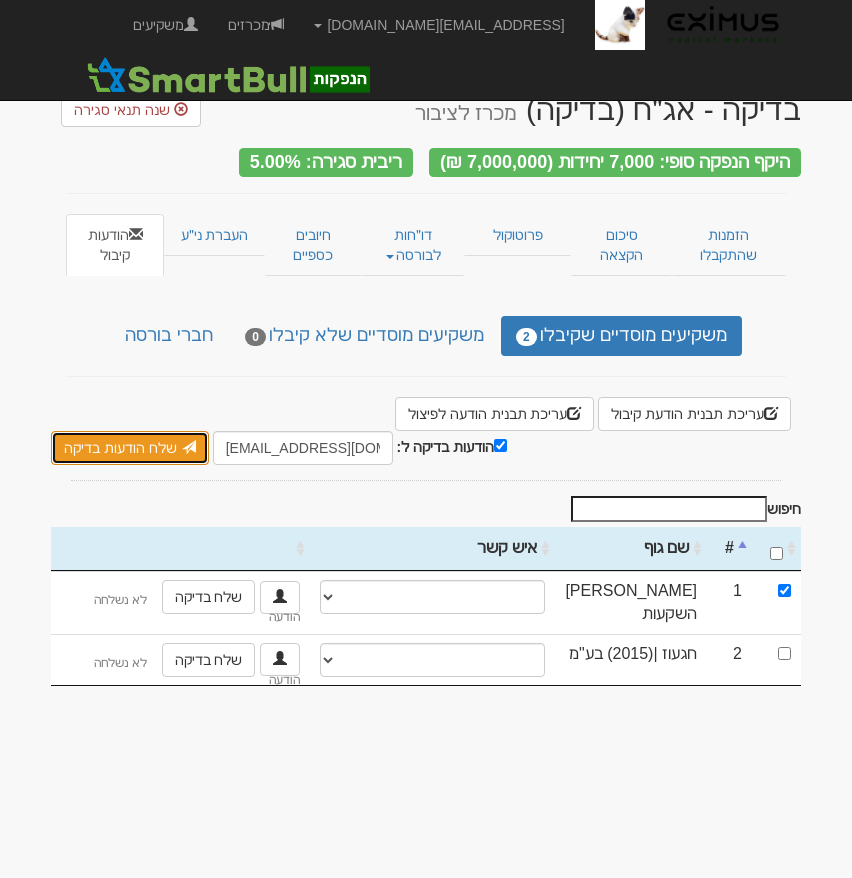 click on "שלח הודעות בדיקה" at bounding box center [130, 448] 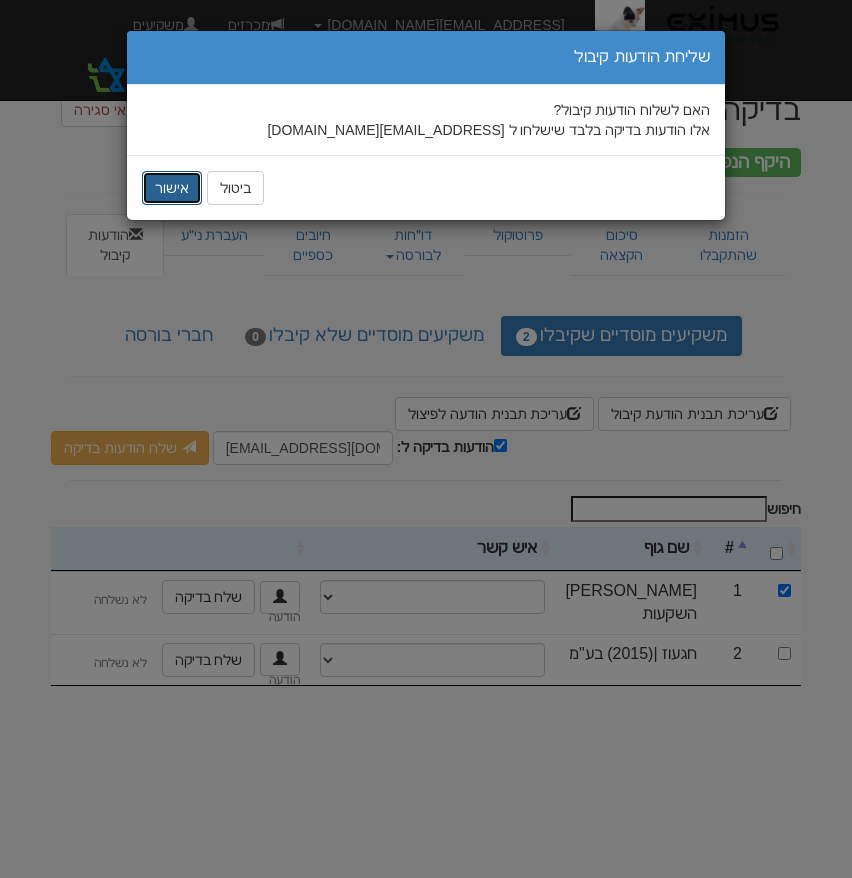click on "אישור" at bounding box center [172, 188] 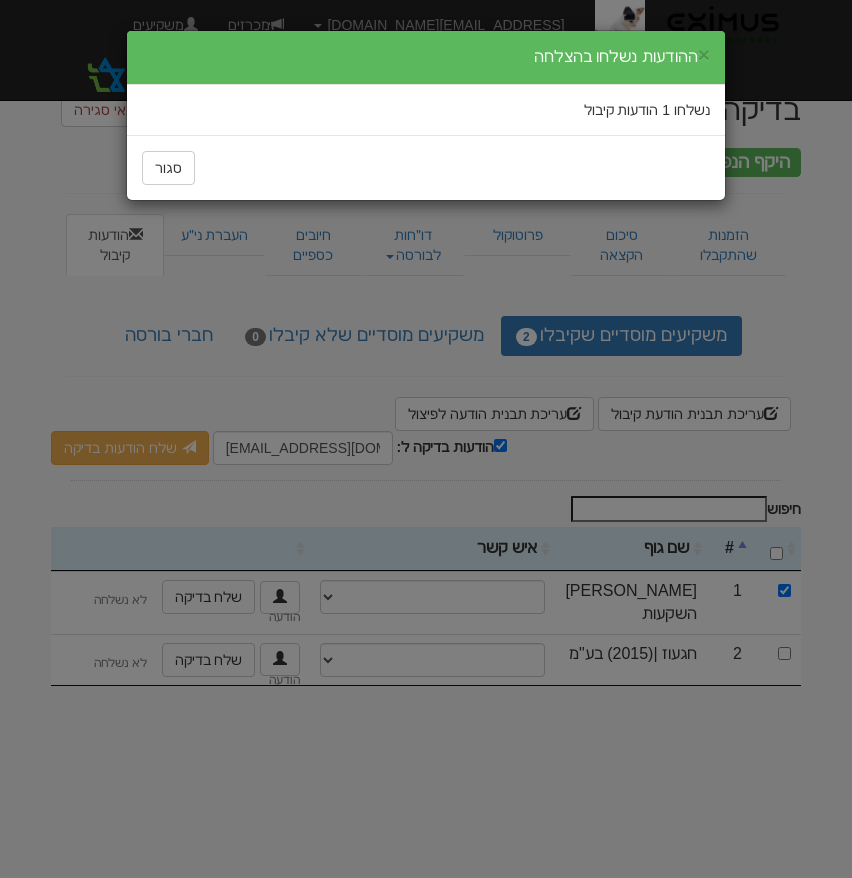 click on "× ההודעות נשלחו בהצלחה נשלחו 1 הודעות קיבול סגור" at bounding box center [426, 439] 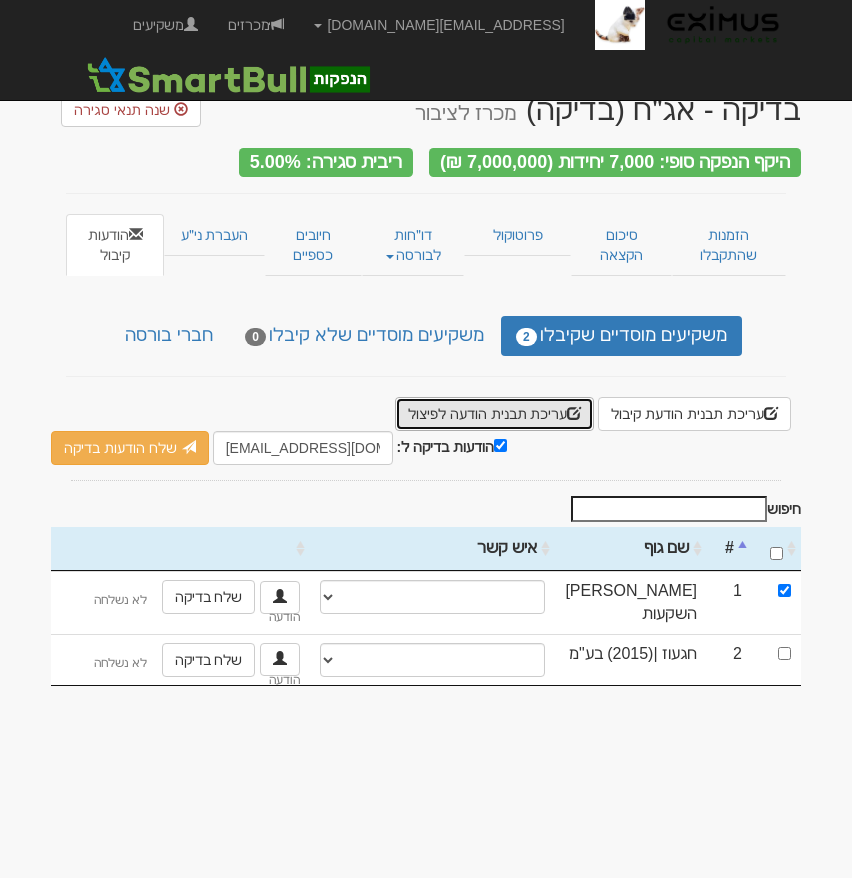 click on "עריכת תבנית הודעה לפיצול" at bounding box center [495, 414] 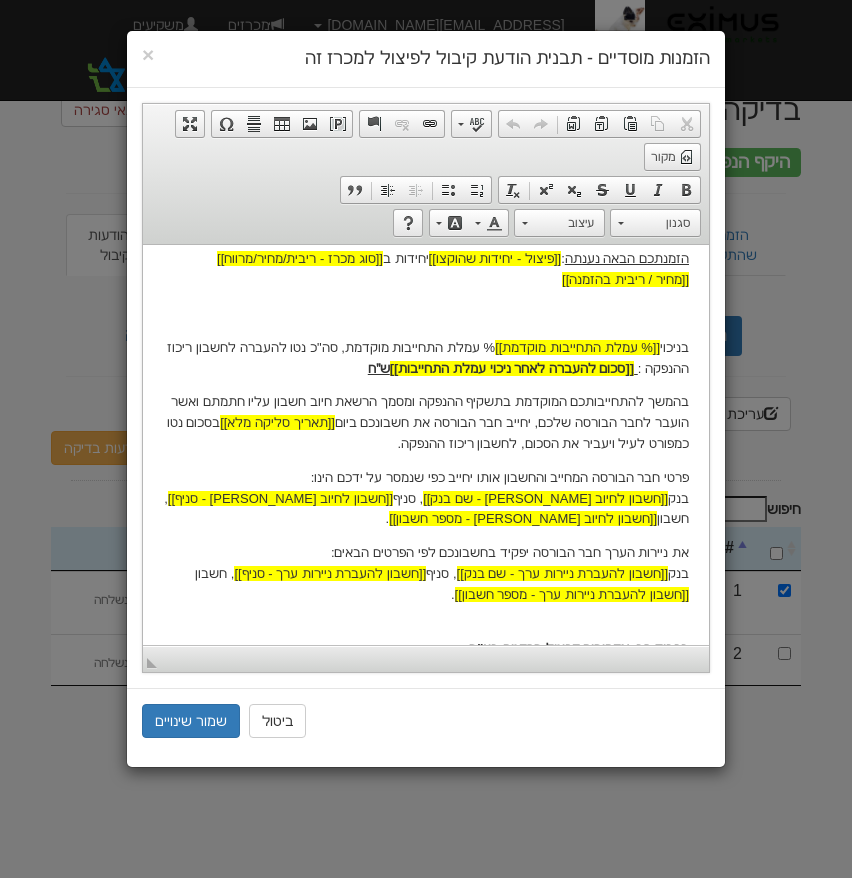 scroll, scrollTop: 715, scrollLeft: 0, axis: vertical 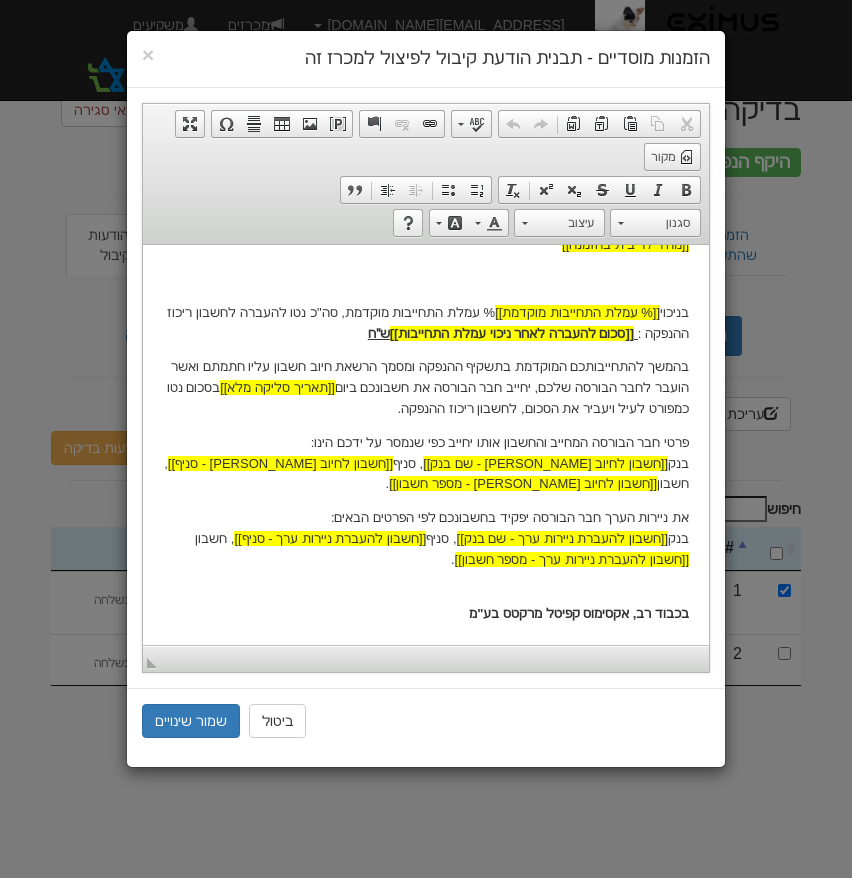 click on "×
הזמנות מוסדיים - תבנית הודעת קיבול לפיצול למכרז זה
עורך טקסט עשיר, template_body סרגלי כלים של העורך לוח הגזירים (Clipboard)/צעד אחרון   גזירה   העתקה   הדבקה   הדבקה כטקסט פשוט   הדבקה מ-Word   ביטול צעד אחרון   חזרה על צעד אחרון עריכה   בדיקת איות בזמן כתיבה (SCAYT) קישורים   הוספת/עריכת קישור   הסרת הקישור   הוספת/עריכת נקודת עיגון" at bounding box center [426, 439] 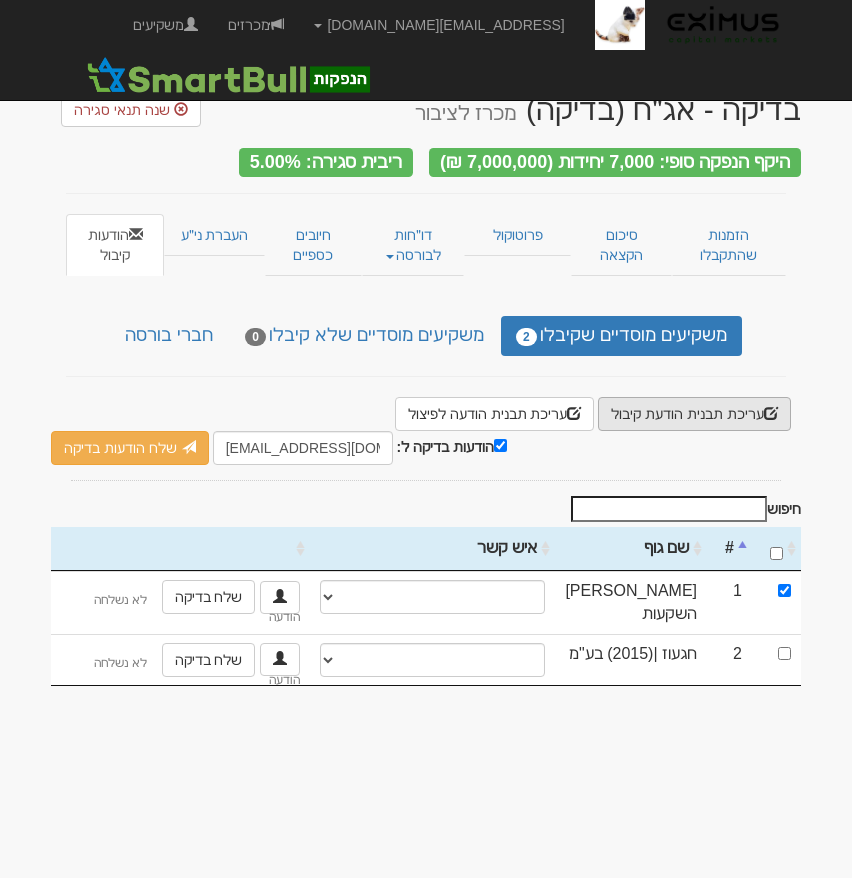 scroll, scrollTop: 0, scrollLeft: 0, axis: both 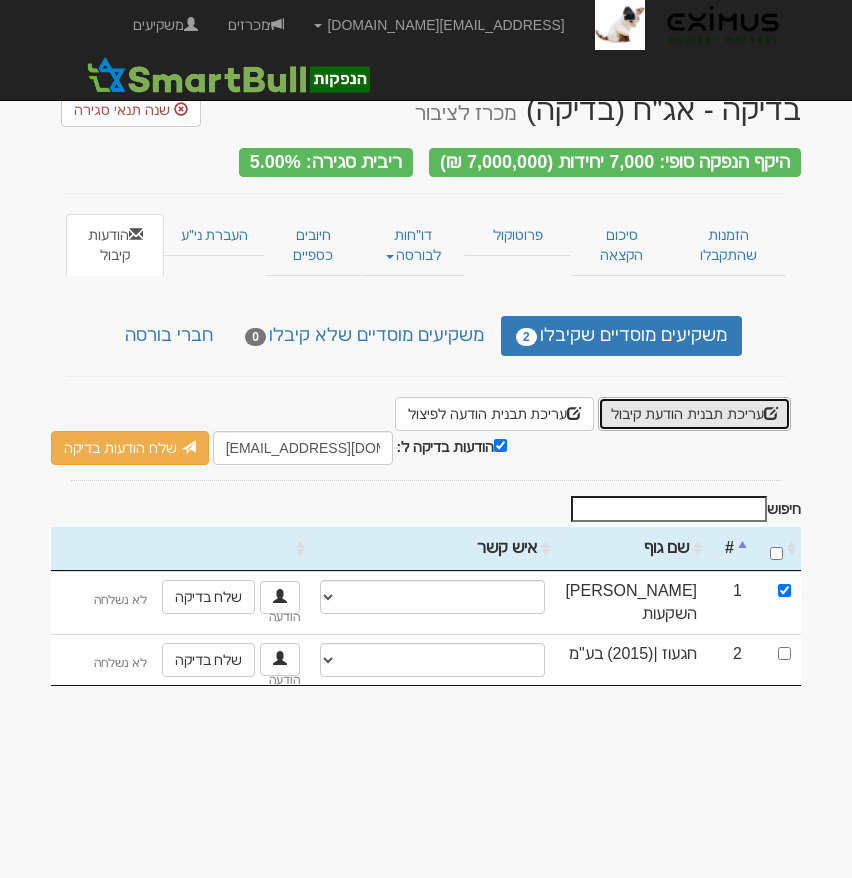 click on "עריכת תבנית הודעת קיבול" at bounding box center (694, 414) 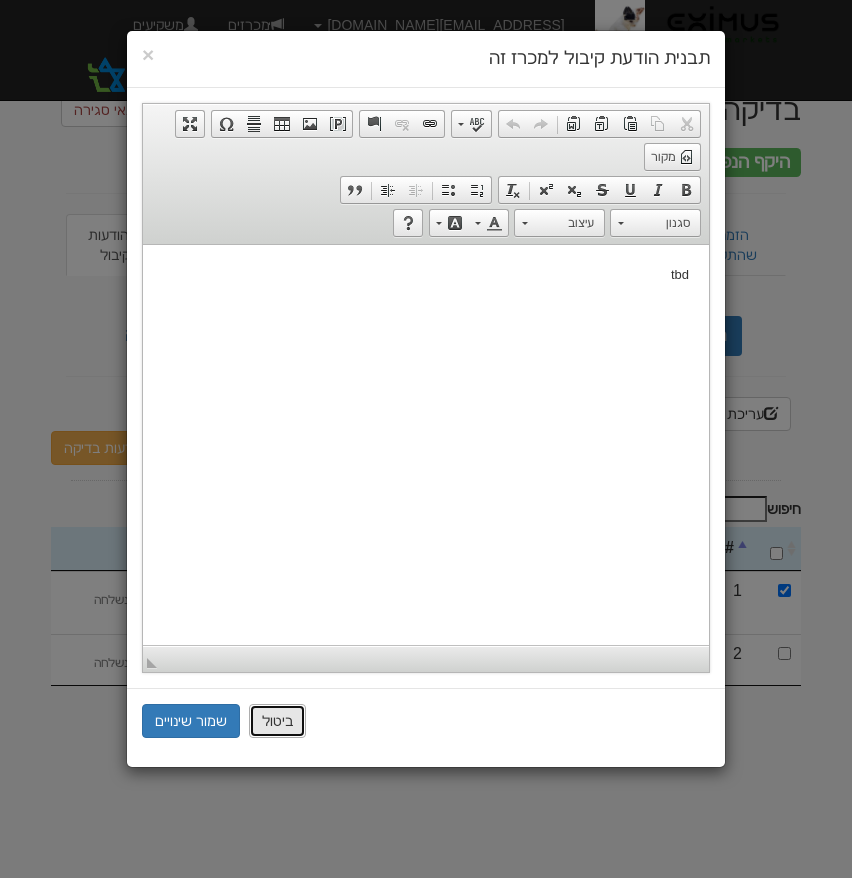 click on "ביטול" at bounding box center [277, 721] 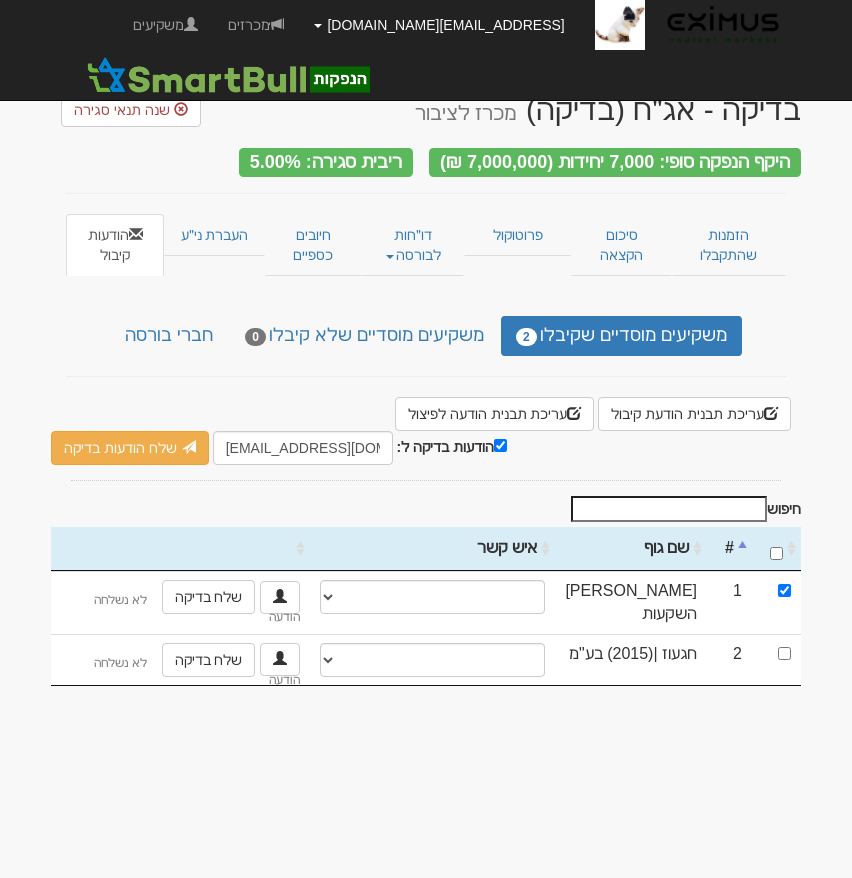 click on "[EMAIL_ADDRESS][DOMAIN_NAME]" at bounding box center (439, 25) 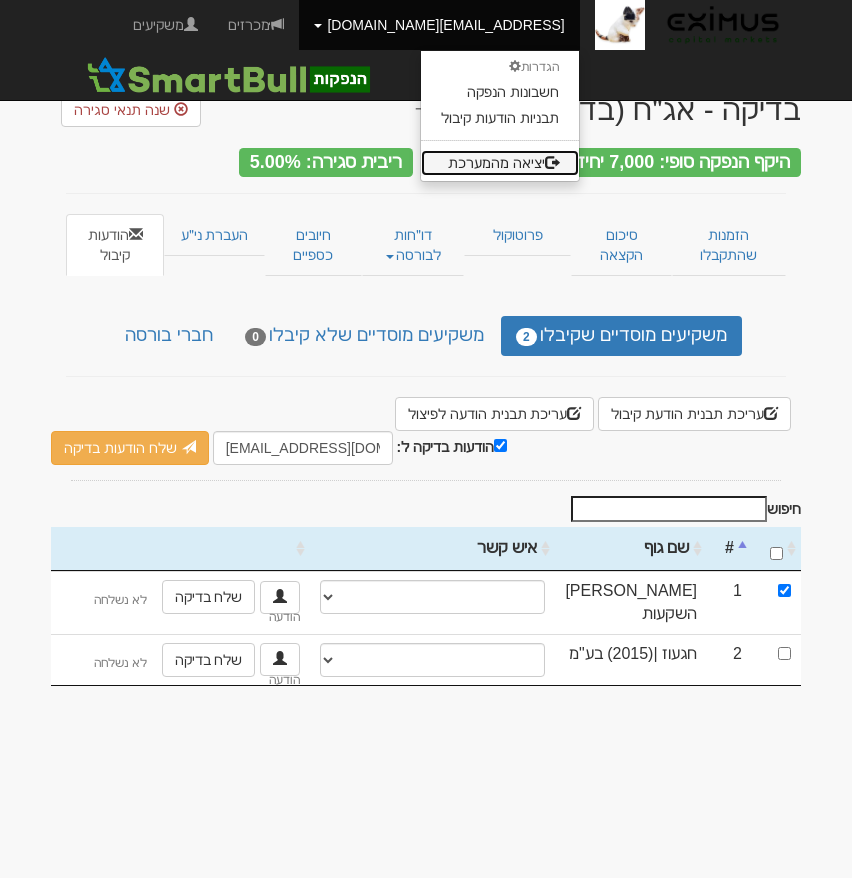 click on "יציאה מהמערכת" at bounding box center [500, 163] 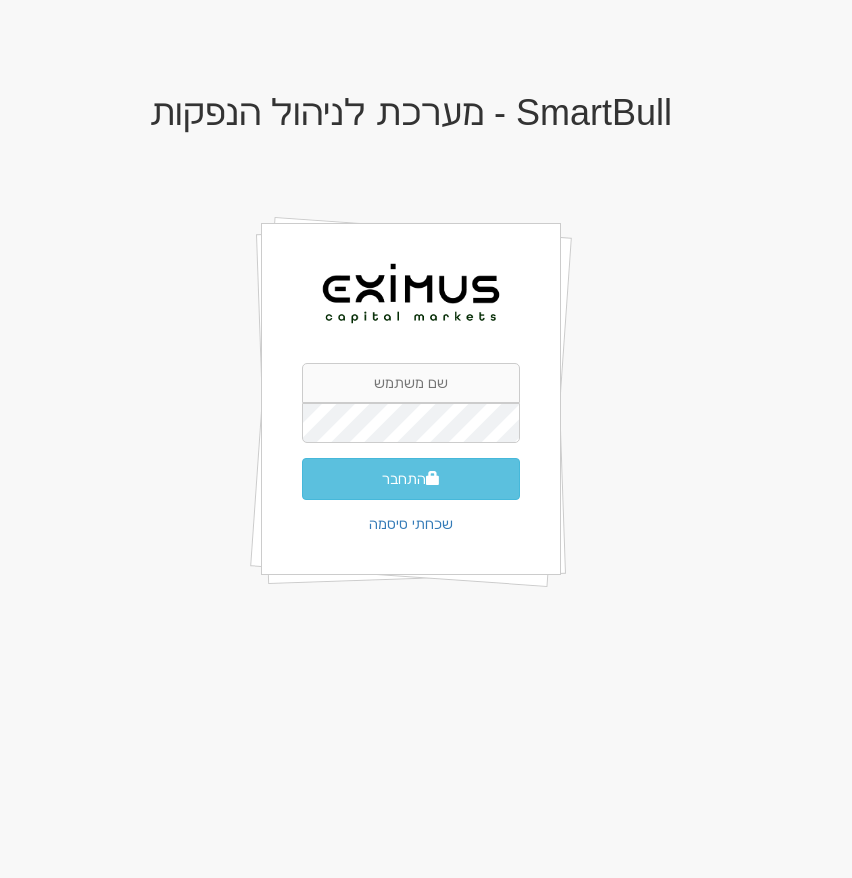 scroll, scrollTop: 0, scrollLeft: 0, axis: both 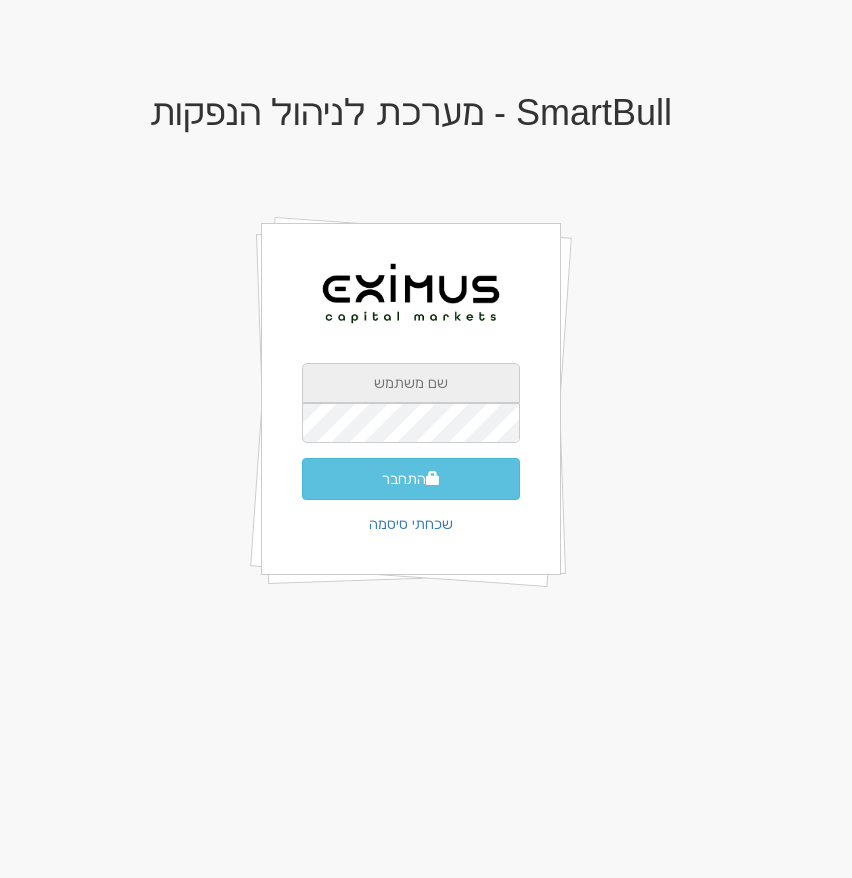 click at bounding box center (411, 383) 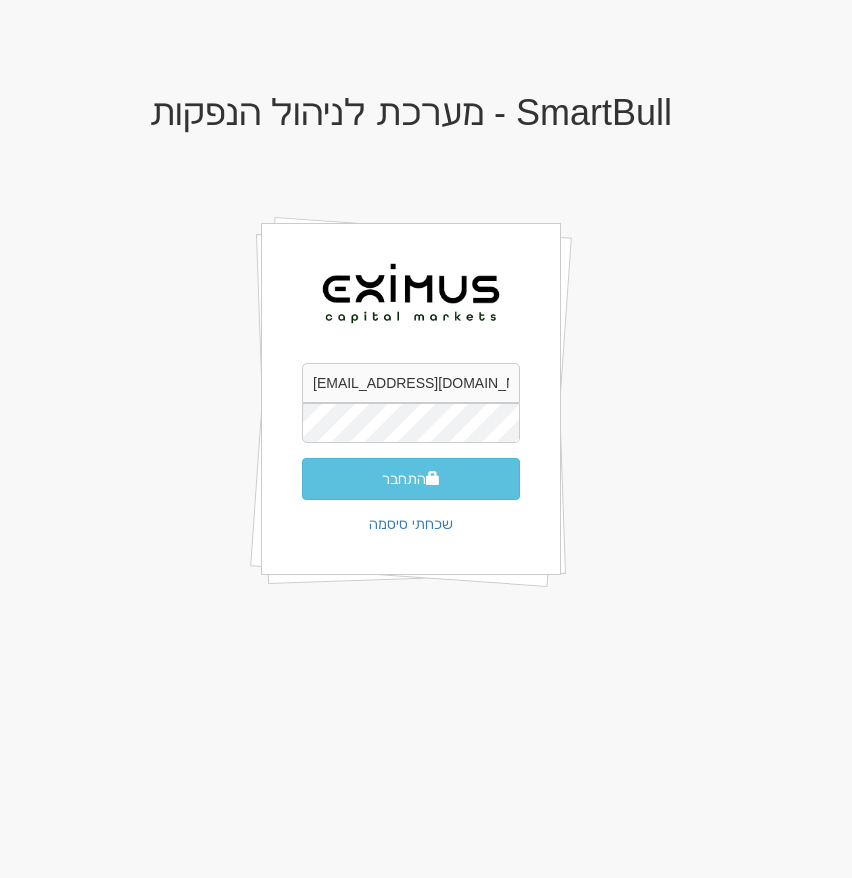 click on "התחבר" at bounding box center (411, 479) 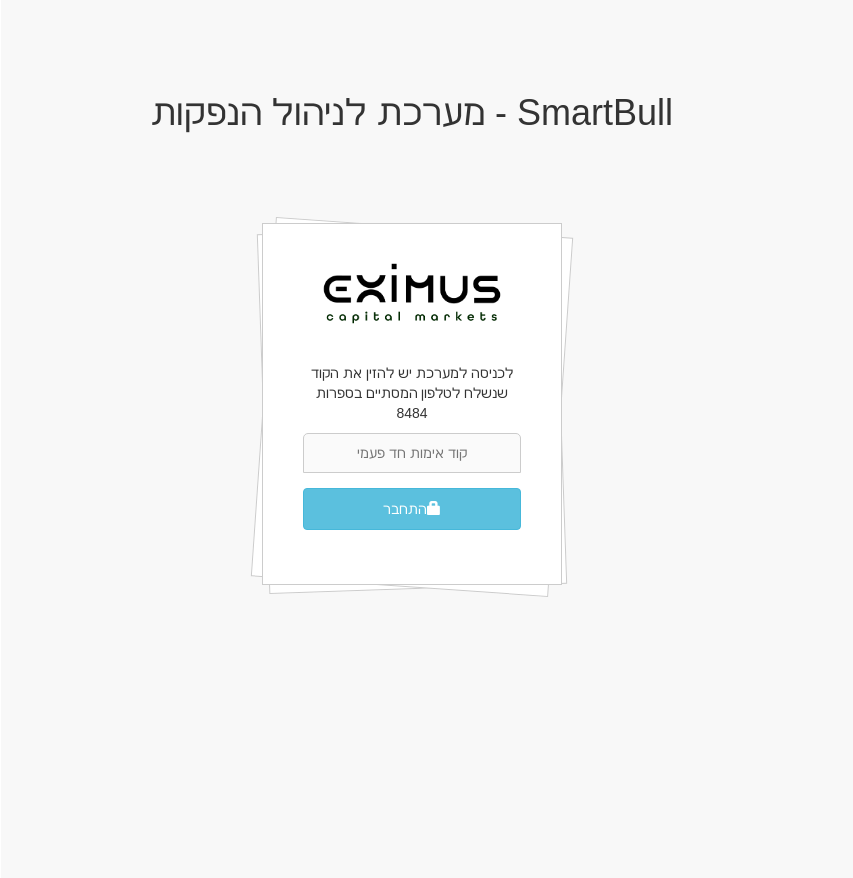 scroll, scrollTop: 0, scrollLeft: 0, axis: both 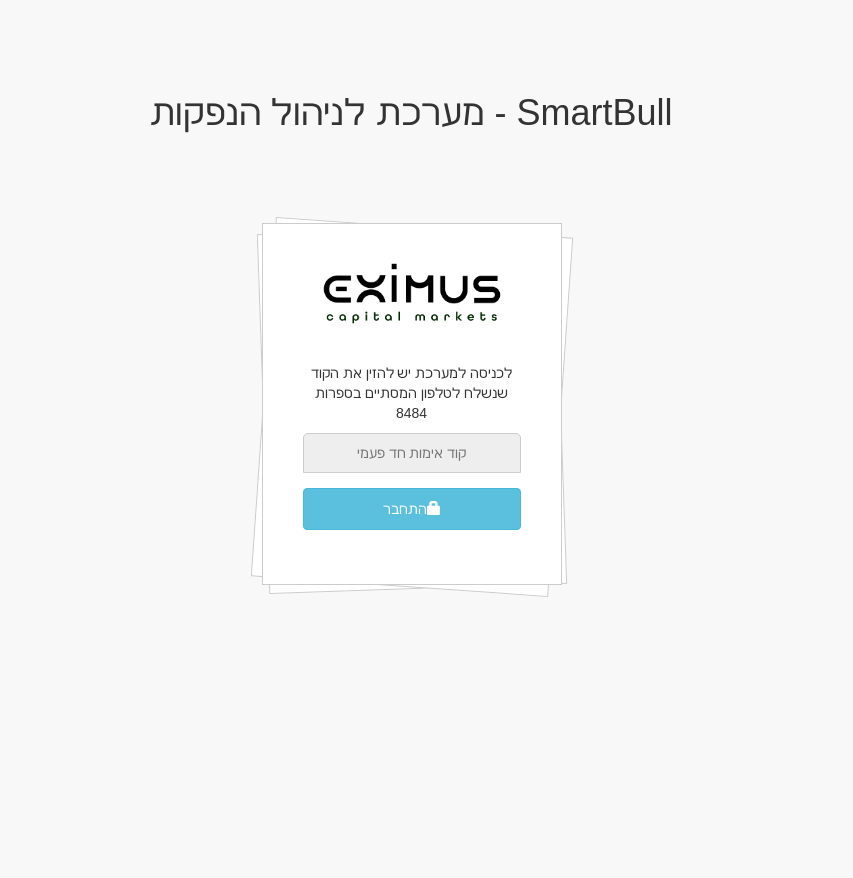 click at bounding box center (412, 453) 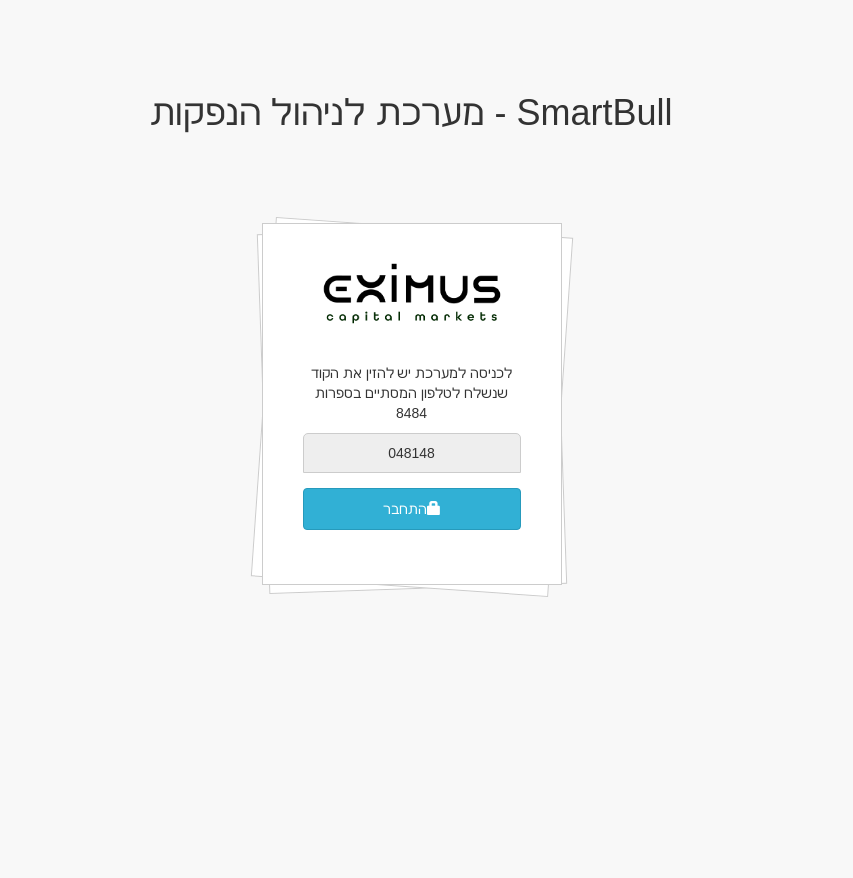 type on "048148" 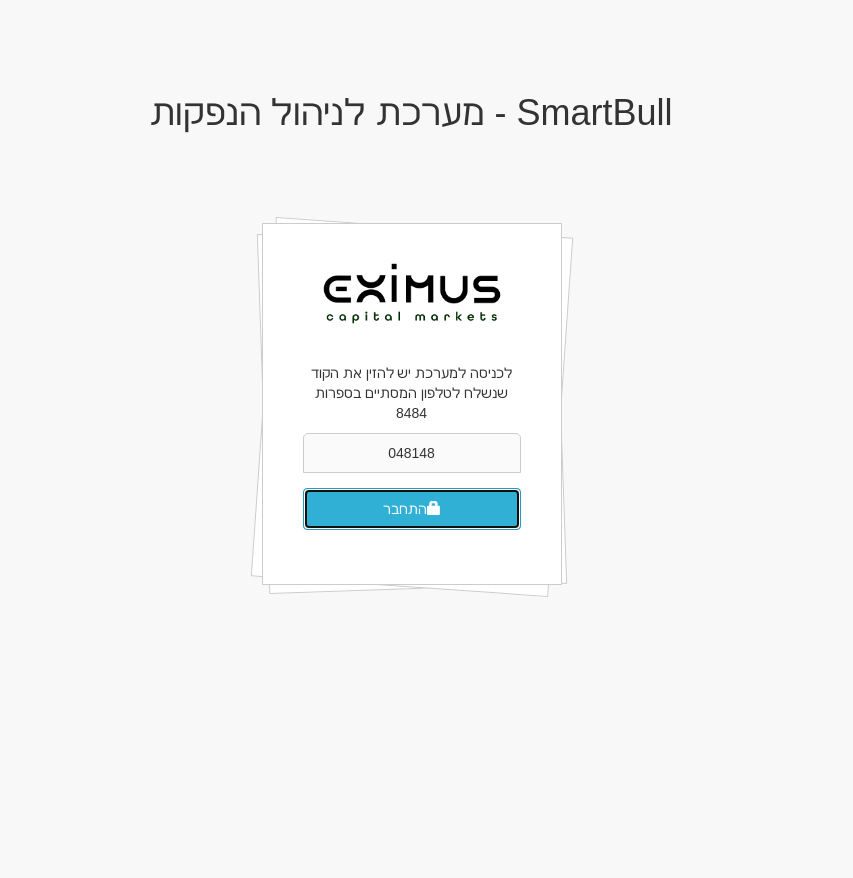 click on "התחבר" at bounding box center (412, 509) 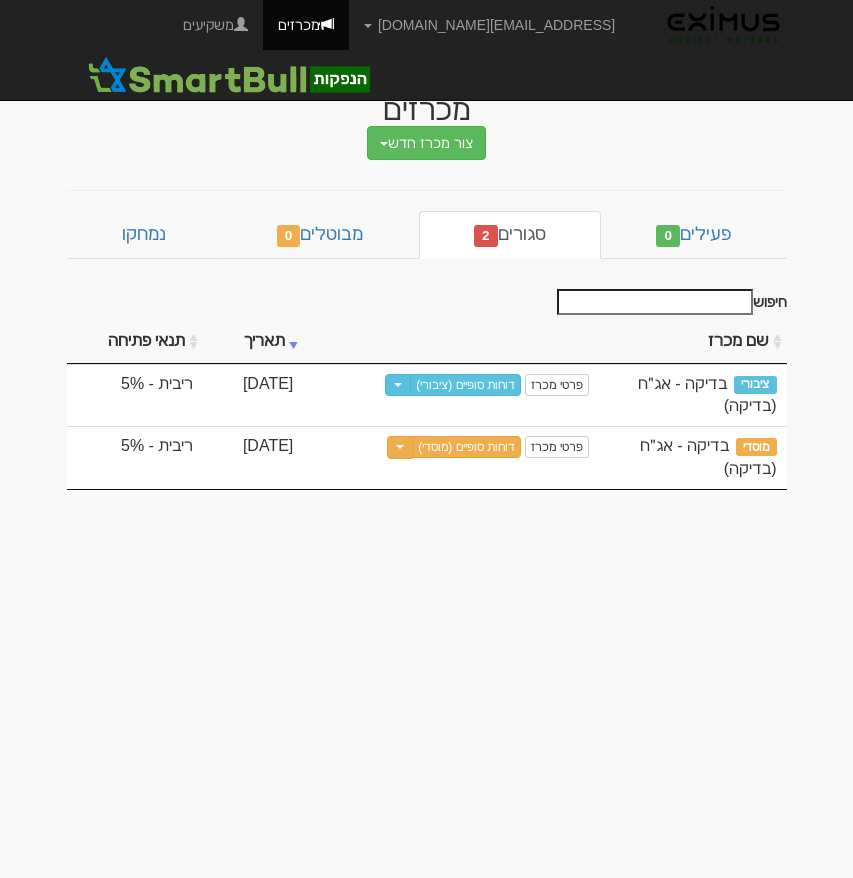 scroll, scrollTop: 0, scrollLeft: 0, axis: both 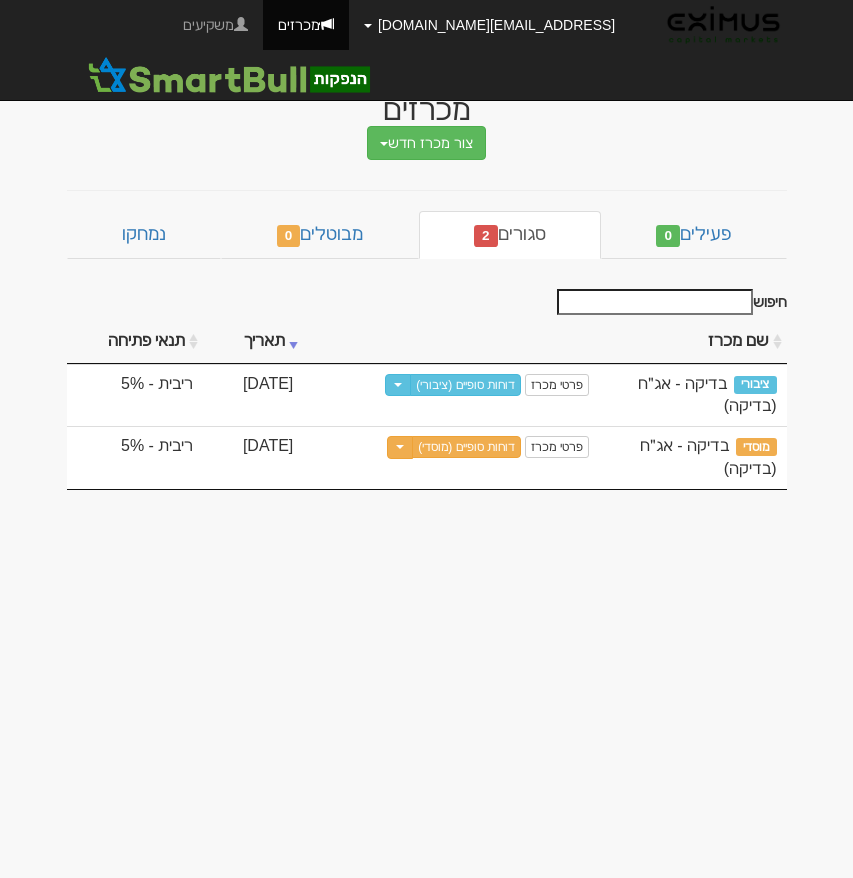 click on "[EMAIL_ADDRESS][DOMAIN_NAME]" at bounding box center (489, 25) 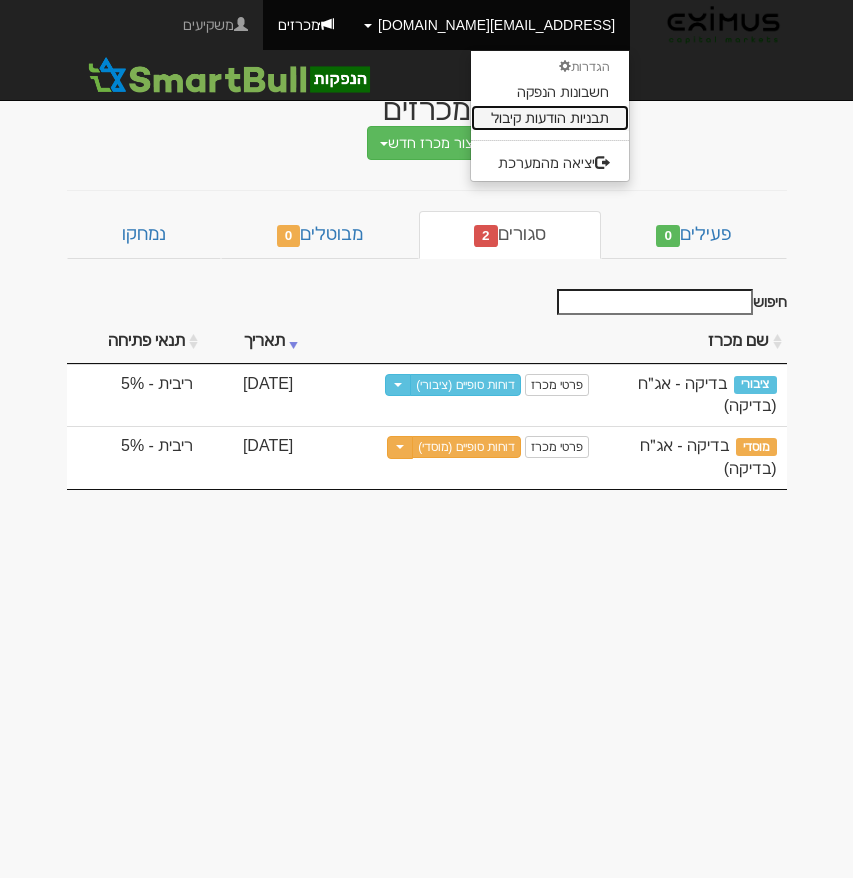 click on "תבניות הודעות קיבול" at bounding box center [550, 118] 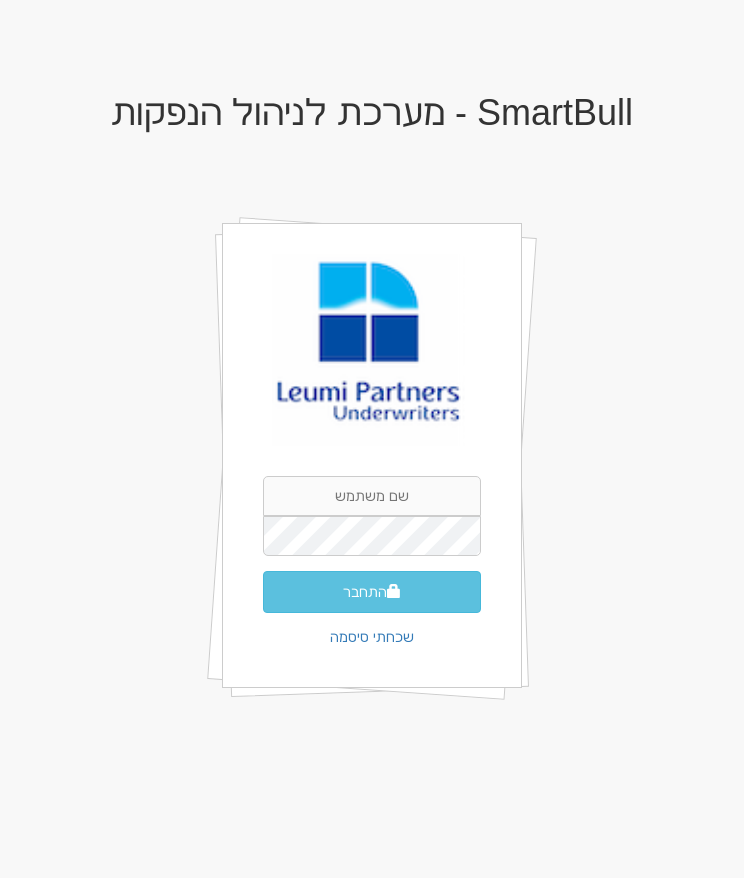 scroll, scrollTop: 0, scrollLeft: 0, axis: both 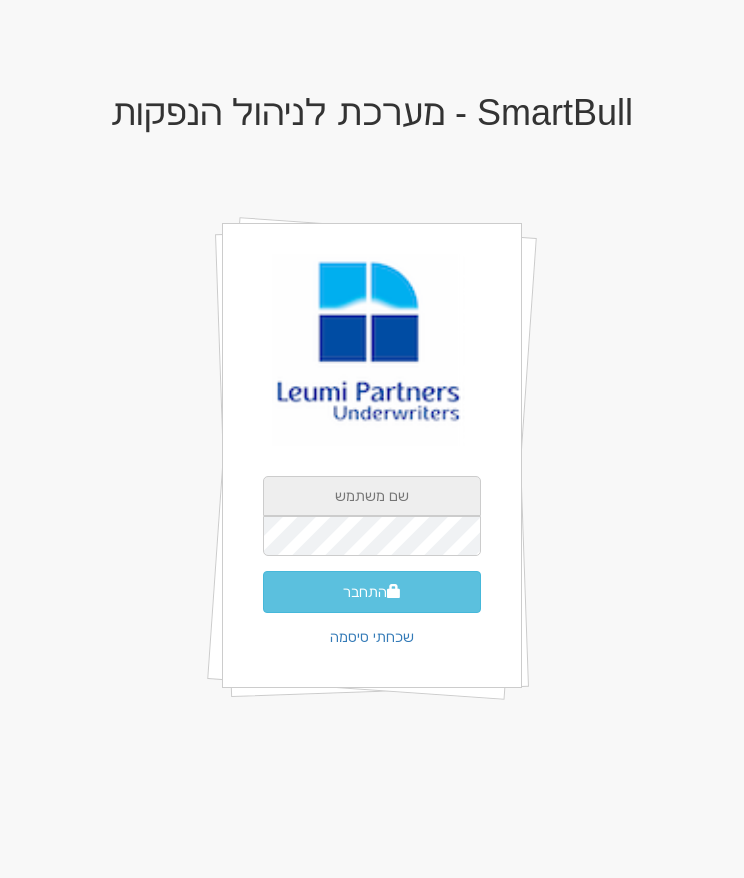 click at bounding box center (372, 496) 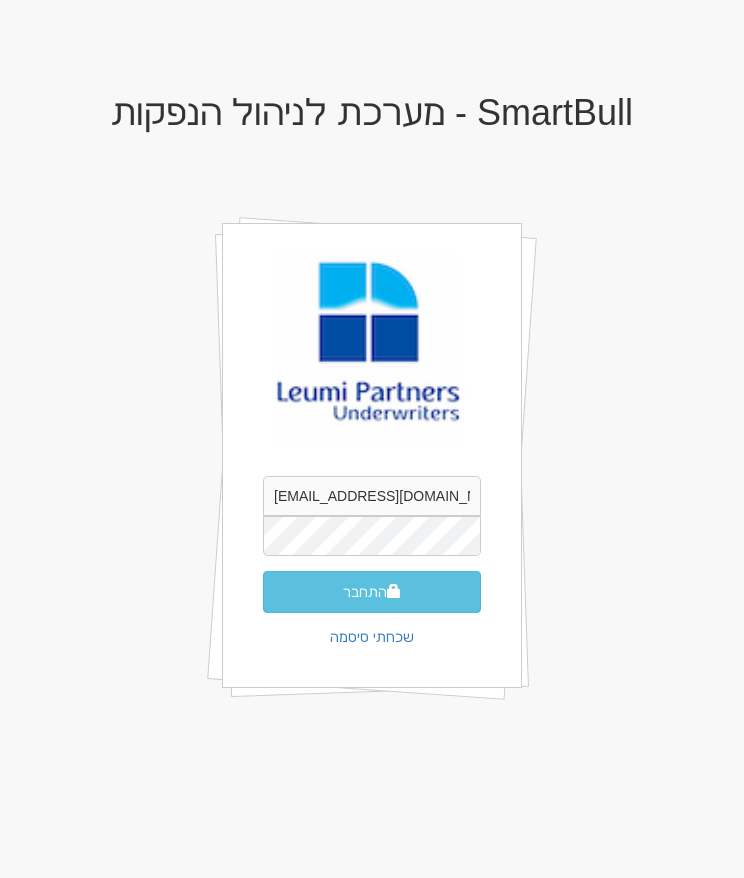 click on "התחבר" at bounding box center [372, 592] 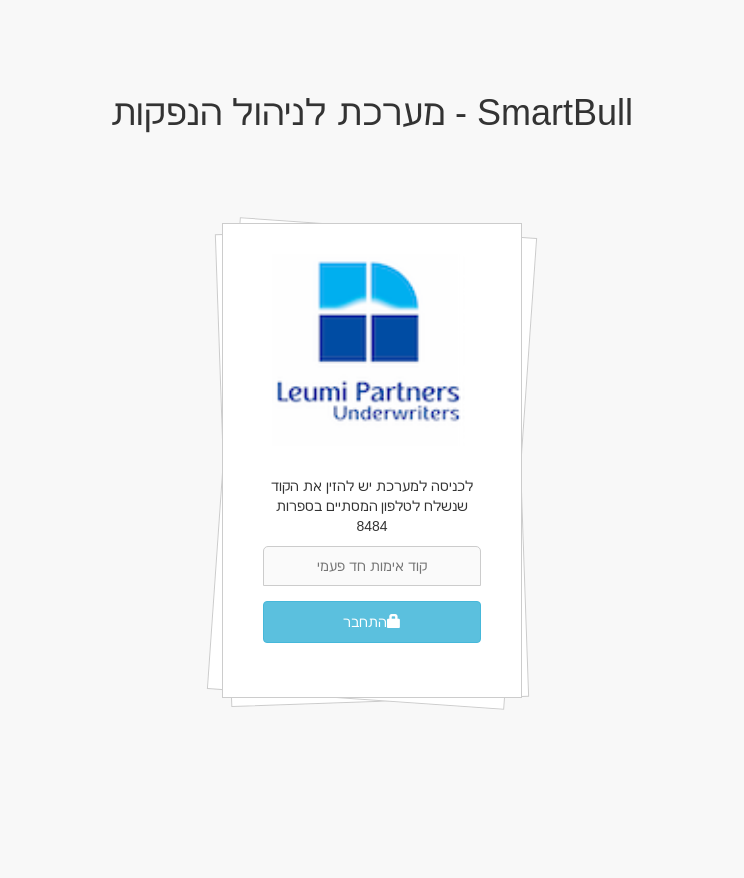 scroll, scrollTop: 0, scrollLeft: 0, axis: both 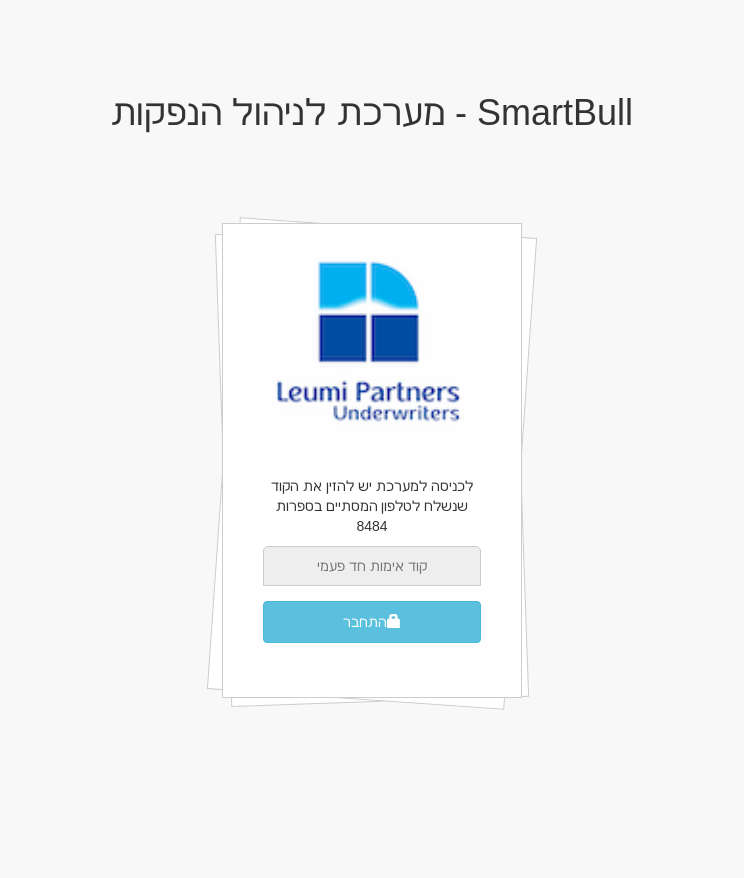 click at bounding box center [372, 566] 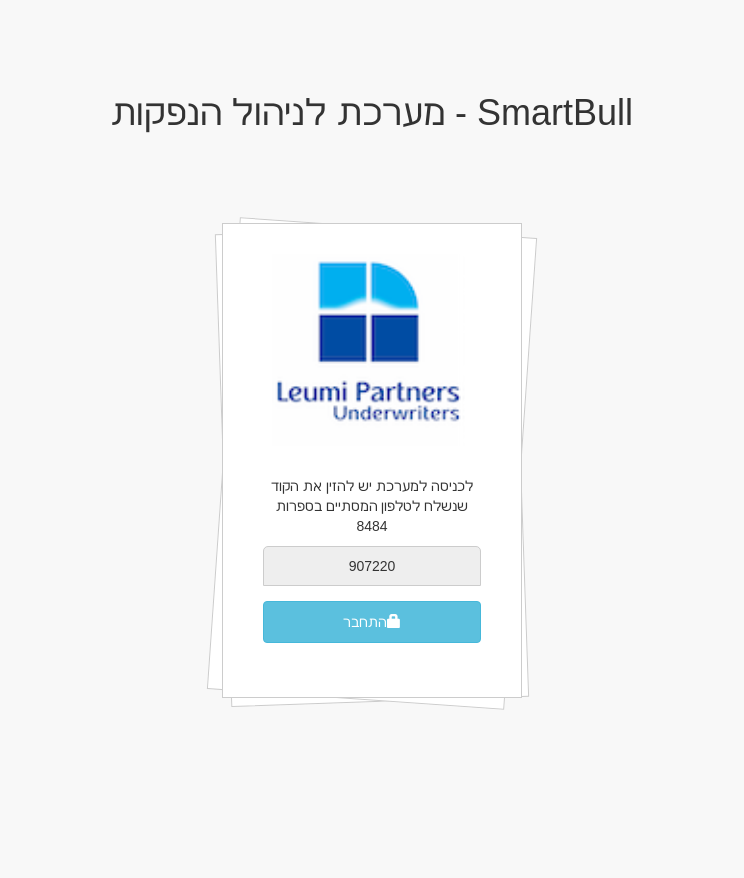 type on "907220" 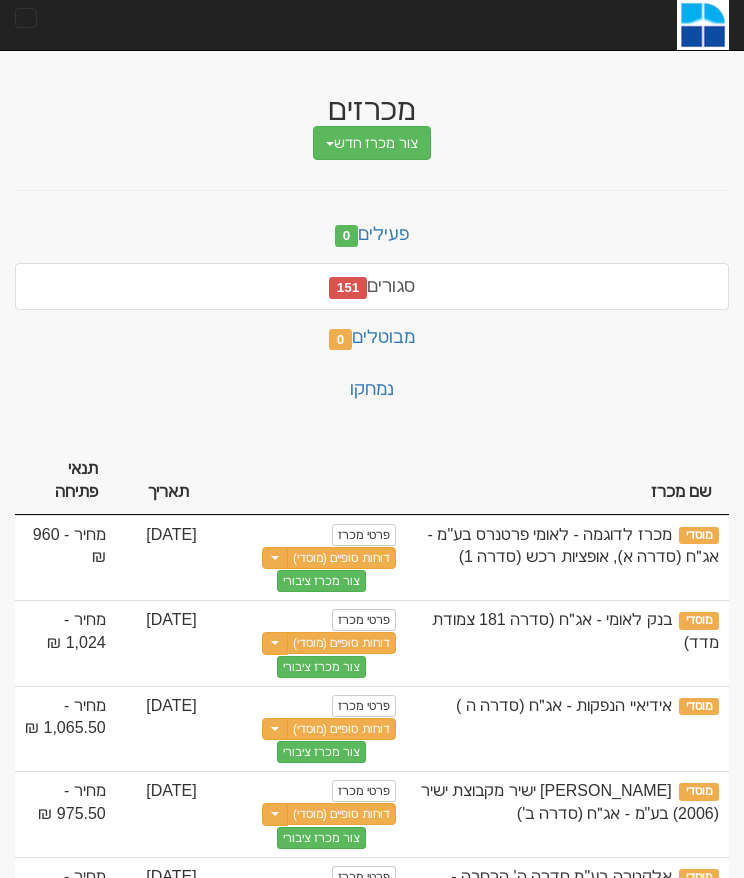 scroll, scrollTop: 0, scrollLeft: 0, axis: both 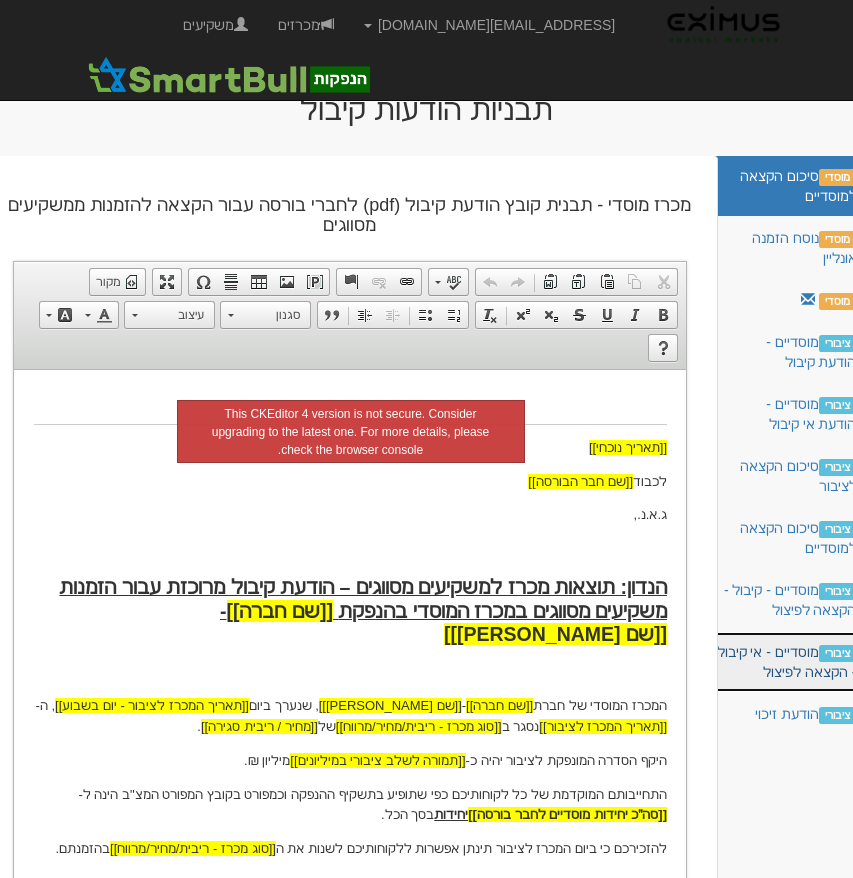click on "ציבורי
מוסדיים - אי קיבול - הקצאה לפיצול" at bounding box center [787, 662] 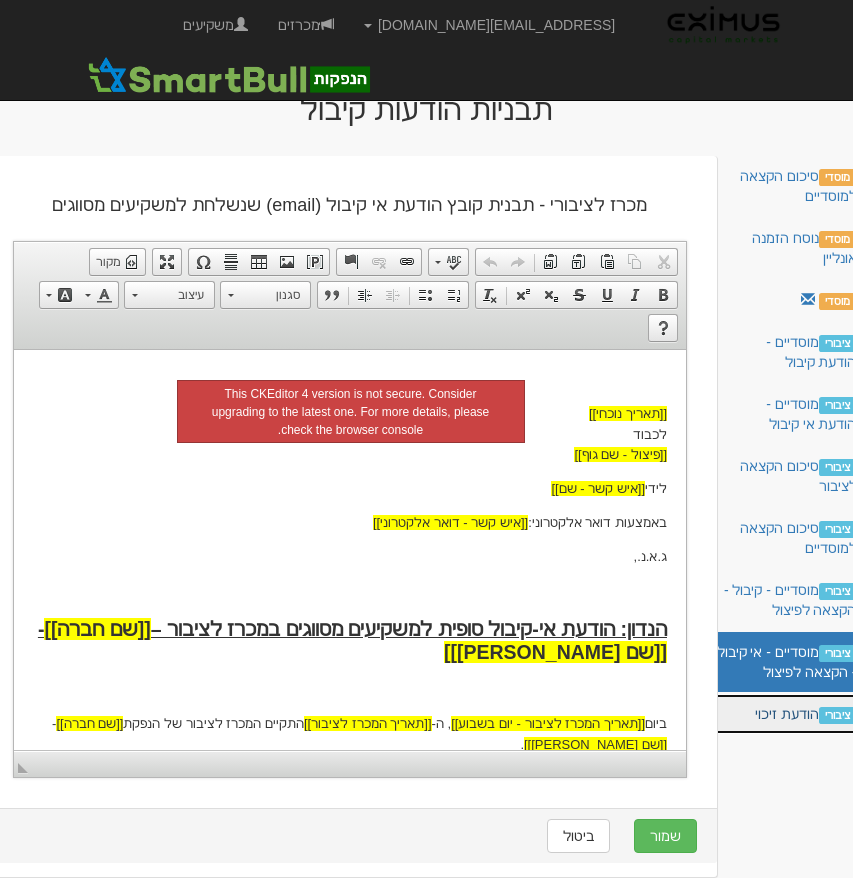 click on "ציבורי
הודעת זיכוי" at bounding box center (787, 714) 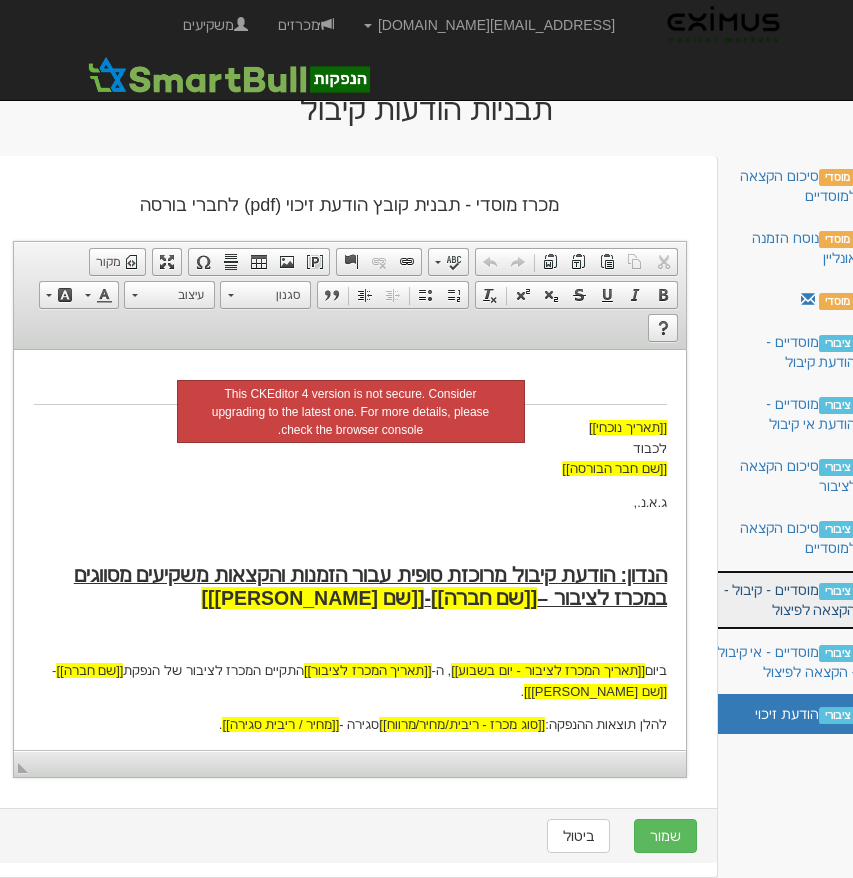 click on "ציבורי
מוסדיים - קיבול - הקצאה לפיצול" at bounding box center (787, 600) 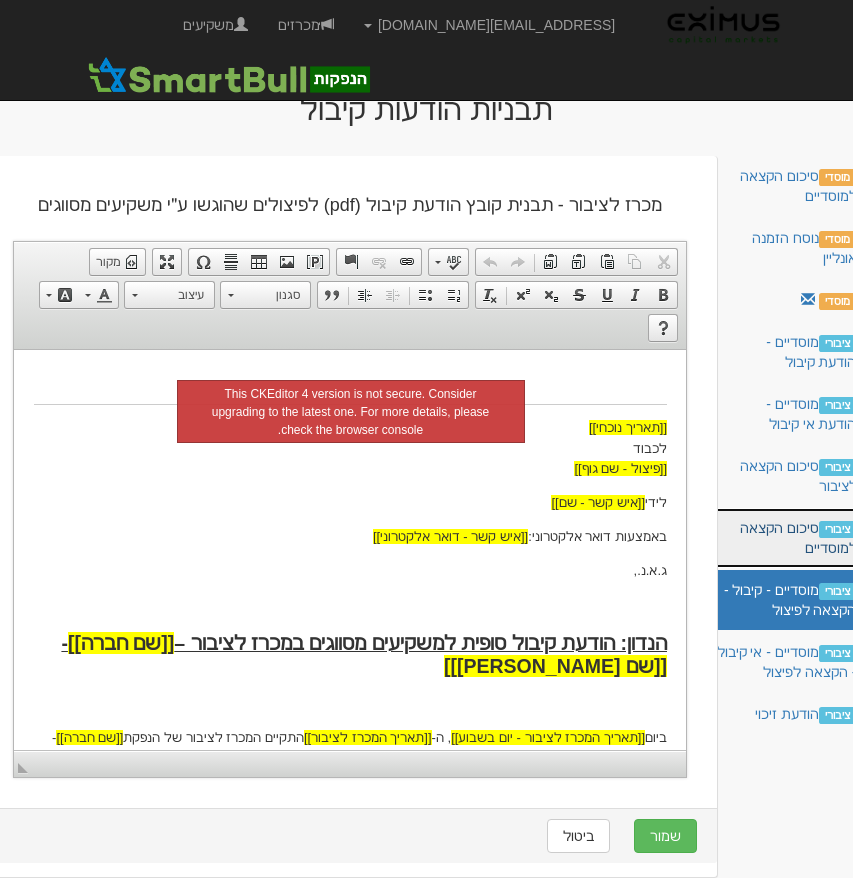 click on "ציבורי
סיכום הקצאה למוסדיים" at bounding box center [787, 538] 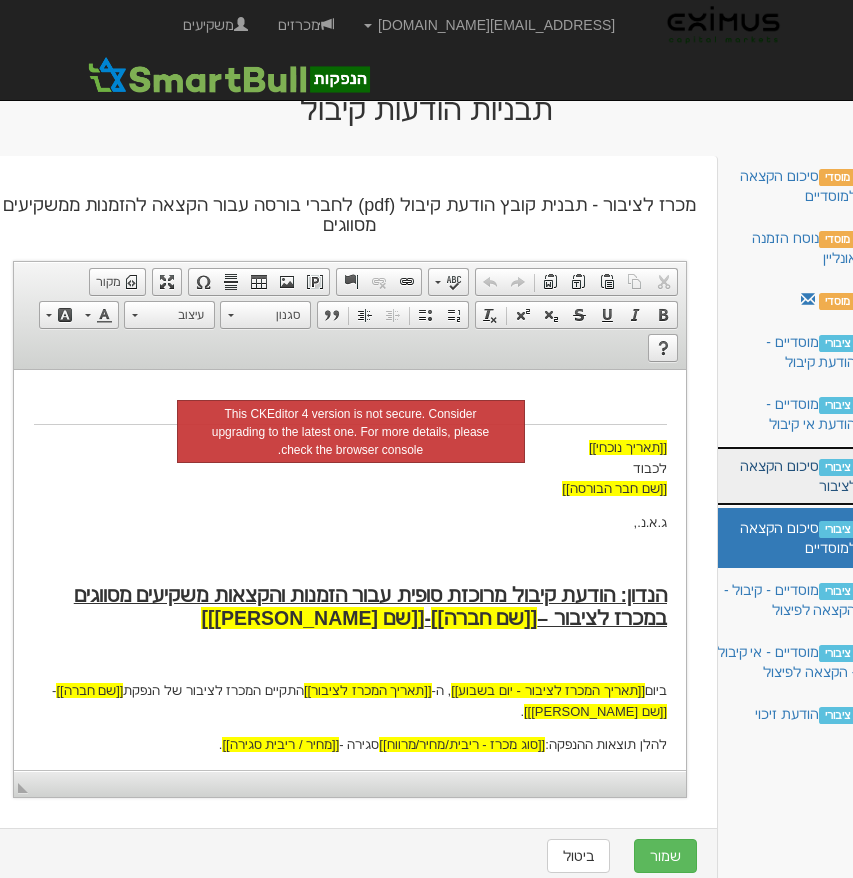 click on "ציבורי
סיכום הקצאה לציבור" at bounding box center [787, 476] 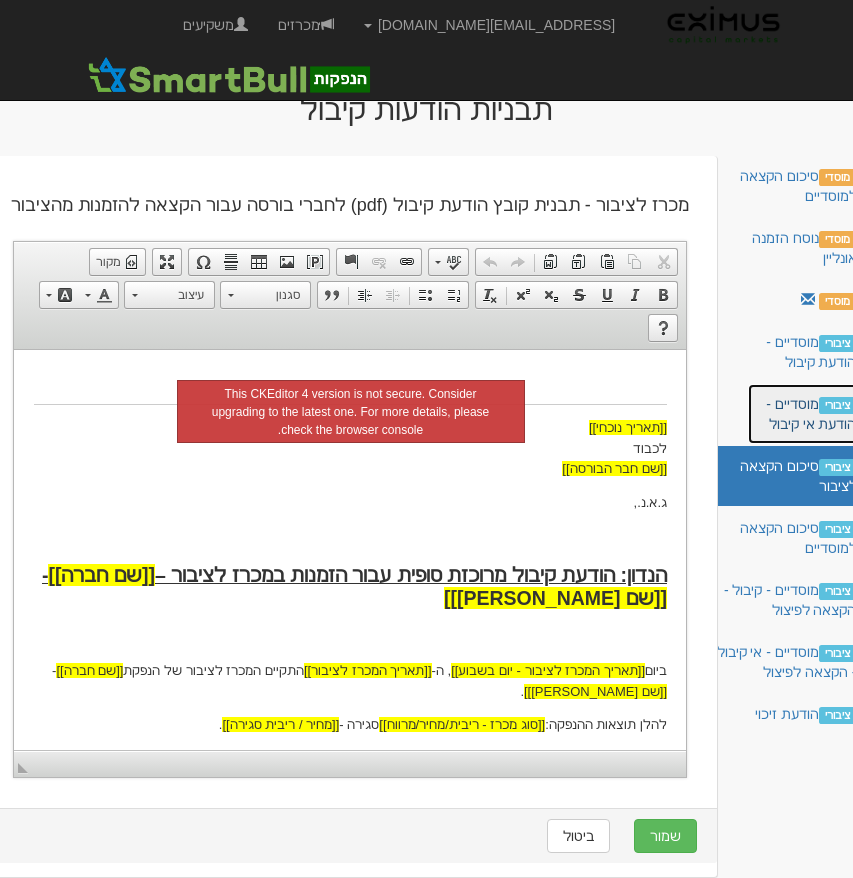 click on "ציבורי
מוסדיים - הודעת אי קיבול" at bounding box center [809, 414] 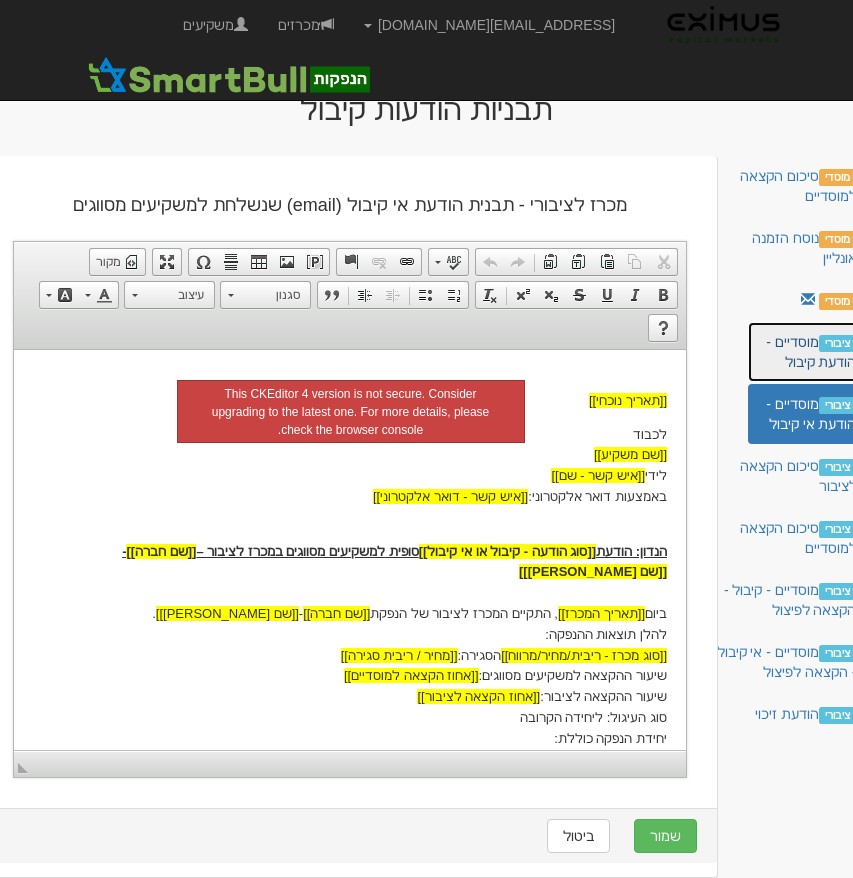 click on "ציבורי
מוסדיים - הודעת קיבול" at bounding box center [809, 352] 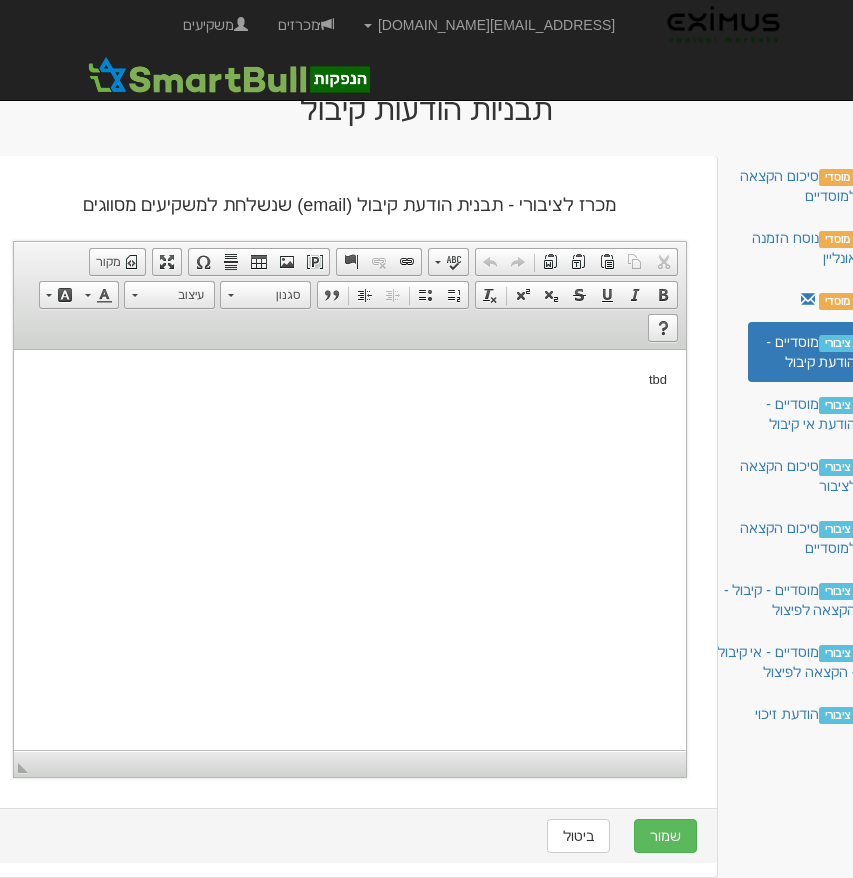 click on "tbd" at bounding box center [349, 379] 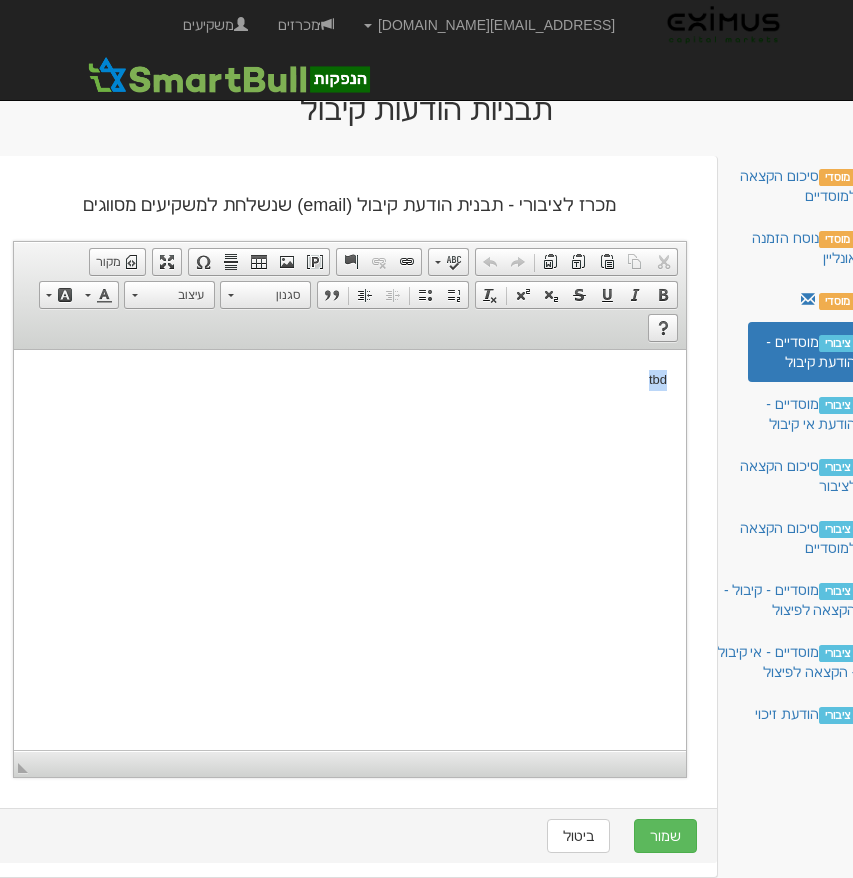 click on "tbd" at bounding box center [349, 379] 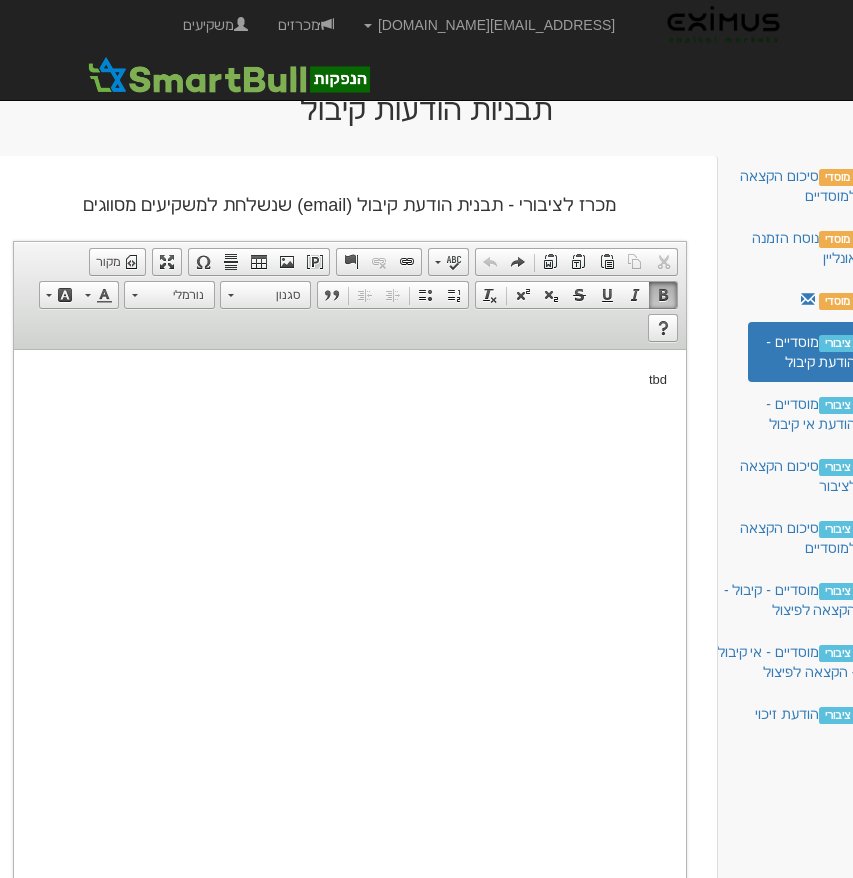 scroll, scrollTop: 0, scrollLeft: 0, axis: both 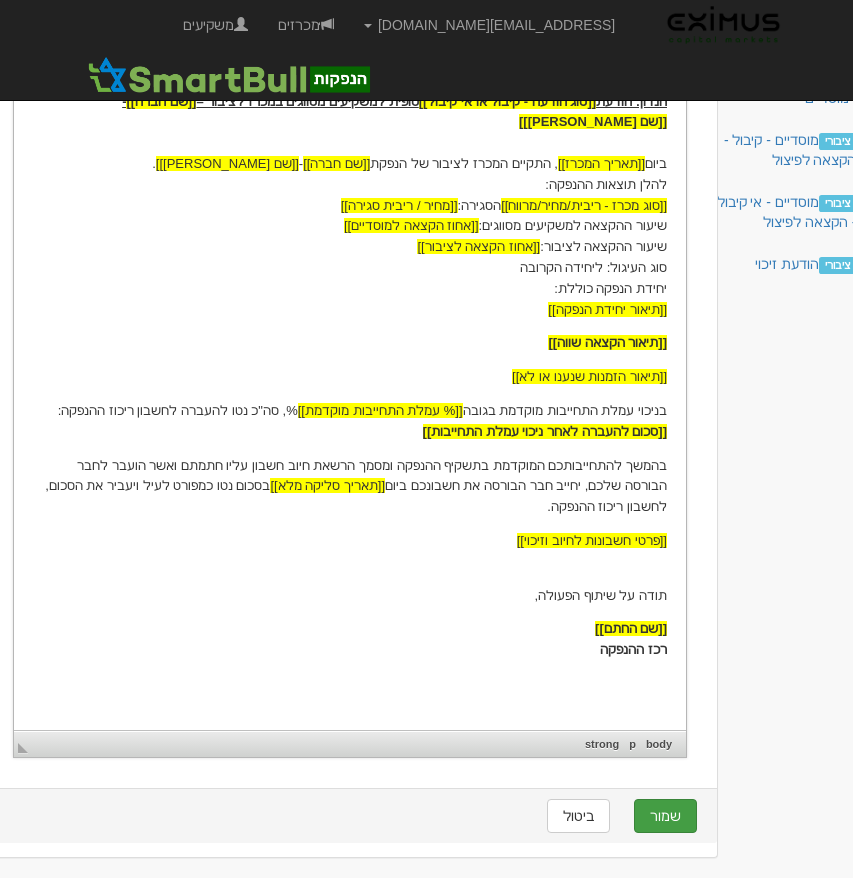 click on "שמור" at bounding box center (665, 816) 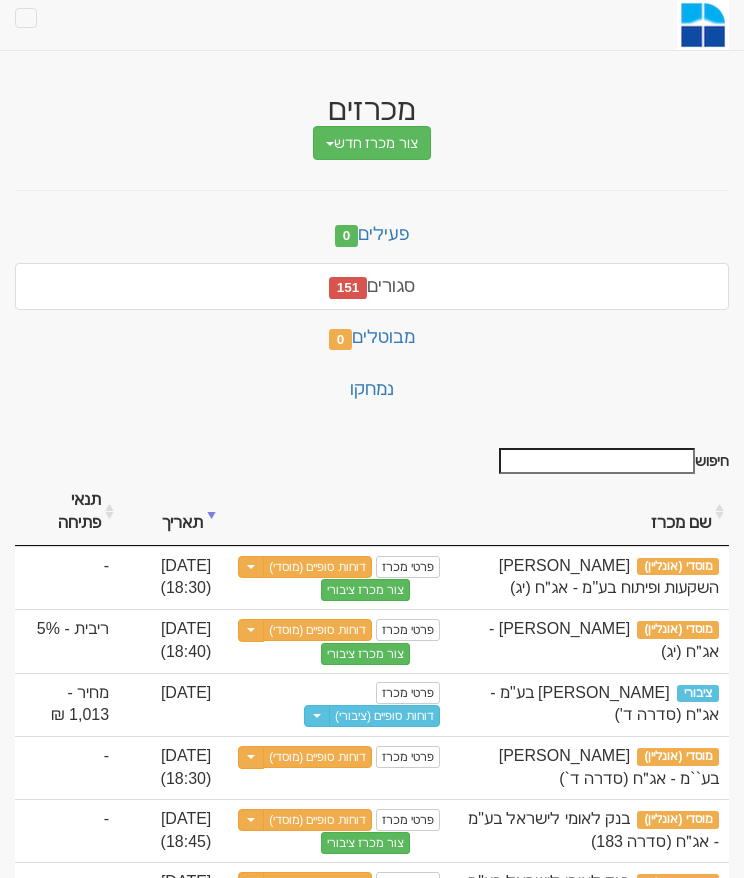 scroll, scrollTop: 0, scrollLeft: 0, axis: both 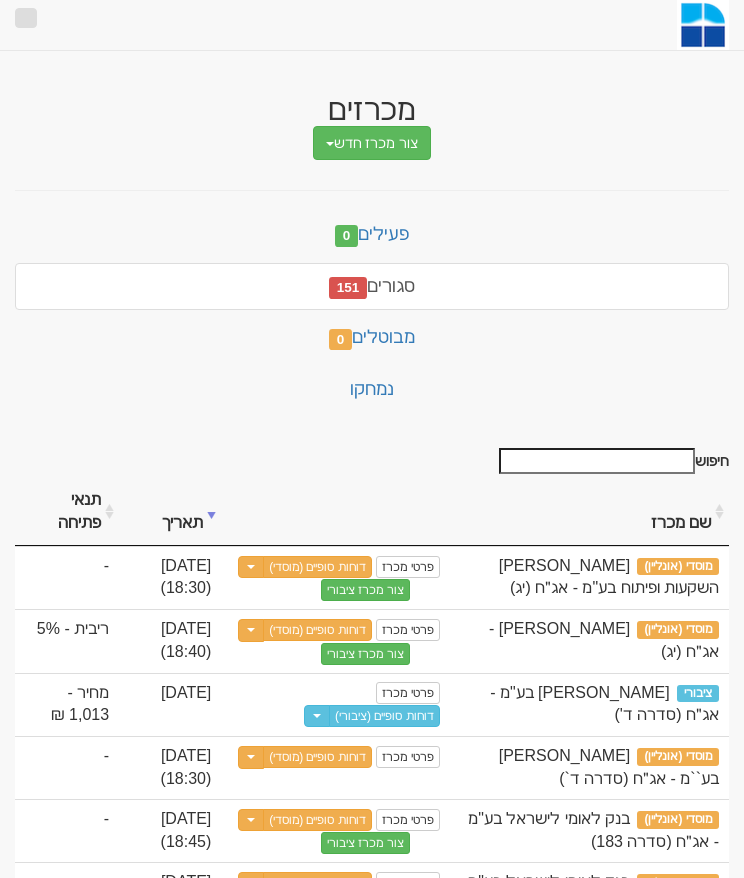 click at bounding box center [26, 18] 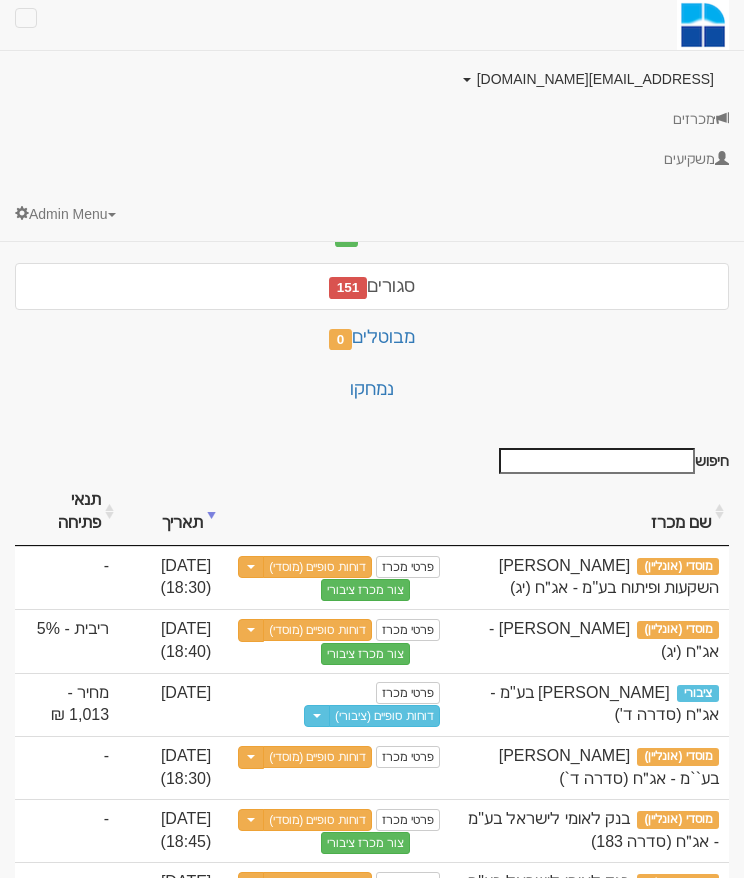 click on "[EMAIL_ADDRESS][DOMAIN_NAME]" at bounding box center [372, 79] 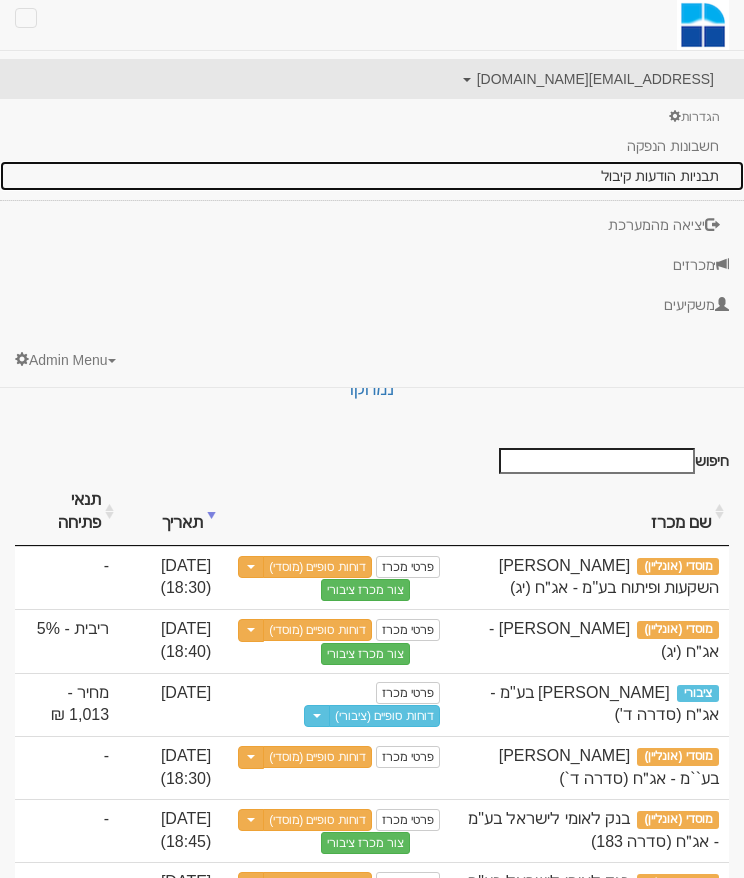 click on "תבניות הודעות קיבול" at bounding box center (372, 176) 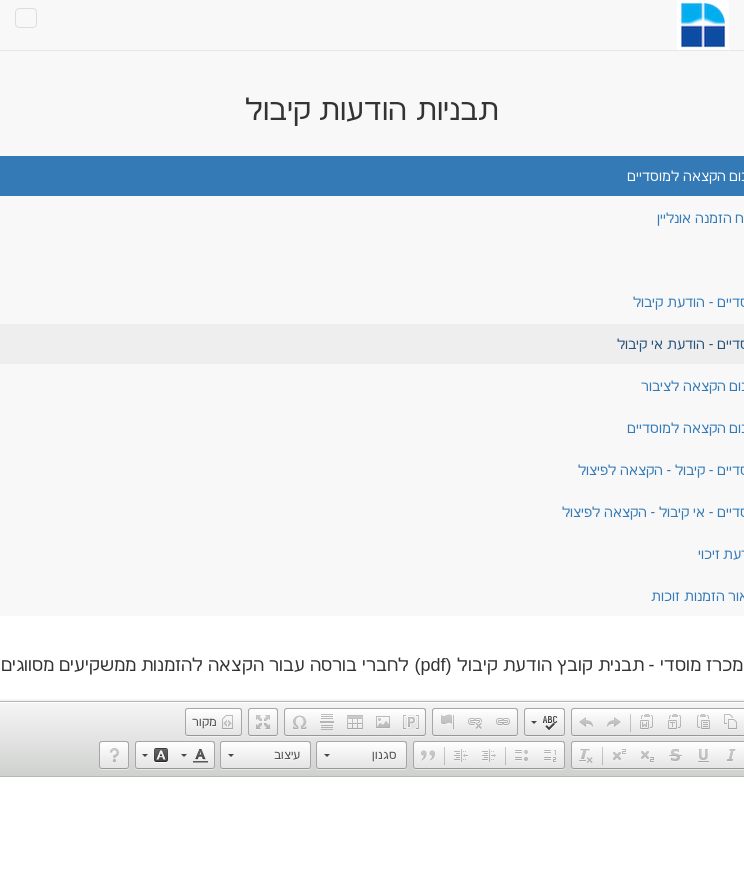 scroll, scrollTop: 0, scrollLeft: 0, axis: both 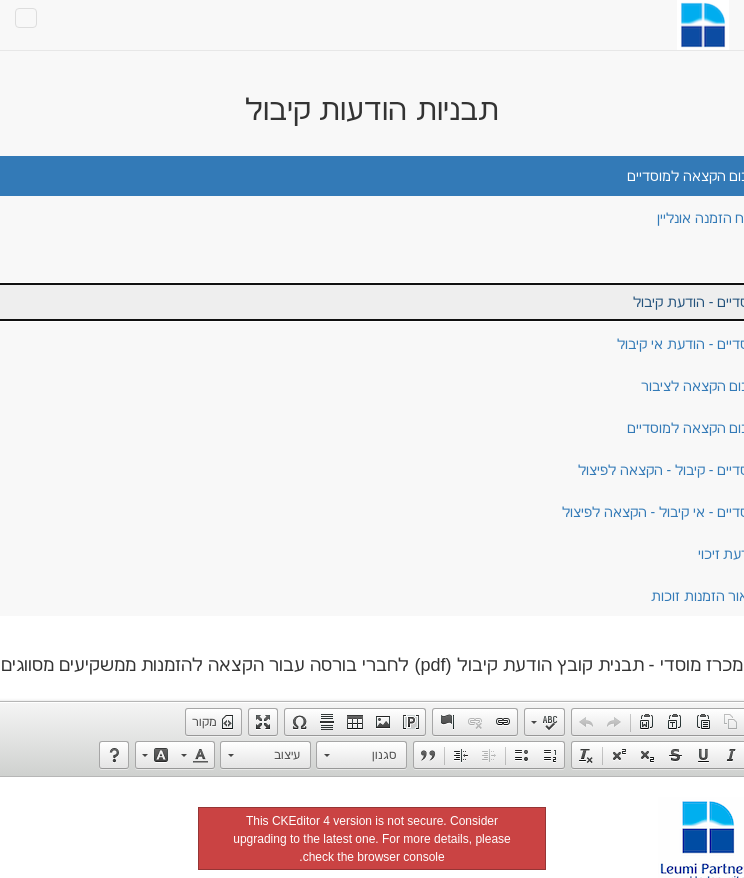 click on "ציבורי
מוסדיים - הודעת קיבול" at bounding box center [372, 302] 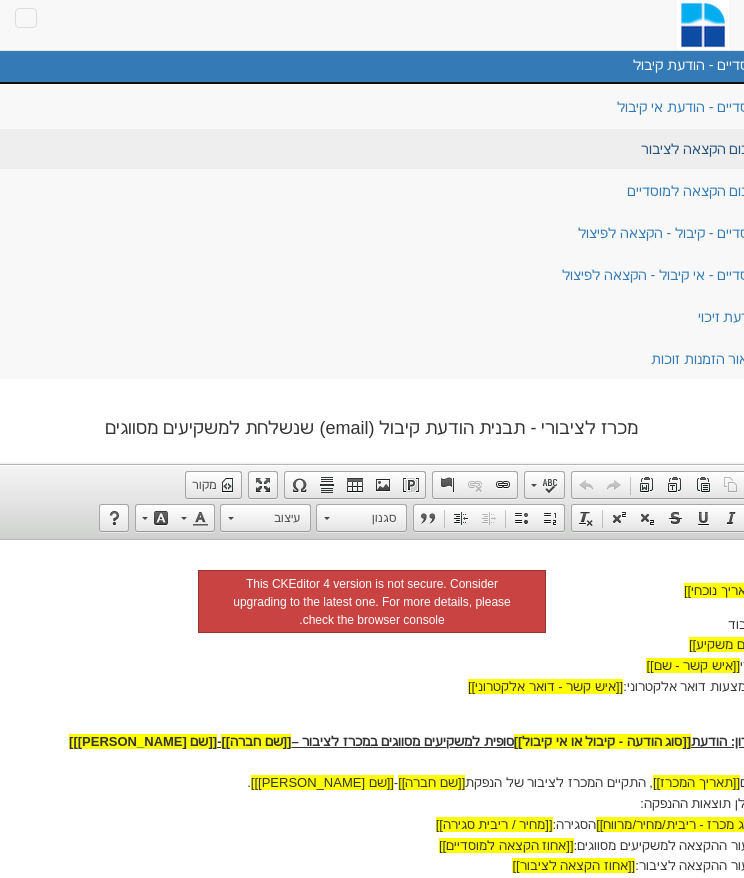 scroll, scrollTop: 239, scrollLeft: 0, axis: vertical 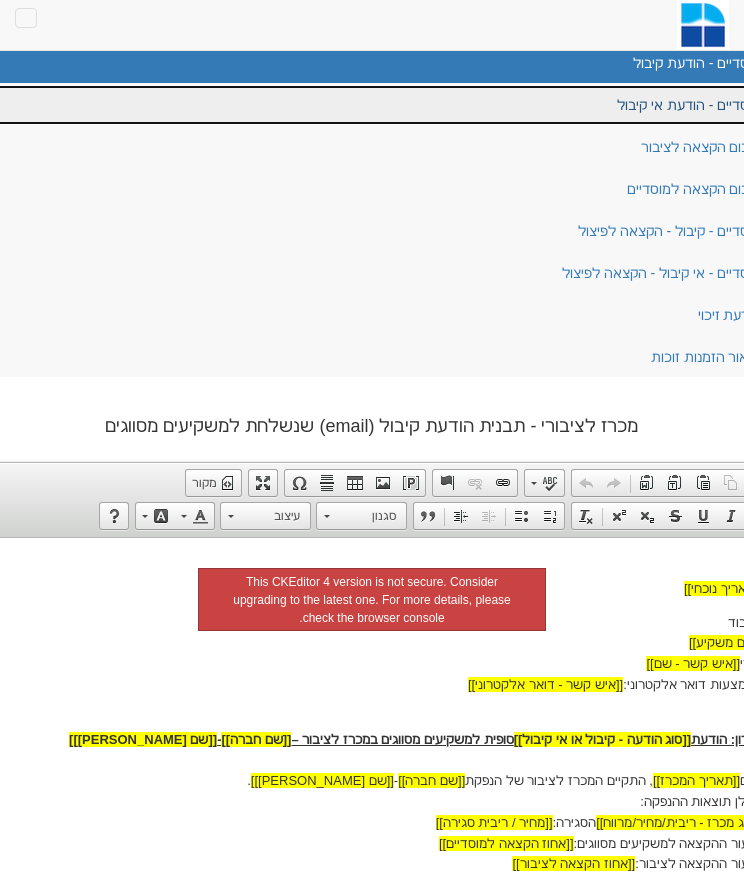 click on "ציבורי
מוסדיים - הודעת אי קיבול" at bounding box center (372, 105) 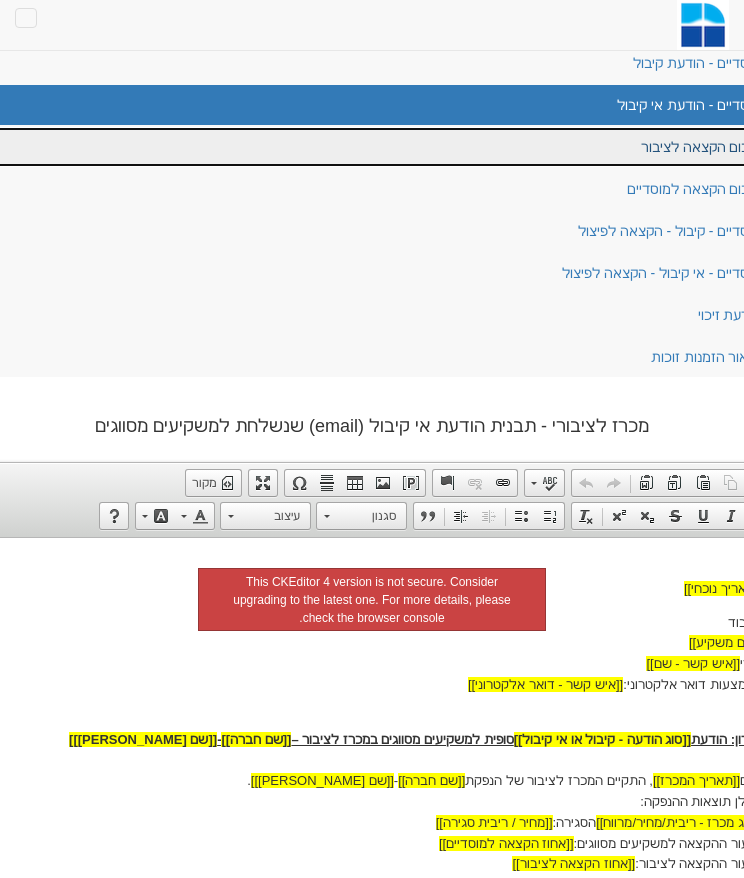 click on "ציבורי
סיכום הקצאה לציבור" at bounding box center [372, 147] 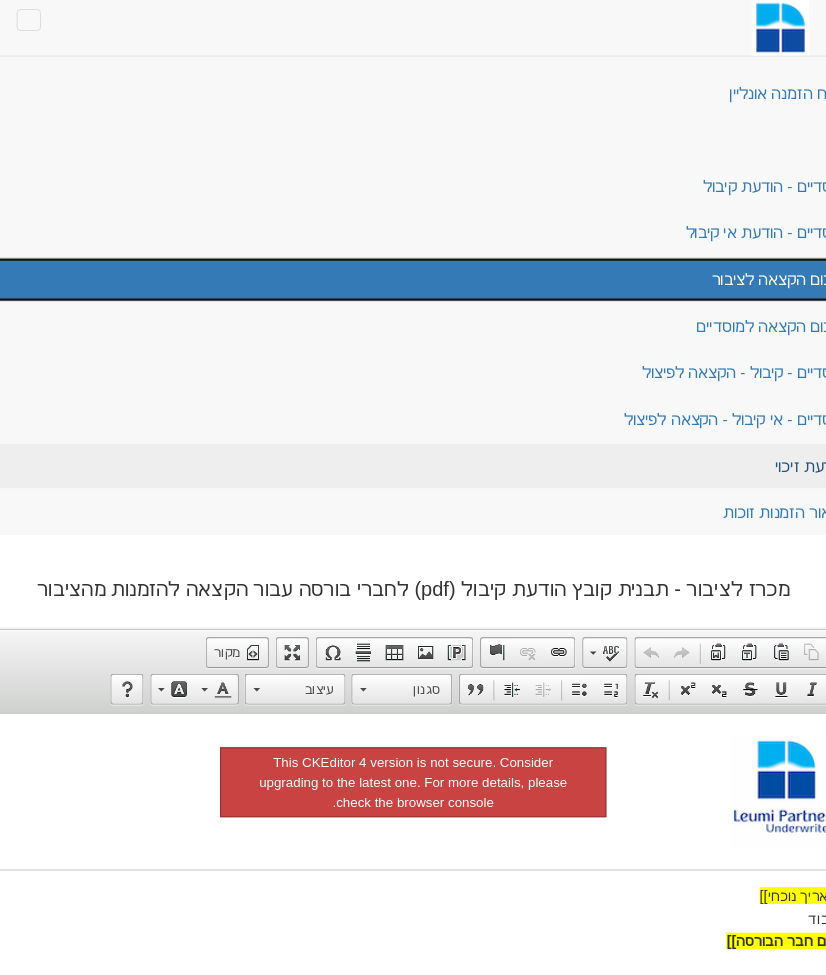 scroll, scrollTop: 0, scrollLeft: 0, axis: both 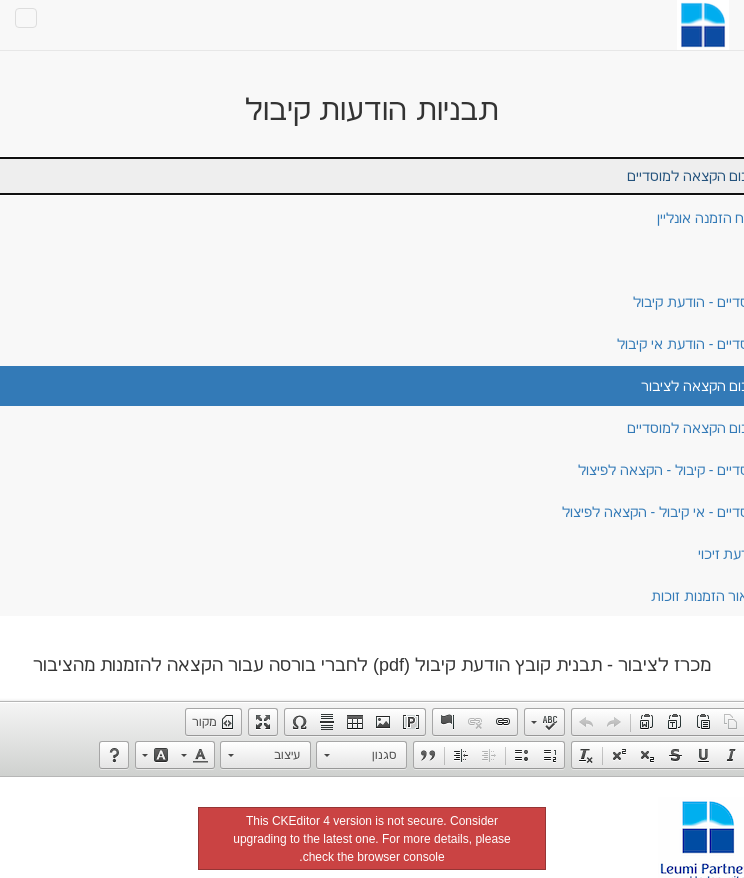 click on "מוסדי
סיכום הקצאה למוסדיים" at bounding box center [372, 176] 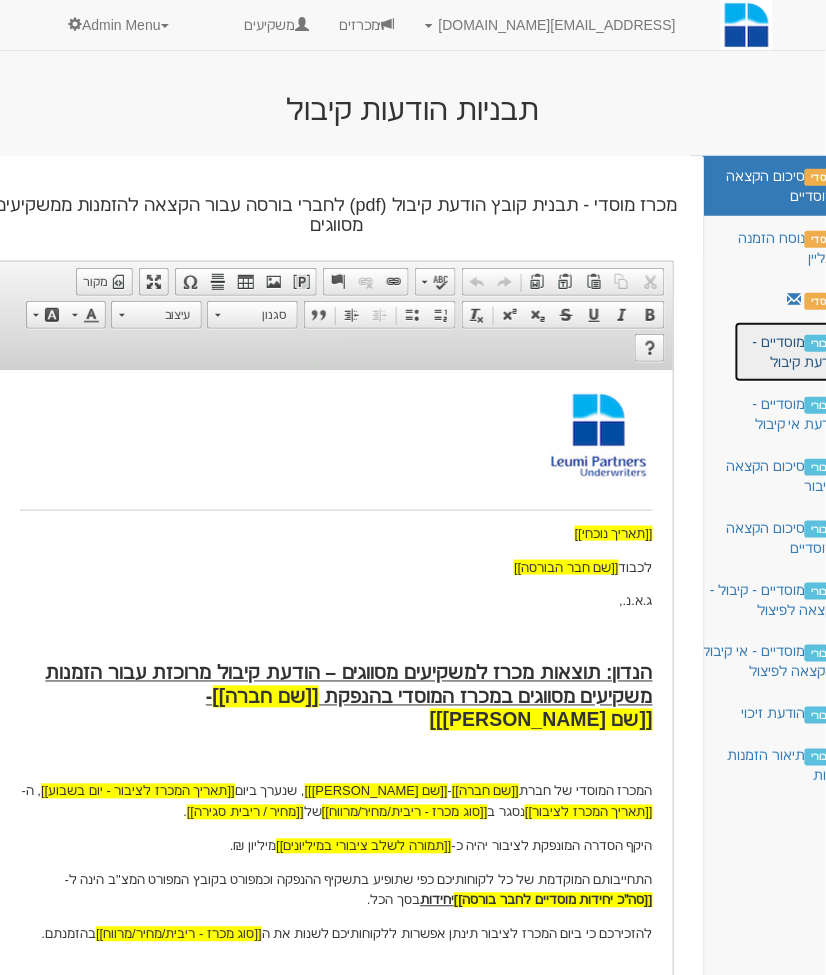 click on "ציבורי
מוסדיים - הודעת קיבול" at bounding box center [796, 352] 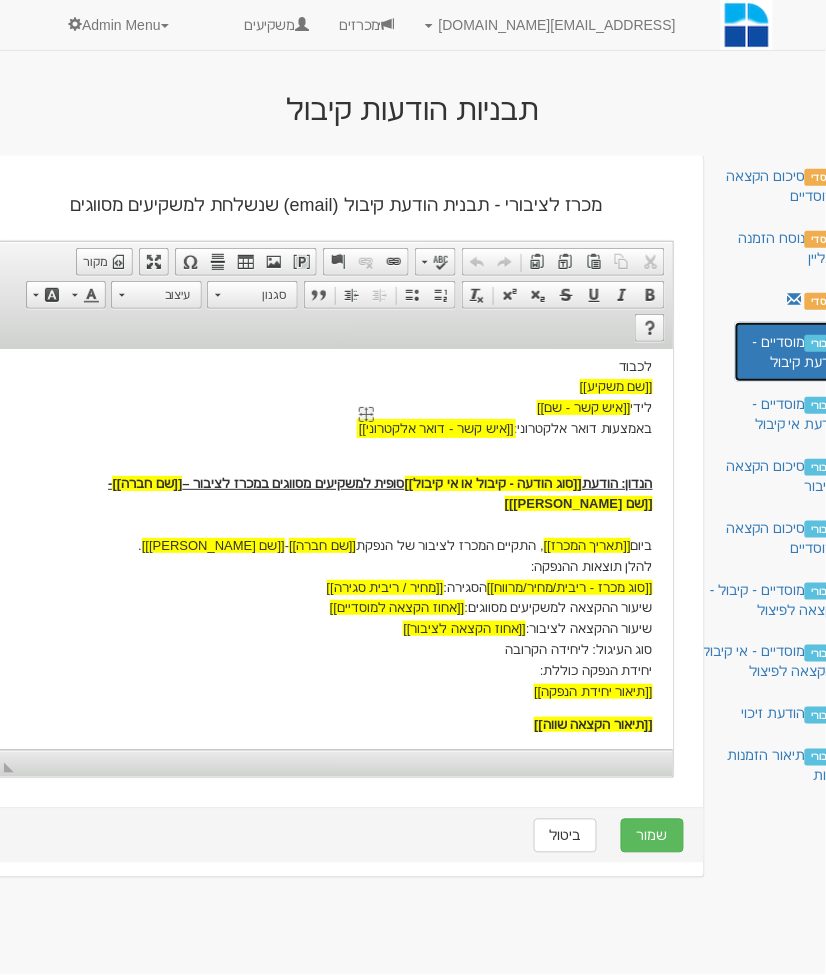scroll, scrollTop: 0, scrollLeft: 0, axis: both 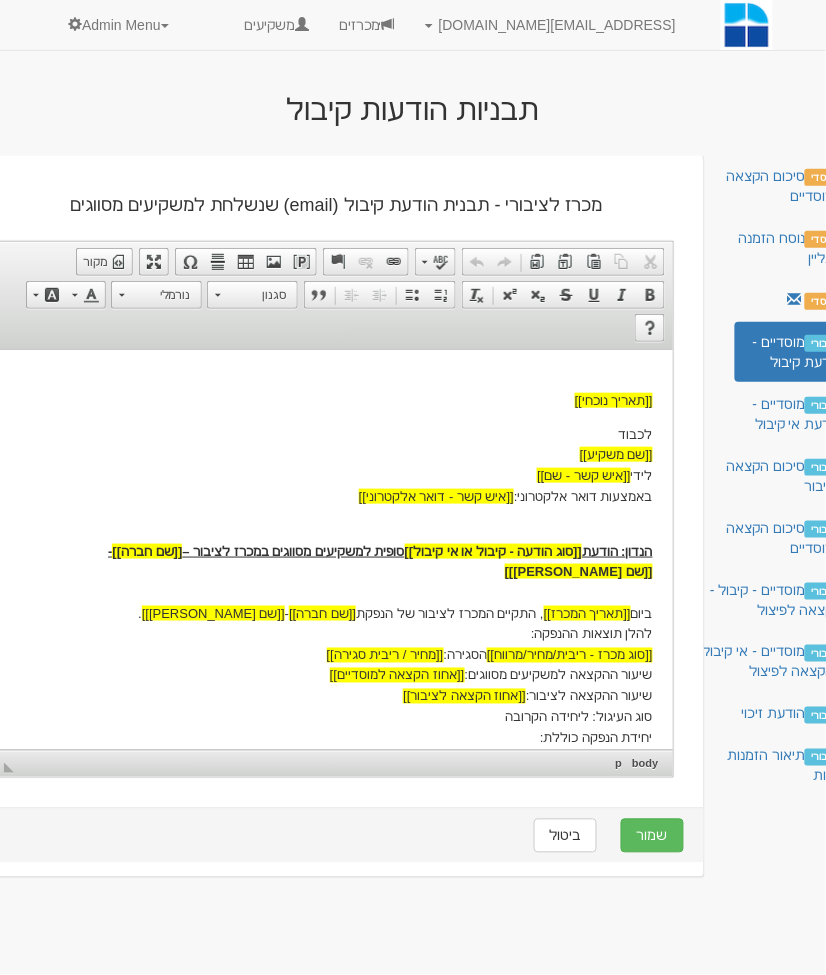click on "הנדון: הודעת  [[סוג הודעה - קיבול או אי קיבול]]  סופית למשקיעים מסווגים במכרז לציבור –  [[שם חברה]]  -  [[שם נייר מונפק]]   ביום  [[תאריך המכרז]] , התקיים המכרז לציבור של הנפקת  [[שם חברה]]  -  [[שם נייר מונפק]] . להלן תוצאות ההנפקה: [[סוג מכרז - ריבית/מחיר/מרווח]]  הסגירה:  [[מחיר / ריבית סגירה]] שיעור ההקצאה למשקיעים מסווגים:  [[אחוז הקצאה למוסדיים]] שיעור ההקצאה לציבור:  [[אחוז הקצאה לציבור]] סוג העיגול: ליחידה הקרובה יחידת הנפקה כוללת: [[תיאור יחידת הנפקה]]" at bounding box center (336, 645) 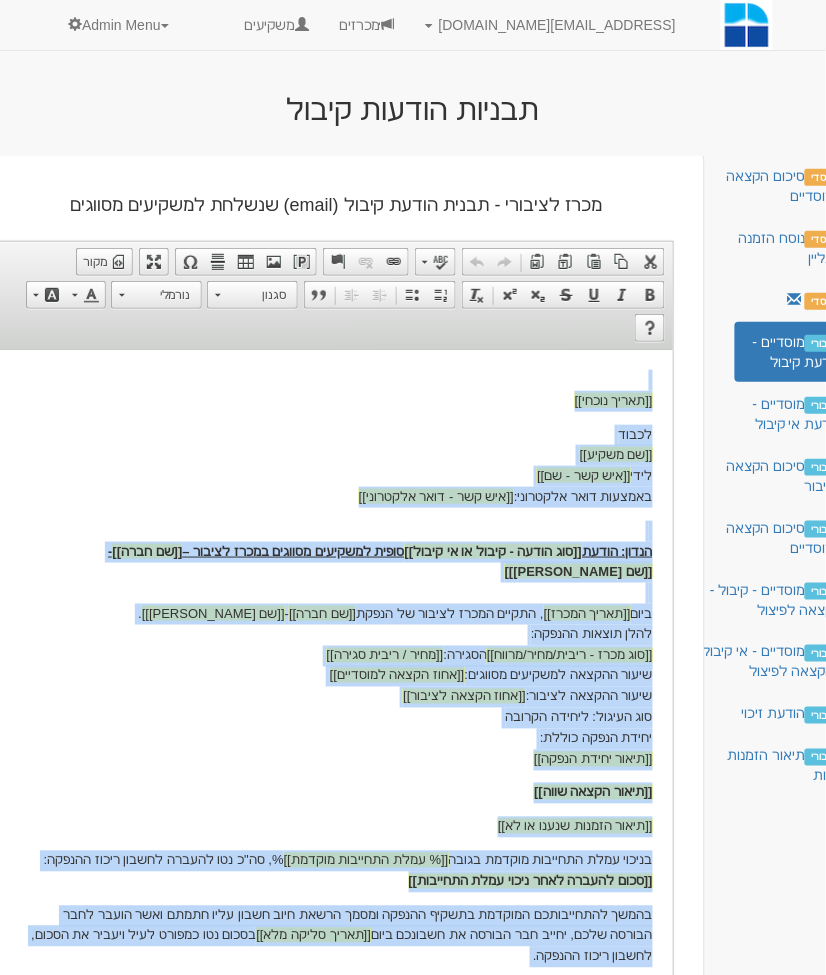 copy on "[[תאריך נוכחי]] לכבוד [[שם משקיע]] לידי  [[איש קשר - שם]] באמצעות דואר אלקטרוני:  [[איש קשר - דואר אלקטרוני]]   הנדון: הודעת  [[סוג הודעה - קיבול או אי קיבול]]  סופית למשקיעים מסווגים במכרז לציבור –  [[שם חברה]]  -  [[שם נייר מונפק]]   ביום  [[תאריך המכרז]] , התקיים המכרז לציבור של הנפקת  [[שם חברה]]  -  [[שם נייר מונפק]] . להלן תוצאות ההנפקה: [[סוג מכרז - ריבית/מחיר/מרווח]]  הסגירה:  [[מחיר / ריבית סגירה]] שיעור ההקצאה למשקיעים מסווגים:  [[אחוז הקצאה למוסדיים]] שיעור ההקצאה לציבור:  [[אחוז הקצאה לציבור]] סוג העיגול: ליחידה הקרובה יחידת הנפקה כוללת: [[תיאור יחידת הנפקה]] [[תיאור הקצאה שווה]] [[תיאור הזמנות שנענו או לא]] בניכוי עמלת התחייבות מוקדמת בגובה  [[% עמלת התחייבות מוקדמת]] %, סה"כ נטו להעברה לחשבון ריכוז ההנפקה:  [[סכום להעברה לאחר ניכוי עמלת התחייבות]] בהמשך להתחייבותכם המוקדמת בתשקיף ההנפקה ומסמך הרשאת חיוב חשבון עליו חתמתם ואשר הועבר לחבר הבורסה שלכם, יחייב חבר הבורסה את חשבונכם ביום  [[תאריך סליקה מלא]]  בסכום נטו כמפורט לעיל ויעביר את הסכום, לחשבון ריכוז ההנפקה. [[פרטי חשבונות לחיוב וזיכוי]] ת..." 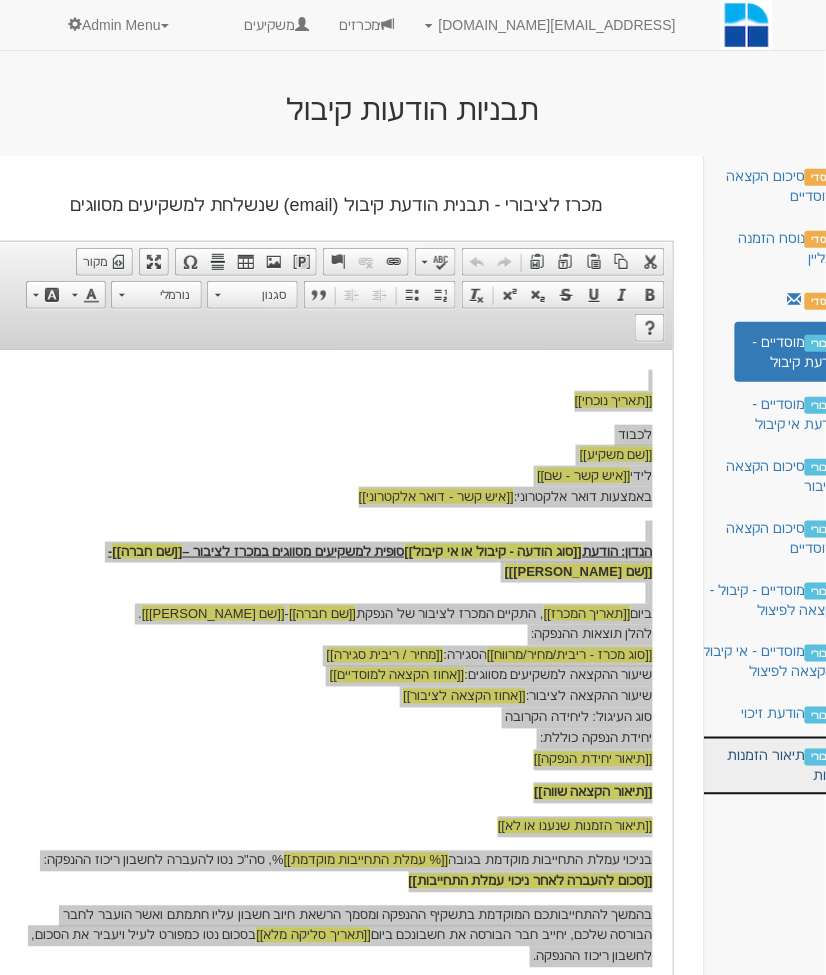 click on "ציבורי
תיאור הזמנות זוכות" at bounding box center [773, 766] 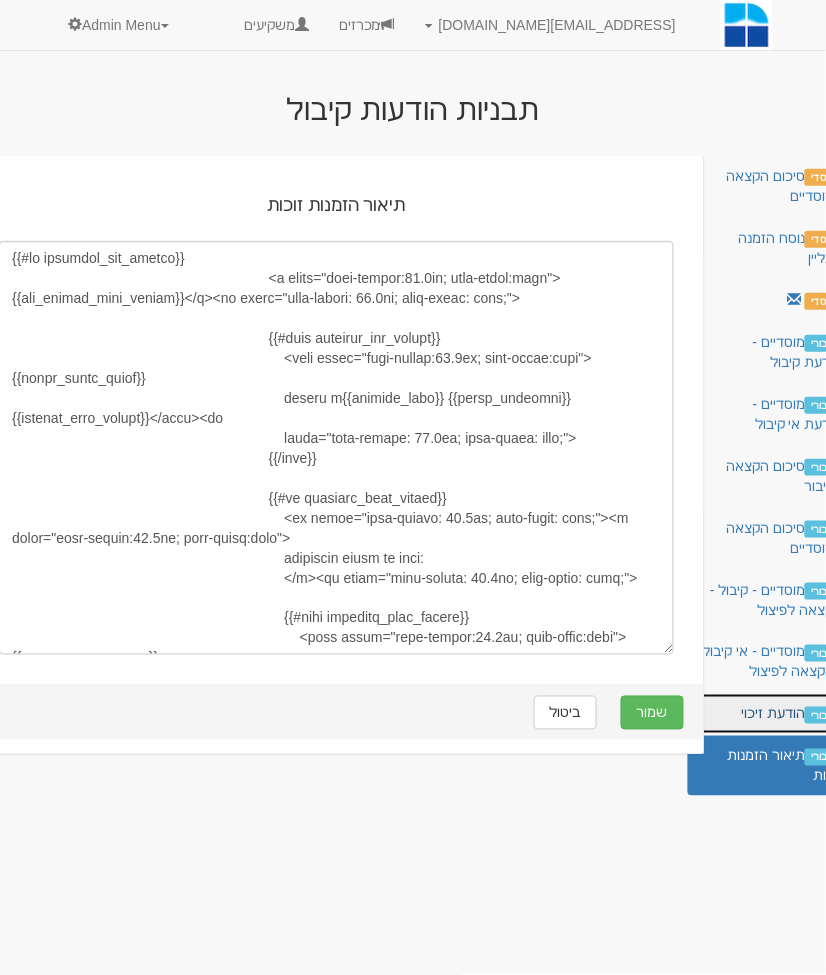 click on "ציבורי
הודעת זיכוי" at bounding box center (773, 714) 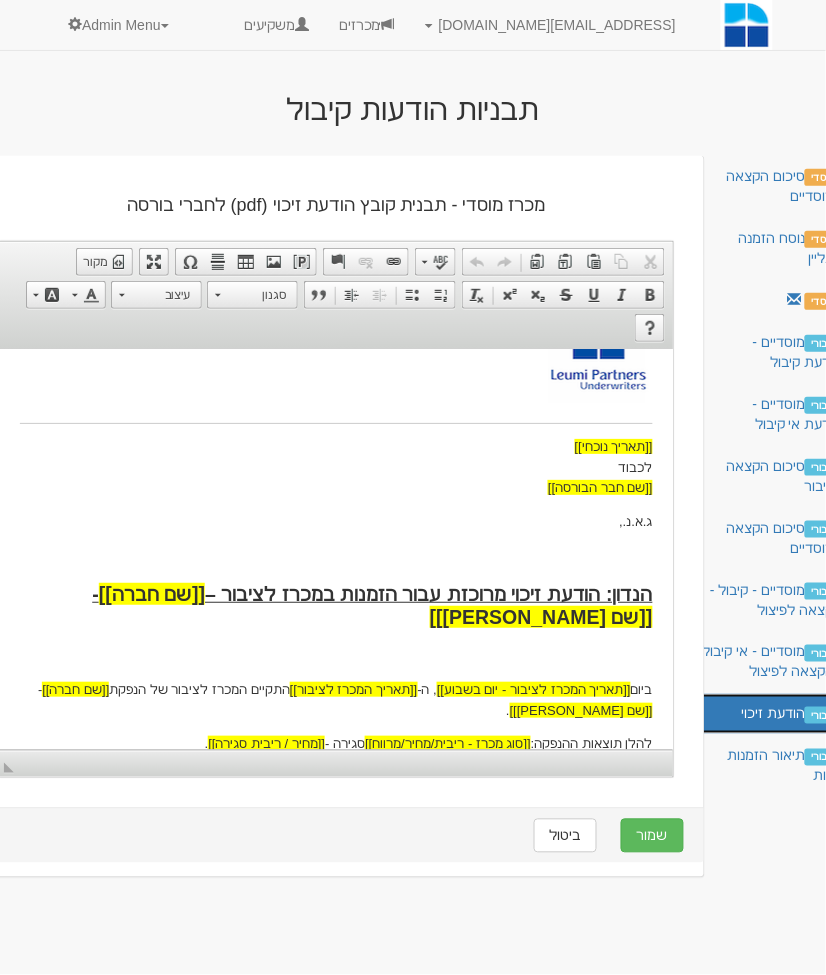 scroll, scrollTop: 54, scrollLeft: 0, axis: vertical 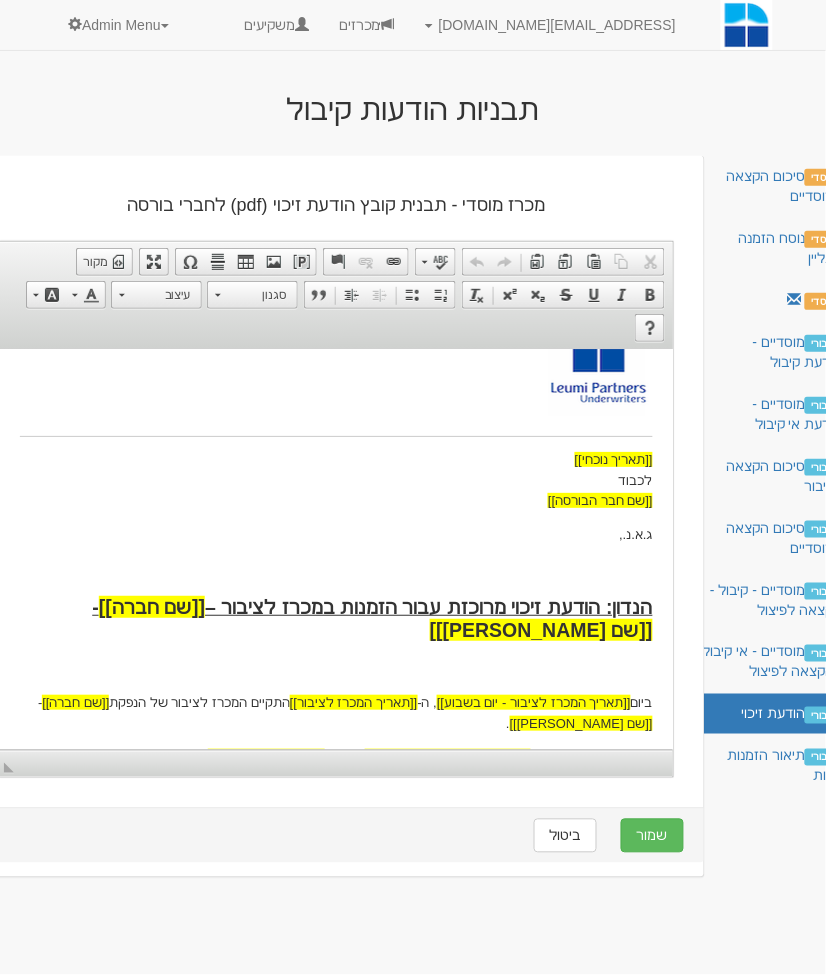 click on "[[תאריך נוכחי]] לכבוד [[שם חבר הבורסה]] ג.א.נ., הנדון: הודעת זיכוי מרוכזת עבור הזמנות במכרז לציבור –  [[שם חברה]]  -  [[שם נייר מונפק]] ביום  [[תאריך המכרז לציבור - יום בשבוע]] , ה-  [[תאריך המכרז לציבור]]  התקיים המכרז לציבור של הנפקת  [[שם חברה]]  -  [[שם נייר מונפק]] . להלן תוצאות ההנפקה:       [[סוג מכרז - ריבית/מחיר/מרווח]]  סגירה -   [[מחיר / ריבית סגירה]] . סוג העיגול - ליחידה הקרובה. שיעור ההקצאה להזמנות הציבור ב [[סוג מכרז - ריבית/מחיר/מרווח]]  הסגירה הינו  [[אחוז הקצאה לציבור]] . שיעור ההקצאה למשקיעים המסווגים ב [[סוג מכרז - ריבית/מחיר/מרווח]]   הסגירה:  [[אחוז הקצאה למוסדיים]] .  ₪  ₪" at bounding box center [336, 801] 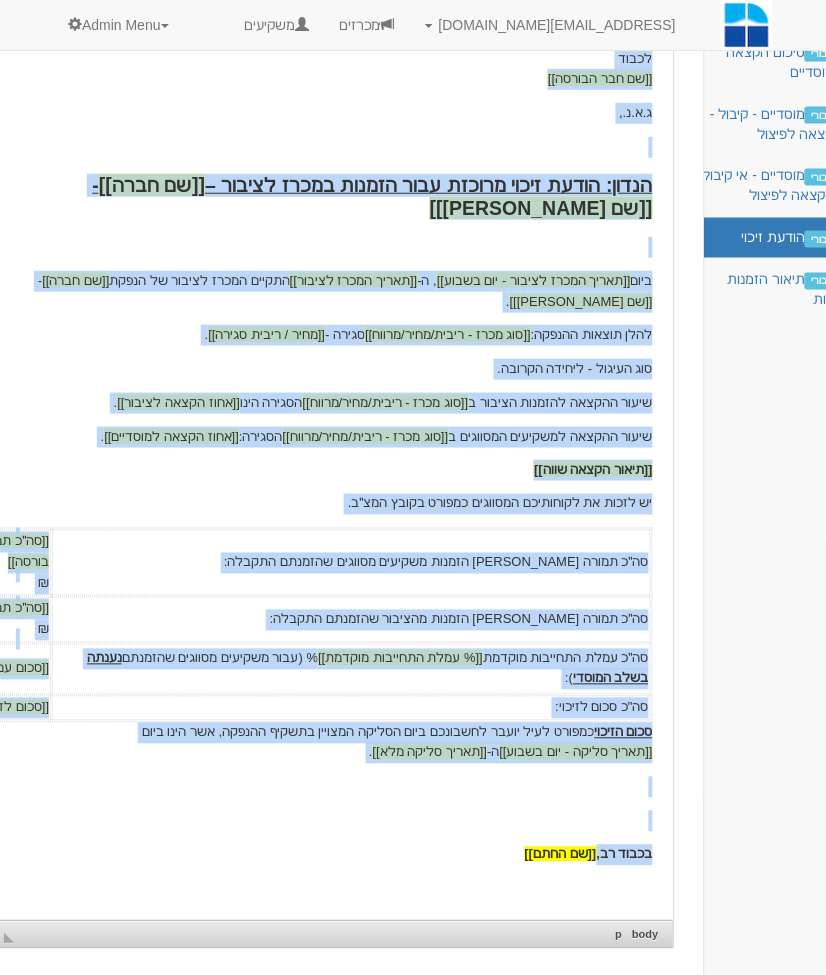 scroll, scrollTop: 567, scrollLeft: 0, axis: vertical 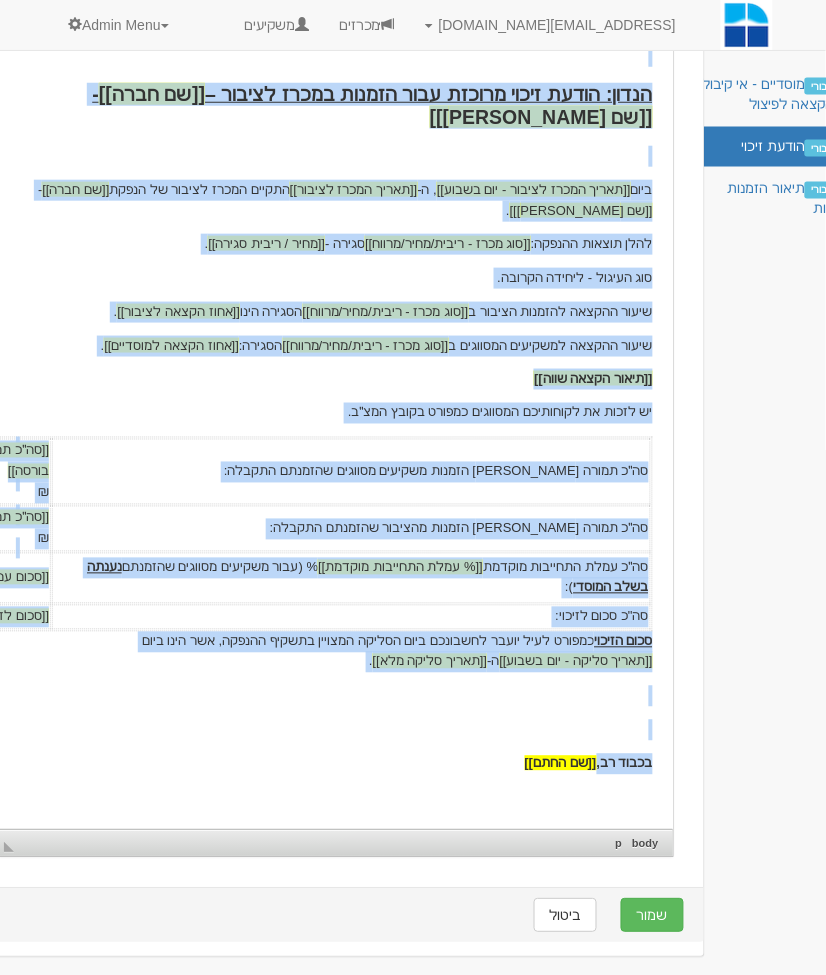 drag, startPoint x: 662, startPoint y: -62, endPoint x: 256, endPoint y: 917, distance: 1059.8477 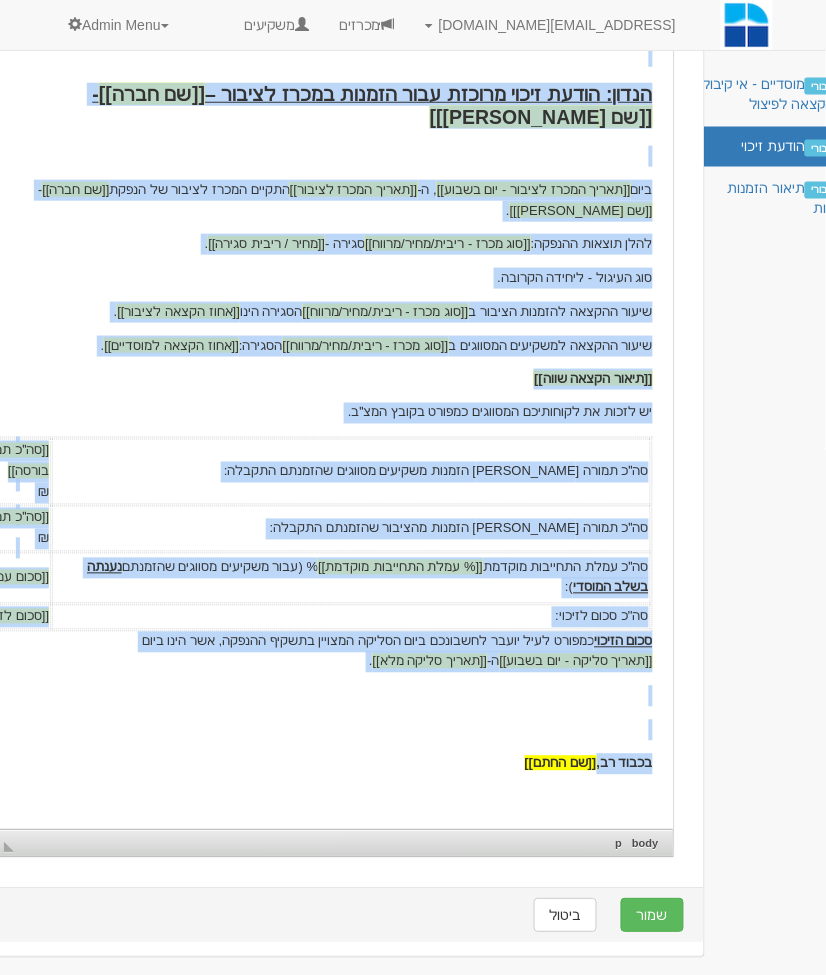 click on "[[תאריך נוכחי]] לכבוד [[שם חבר הבורסה]] ג.א.נ., הנדון: הודעת זיכוי מרוכזת עבור הזמנות במכרז לציבור –  [[שם חברה]]  -  [[שם נייר מונפק]] ביום  [[תאריך המכרז לציבור - יום בשבוע]] , ה-  [[תאריך המכרז לציבור]]  התקיים המכרז לציבור של הנפקת  [[שם חברה]]  -  [[שם נייר מונפק]] . להלן תוצאות ההנפקה:       [[סוג מכרז - ריבית/מחיר/מרווח]]  סגירה -   [[מחיר / ריבית סגירה]] . סוג העיגול - ליחידה הקרובה. שיעור ההקצאה להזמנות הציבור ב [[סוג מכרז - ריבית/מחיר/מרווח]]  הסגירה הינו  [[אחוז הקצאה לציבור]] . שיעור ההקצאה למשקיעים המסווגים ב [[סוג מכרז - ריבית/מחיר/מרווח]]   הסגירה:  [[אחוז הקצאה למוסדיים]] .  ₪  ₪" at bounding box center [336, 289] 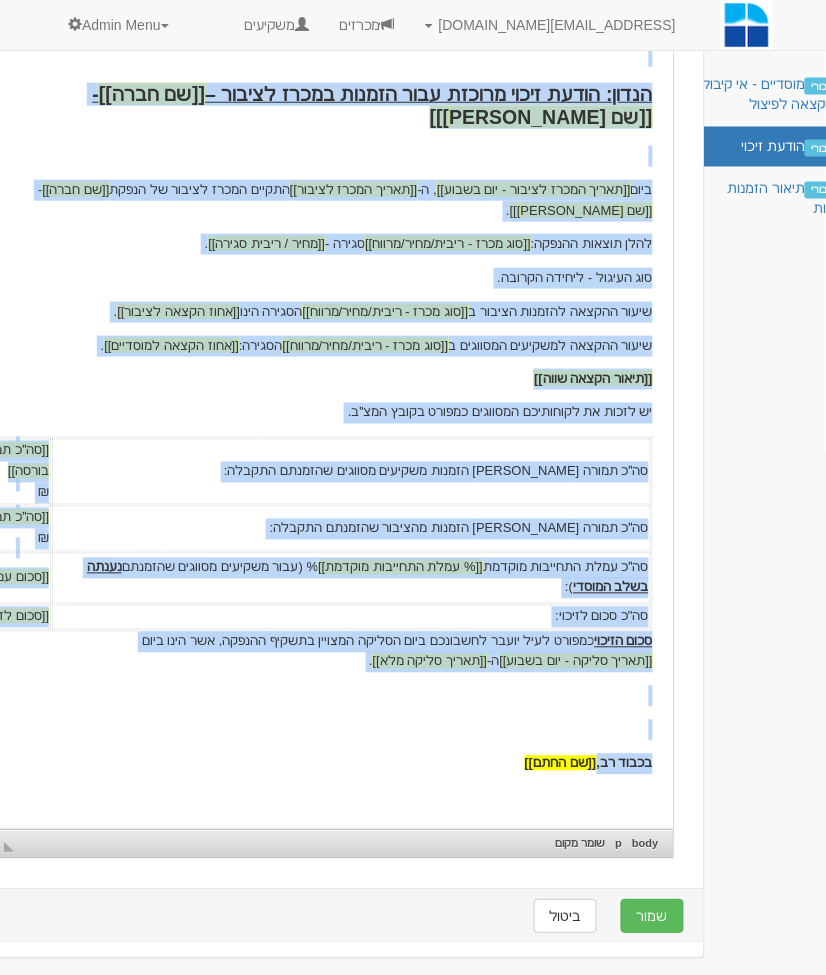 click at bounding box center (336, 696) 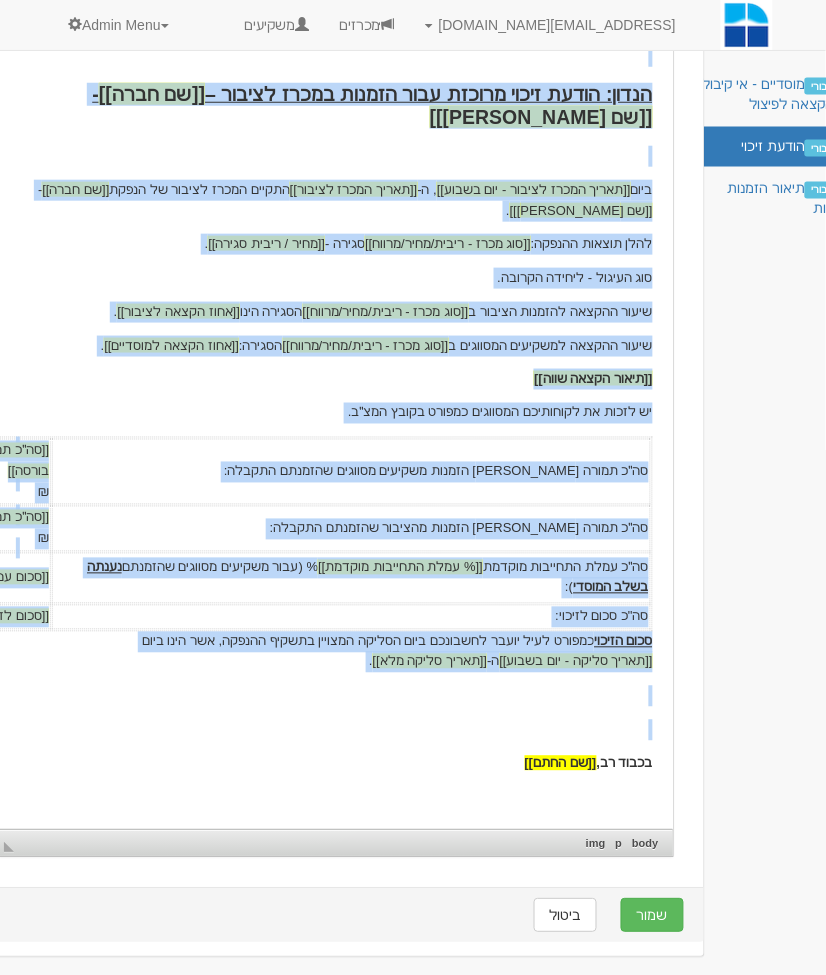 copy on "[[תאריך נוכחי]] לכבוד [[שם חבר הבורסה]] ג.א.נ., הנדון: הודעת זיכוי מרוכזת עבור הזמנות במכרז לציבור –  [[שם חברה]]  -  [[שם נייר מונפק]] ביום  [[תאריך המכרז לציבור - יום בשבוע]] , ה-  [[תאריך המכרז לציבור]]  התקיים המכרז לציבור של הנפקת  [[שם חברה]]  -  [[שם נייר מונפק]] . להלן תוצאות ההנפקה:       [[סוג מכרז - ריבית/מחיר/מרווח]]  סגירה -   [[מחיר / ריבית סגירה]] . סוג העיגול - ליחידה הקרובה. שיעור ההקצאה להזמנות הציבור ב [[סוג מכרז - ריבית/מחיר/מרווח]]  הסגירה הינו  [[אחוז הקצאה לציבור]] . שיעור ההקצאה למשקיעים המסווגים ב [[סוג מכרז - ריבית/מחיר/מרווח]]   הסגירה:  [[אחוז הקצאה למוסדיים]] . [[תיאור הקצאה שווה]] יש לזכות את לקוחותיכם המסווגים כמפורט בקובץ המצ״ב. סה״כ תמורה בגין הזמנות משקיעים מסווגים שהזמנתם התקבלה: [[סה״כ תמורה מוסדיים לחבר בורסה]]  ₪ סה״כ תמורה בגין הזמנות מהציבור שהזמנתם התקבלה: [[סה״כ תמורה ציבור לחבר בורסה]]  ₪ סה״כ עמלת התחייבות מוקדמת  [[% עמלת התחייבות מוקדמת]] % (עבור משקיעים מסווגים שהזמנתם  נענתה בשלב המוסדי ): [[סכום עמלת התחייבות מוקדמת]]  ₪ סה"כ סכום לזיכוי: [[סכום לזיכוי]] ס..." 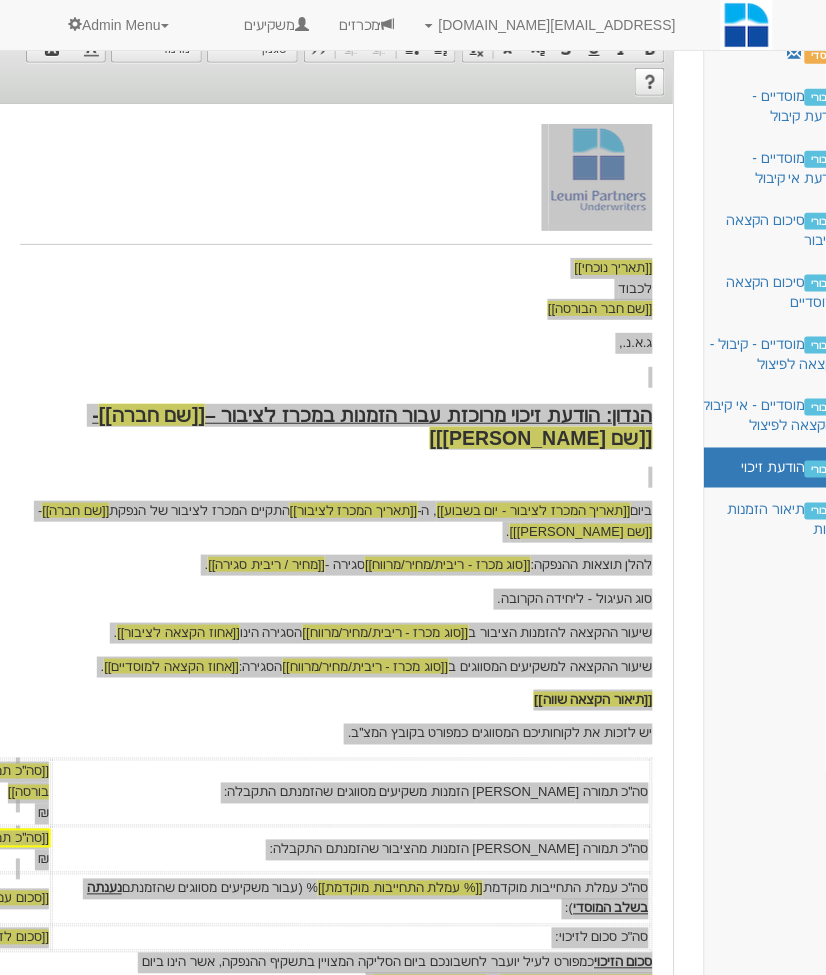 scroll, scrollTop: 232, scrollLeft: 0, axis: vertical 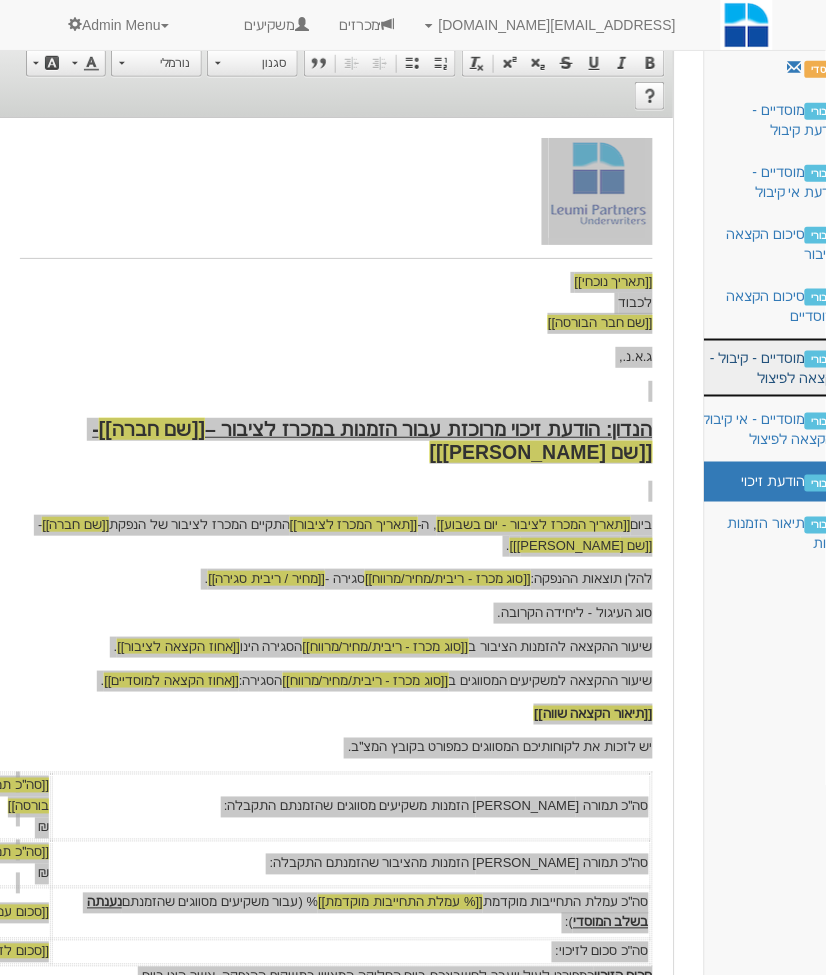 click on "ציבורי
מוסדיים - קיבול - הקצאה לפיצול" at bounding box center [773, 368] 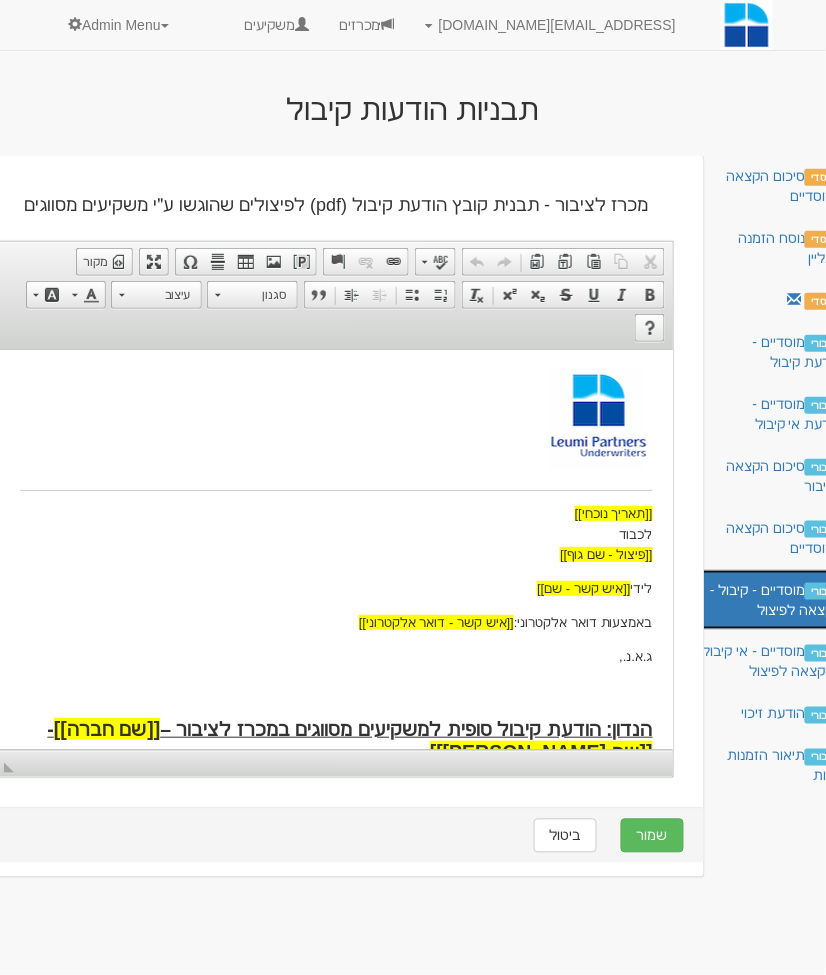scroll, scrollTop: 0, scrollLeft: 0, axis: both 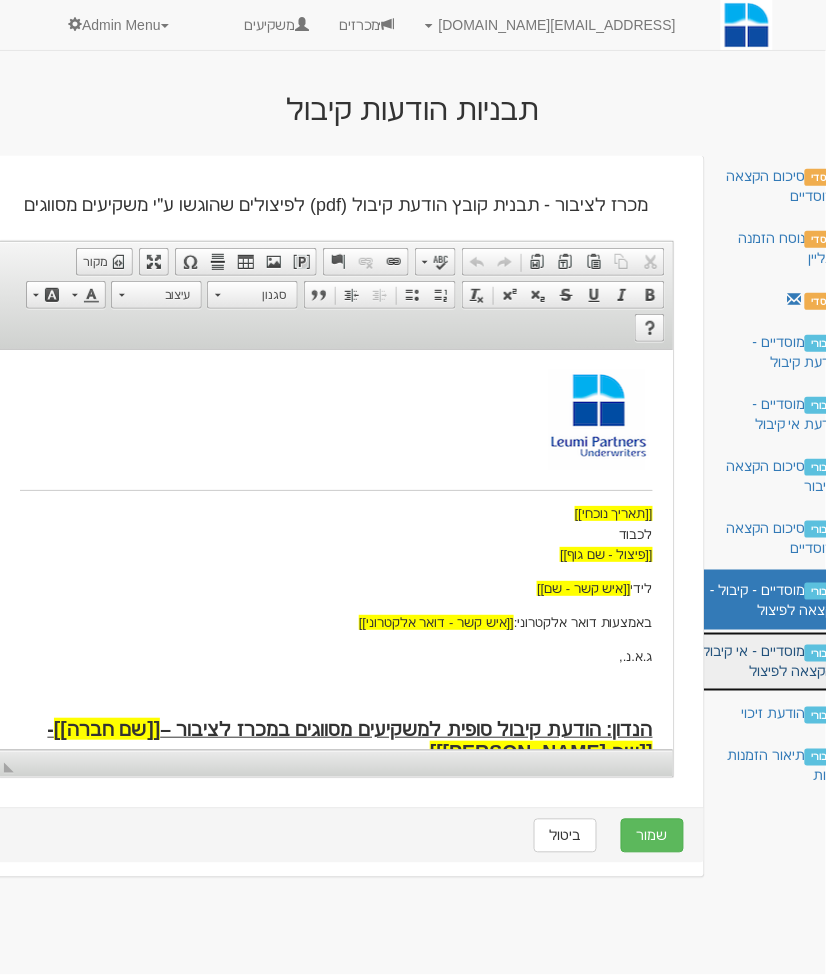 click on "ציבורי
מוסדיים - אי קיבול - הקצאה לפיצול" at bounding box center [773, 662] 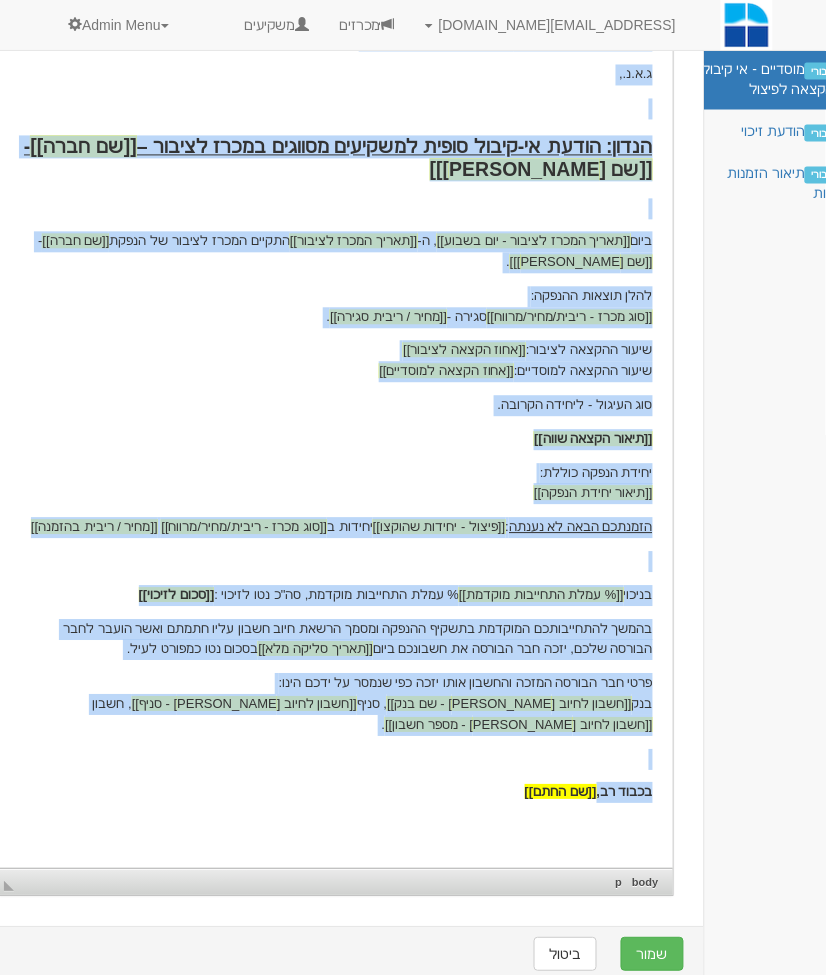 scroll, scrollTop: 621, scrollLeft: 0, axis: vertical 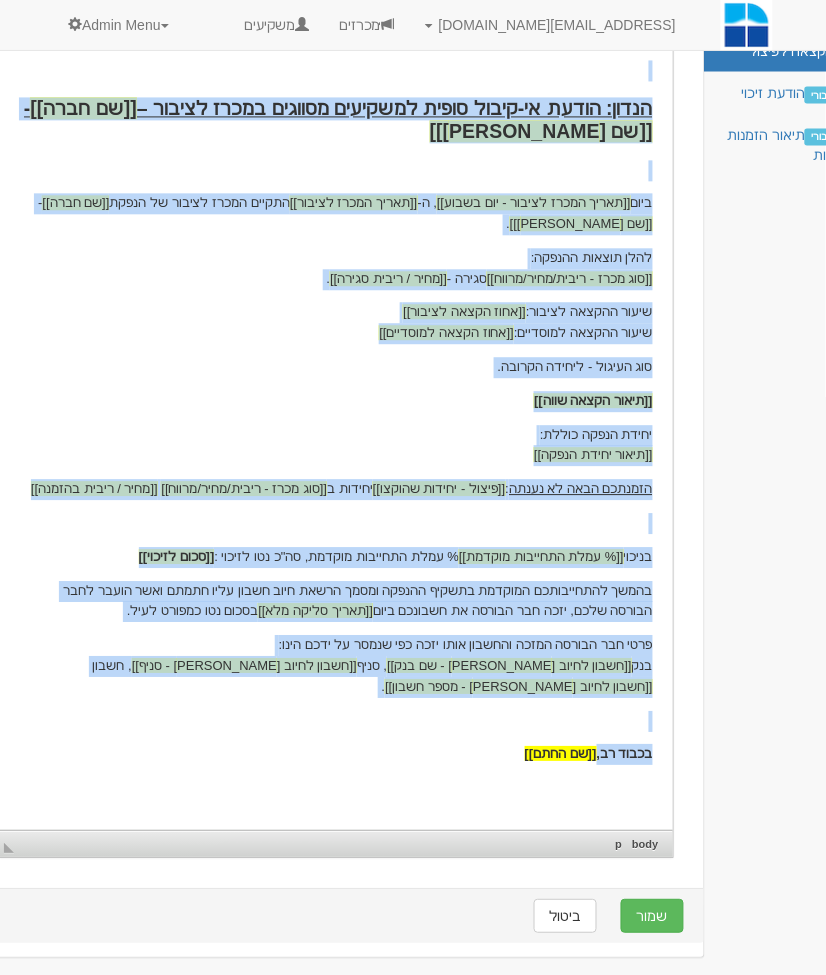drag, startPoint x: 656, startPoint y: -113, endPoint x: 354, endPoint y: 780, distance: 942.68396 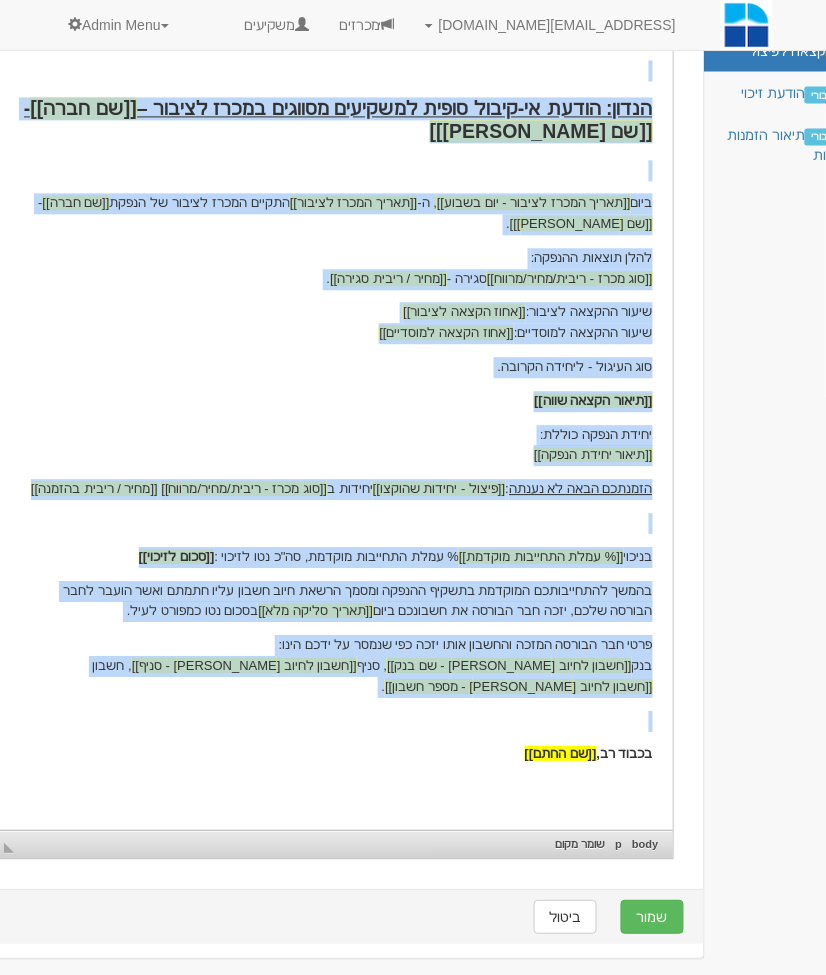 click on "[[תאריך נוכחי]] לכבוד [[פיצול - שם גוף]] לידי  [[איש קשר - שם]] באמצעות דואר אלקטרוני:  [[איש קשר - דואר אלקטרוני]] ג.א.נ., הנדון: הודעת אי-קיבול סופית למשקיעים מסווגים במכרז לציבור –  [[שם חברה]]  -  [[שם נייר מונפק]] ביום  [[תאריך המכרז לציבור - יום בשבוע]] , ה-  [[תאריך המכרז לציבור]]  התקיים המכרז לציבור של הנפקת  [[שם חברה]]  -  [[שם נייר מונפק]] . להלן תוצאות ההנפקה: [[סוג מכרז - ריבית/מחיר/מרווח]]  סגירה -   [[מחיר / ריבית סגירה]] . שיעור ההקצאה לציבור:  [[אחוז הקצאה לציבור]] שיעור ההקצאה למוסדיים:  [[אחוז הקצאה למוסדיים]] סוג העיגול - ליחידה הקרובה. [[תיאור הקצאה שווה]] יחידת הנפקה כוללת:" at bounding box center (336, 258) 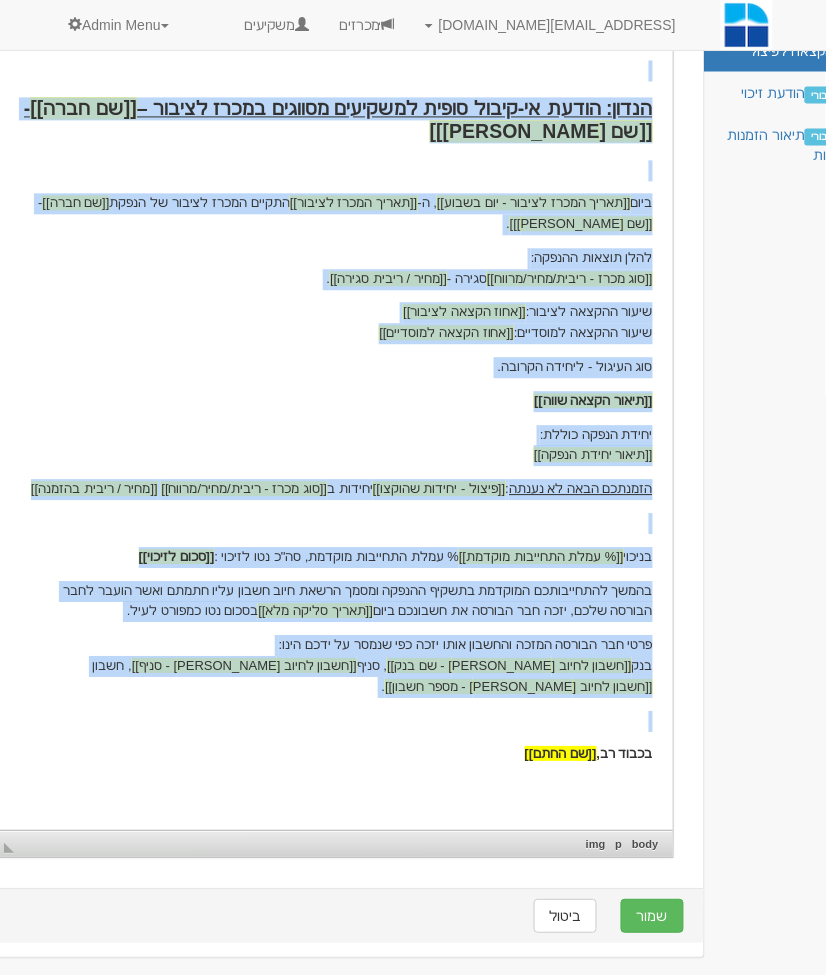 copy on "[[תאריך נוכחי]] לכבוד [[פיצול - שם גוף]] לידי  [[איש קשר - שם]] באמצעות דואר אלקטרוני:  [[איש קשר - דואר אלקטרוני]] ג.א.נ., הנדון: הודעת אי-קיבול סופית למשקיעים מסווגים במכרז לציבור –  [[שם חברה]]  -  [[שם נייר מונפק]] ביום  [[תאריך המכרז לציבור - יום בשבוע]] , ה-  [[תאריך המכרז לציבור]]  התקיים המכרז לציבור של הנפקת  [[שם חברה]]  -  [[שם נייר מונפק]] . להלן תוצאות ההנפקה: [[סוג מכרז - ריבית/מחיר/מרווח]]  סגירה -   [[מחיר / ריבית סגירה]] . שיעור ההקצאה לציבור:  [[אחוז הקצאה לציבור]] שיעור ההקצאה למוסדיים:  [[אחוז הקצאה למוסדיים]] סוג העיגול - ליחידה הקרובה. [[תיאור הקצאה שווה]] יחידת הנפקה כוללת: [[תיאור יחידת הנפקה]] הזמנתכם הבאה לא נענתה :  [[פיצול - יחידות שהוקצו]]  יחידות ב [[סוג מכרז - ריבית/מחיר/מרווח]]   [[מחיר / ריבית בהזמנה]] בניכוי  [[% עמלת התחייבות מוקדמת]] % עמלת התחייבות מוקדמת, סה"כ נטו לזיכוי :  [[סכום לזיכוי]] בהמשך להתחייבותכם המוקדמת בתשקיף ההנפקה ומסמך הרשאת חיוב חשבון עליו חתמתם ואשר הועבר לחבר הבורסה שלכם, יזכה חבר הבורסה את חשבונכם ביום  [[תאריך סליקה מלא]]  בסכום נטו כמפורט לעיל. ..." 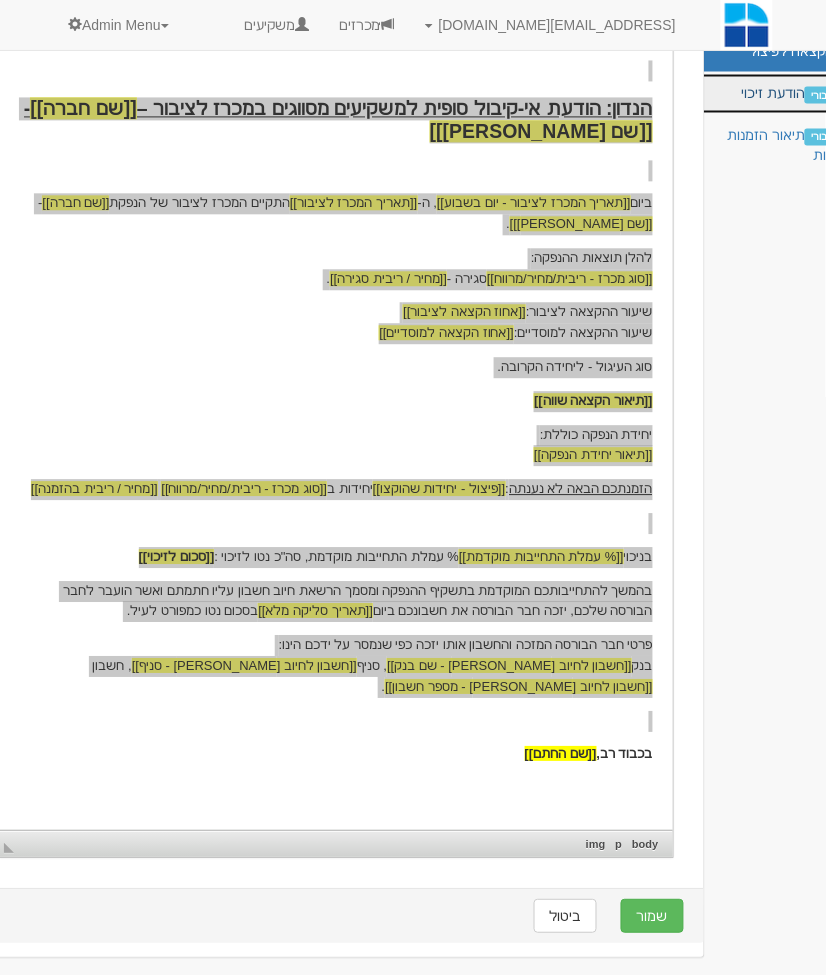 click on "ציבורי
הודעת זיכוי" at bounding box center (773, 93) 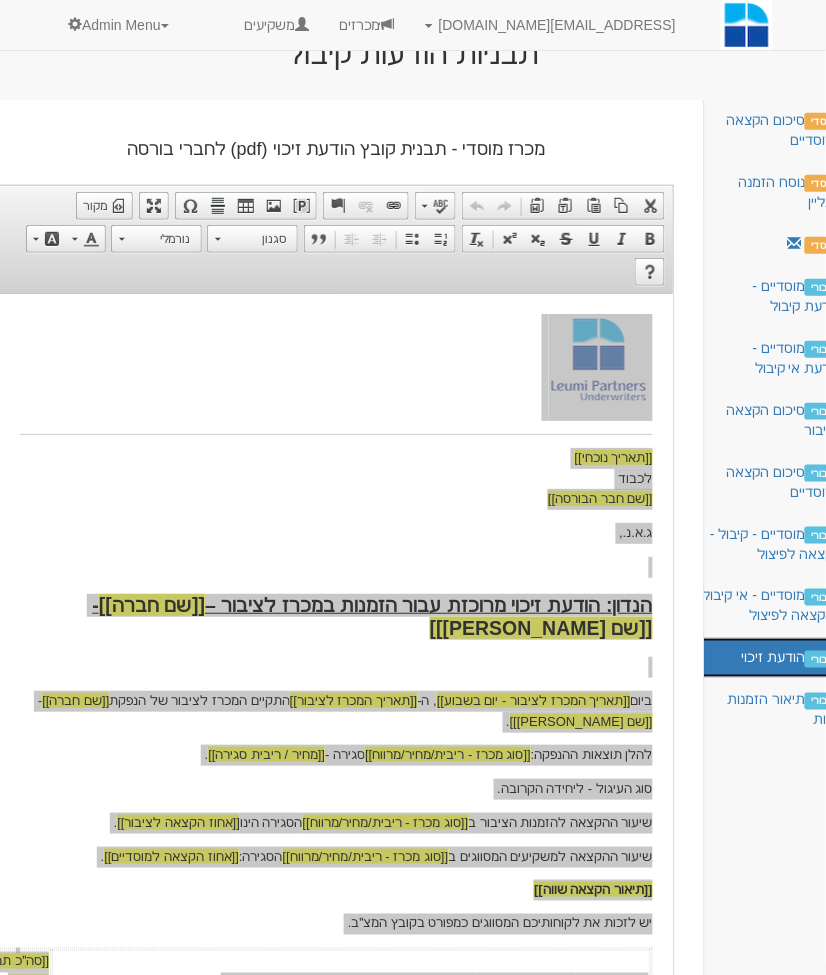 scroll, scrollTop: 0, scrollLeft: 0, axis: both 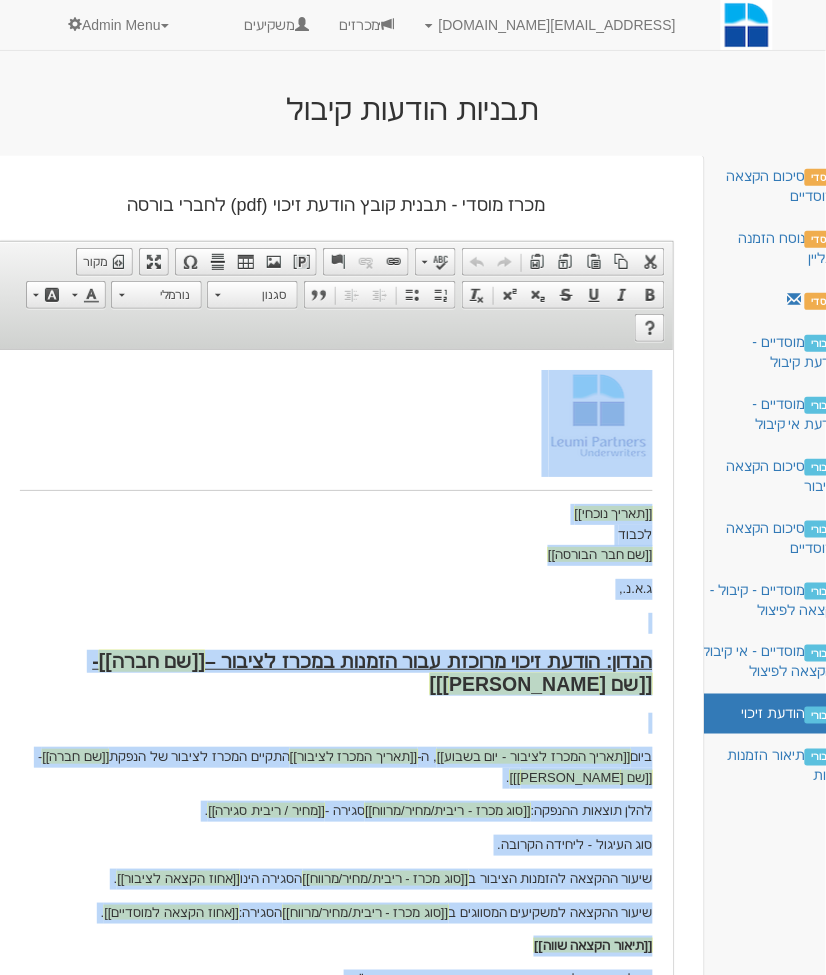 click at bounding box center (336, 622) 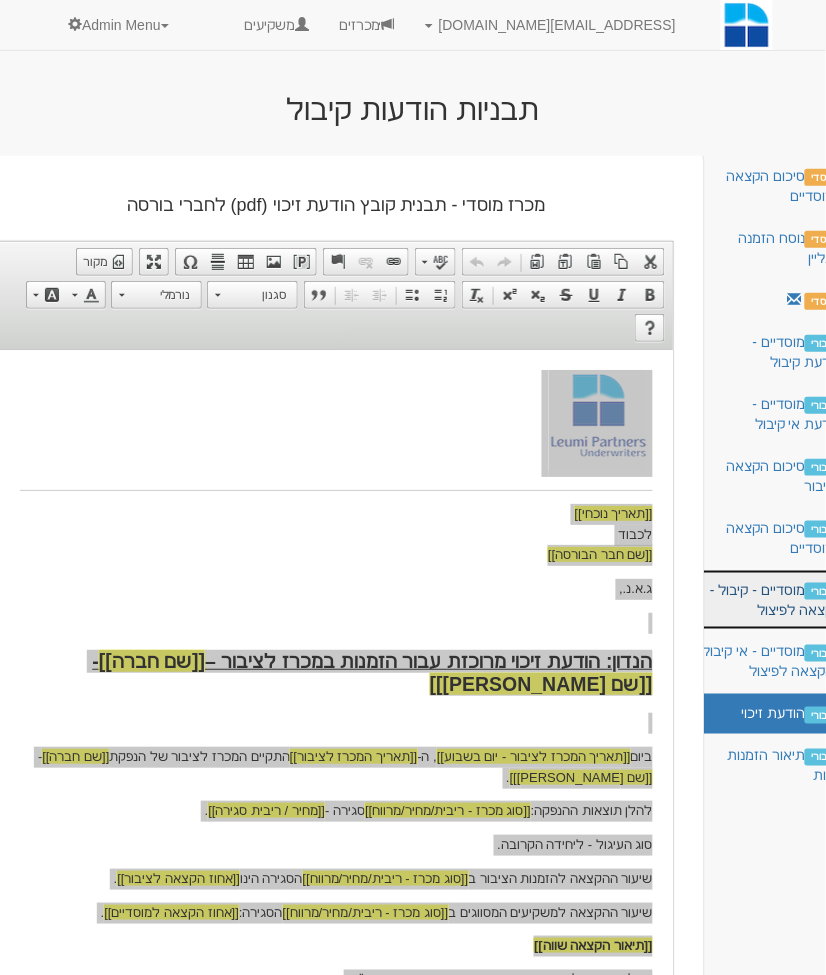 click on "ציבורי
מוסדיים - קיבול - הקצאה לפיצול" at bounding box center [773, 600] 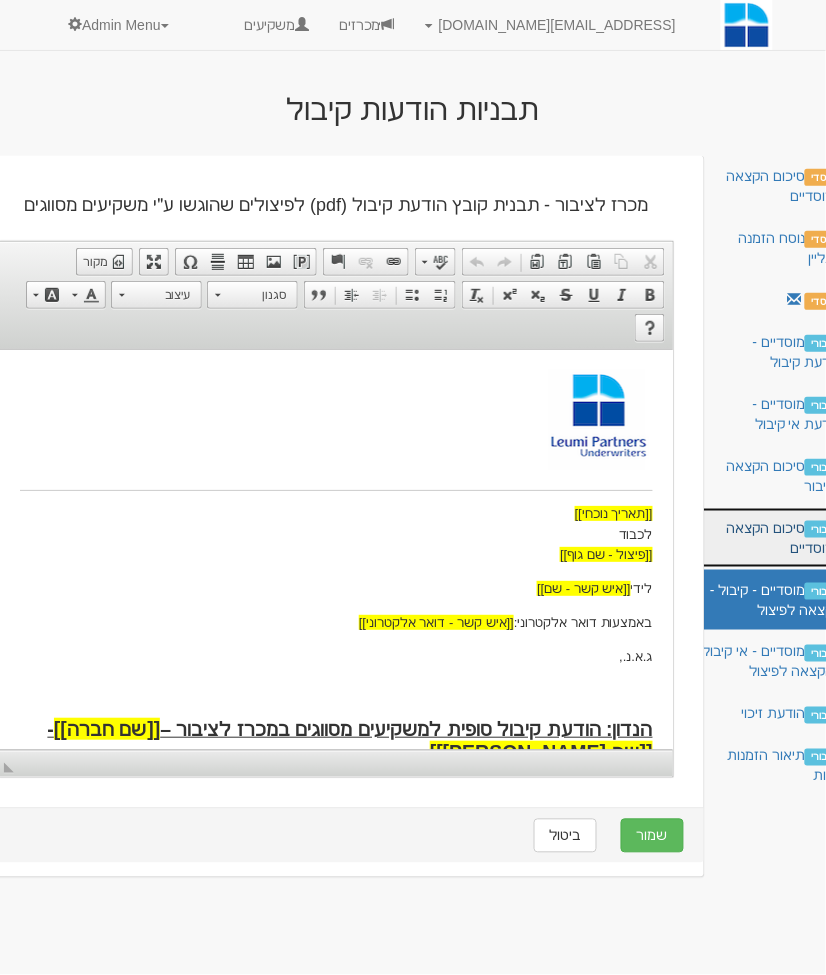 click on "ציבורי
סיכום הקצאה למוסדיים" at bounding box center (773, 538) 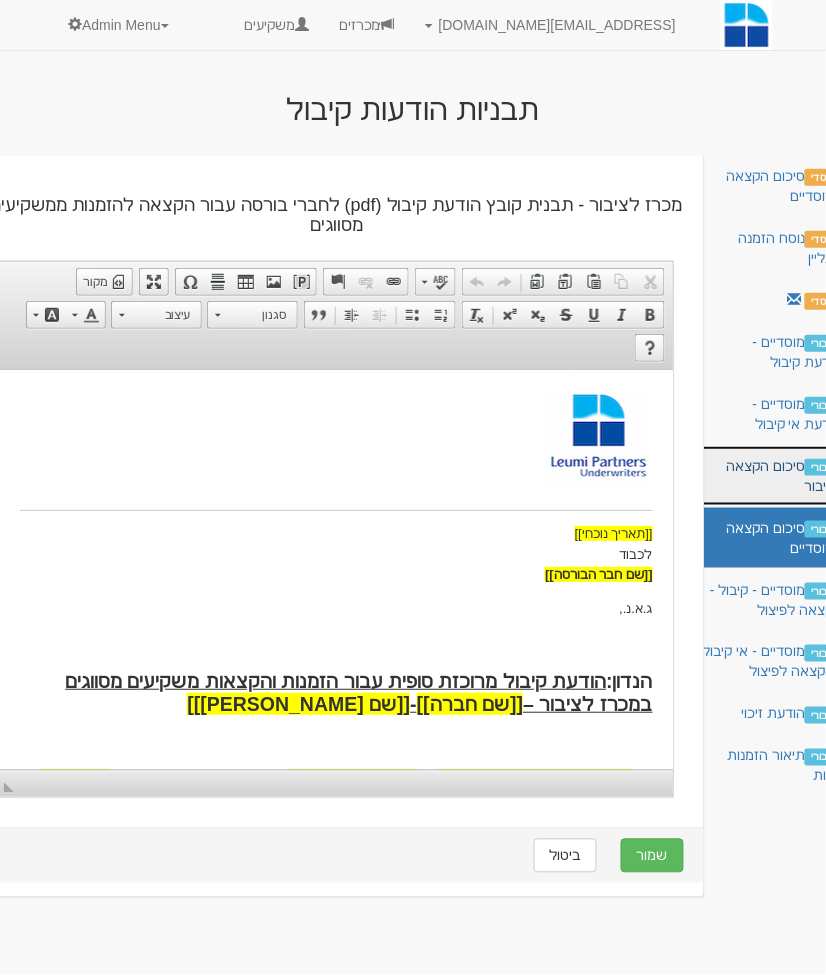 click on "ציבורי
סיכום הקצאה לציבור" at bounding box center (773, 476) 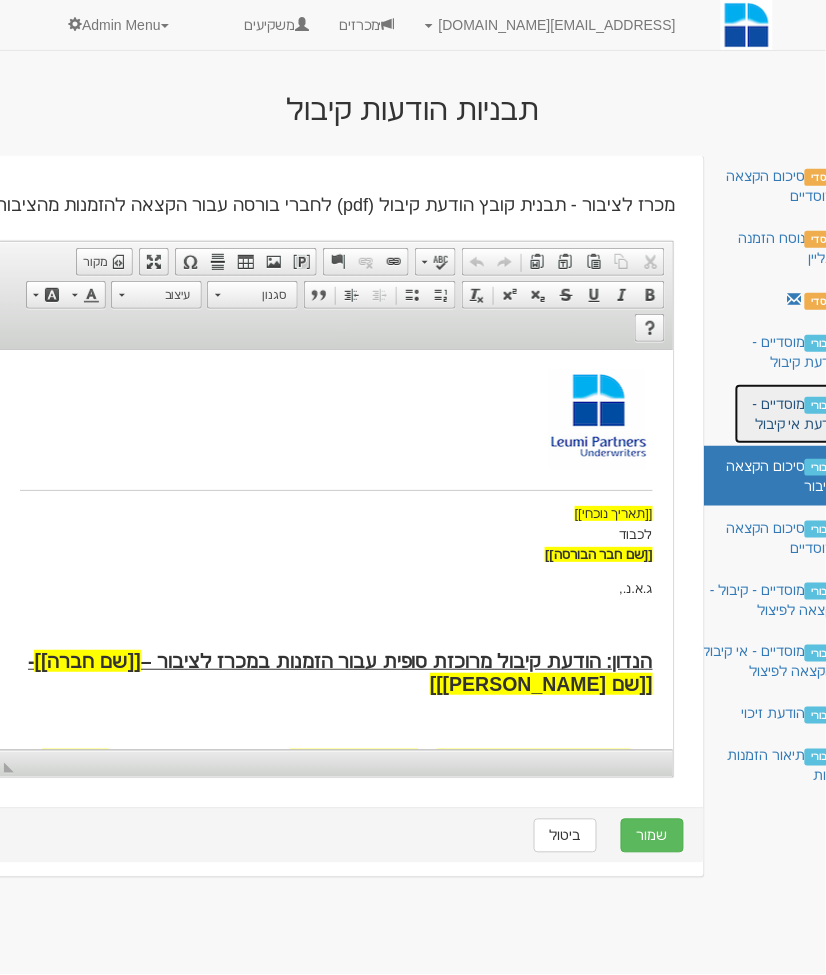 click on "ציבורי
מוסדיים - הודעת אי קיבול" at bounding box center (796, 414) 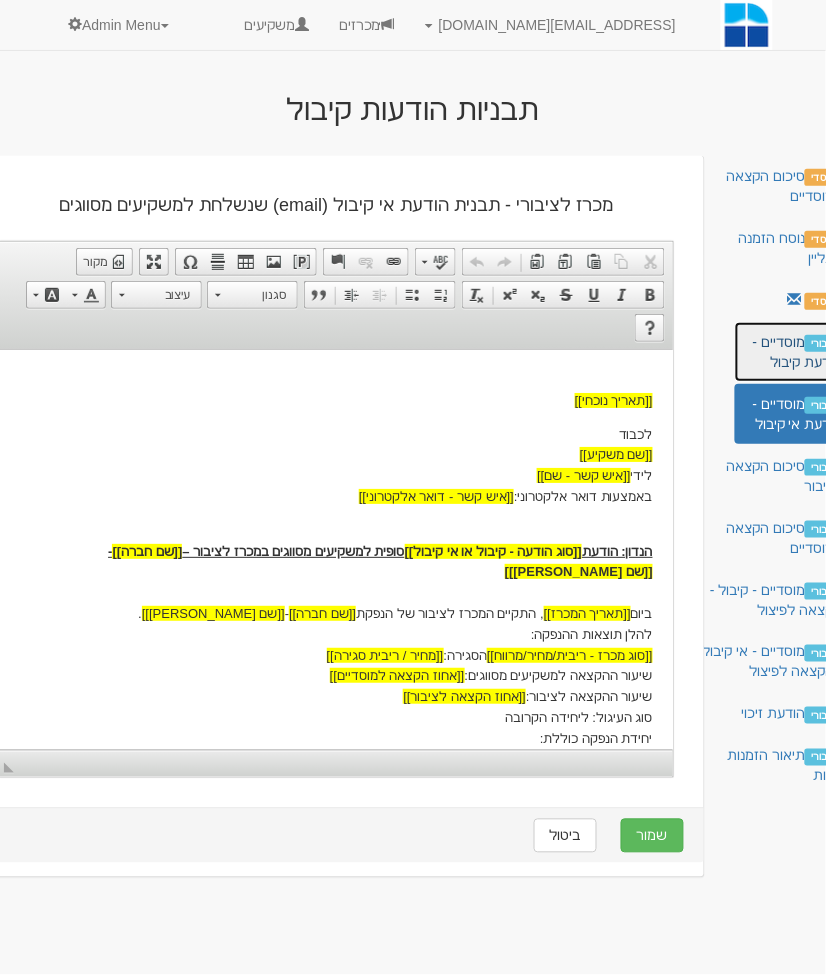click on "ציבורי
מוסדיים - הודעת קיבול" at bounding box center (796, 352) 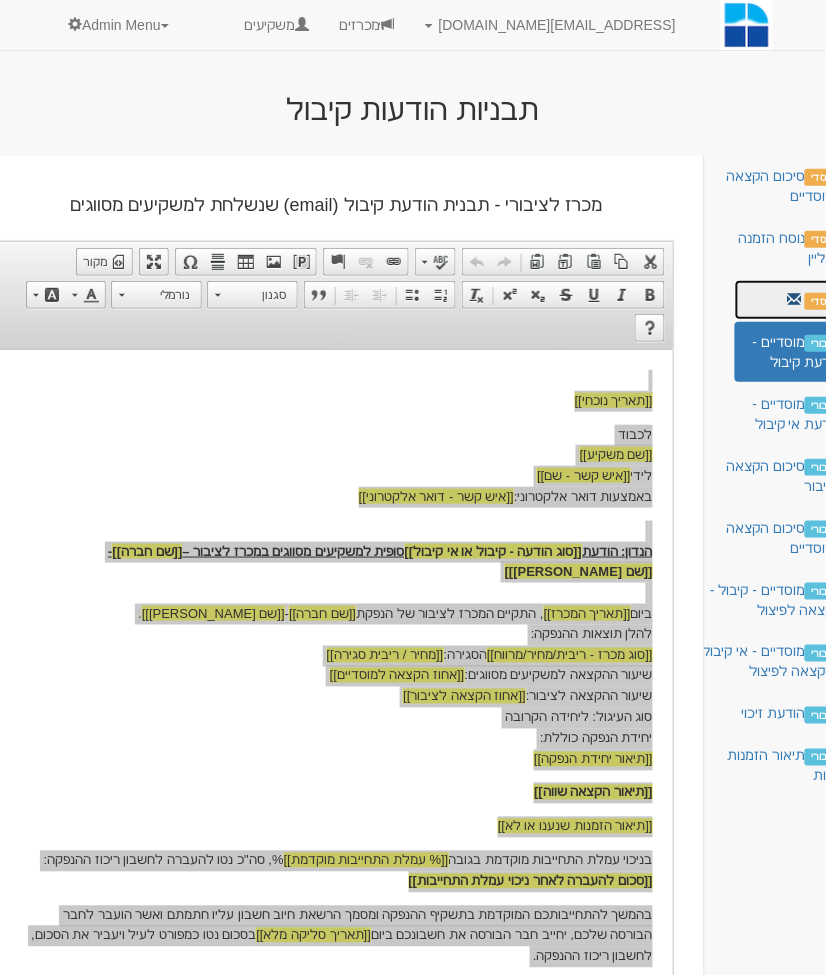 click on "מוסדי" at bounding box center [796, 300] 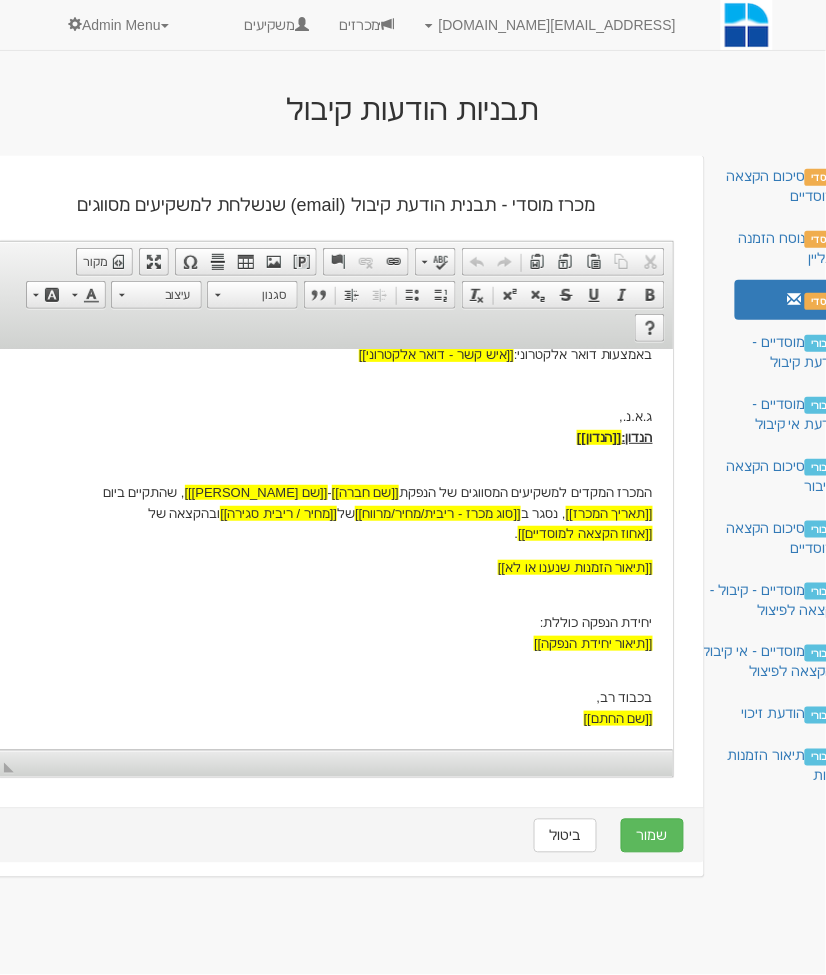 scroll, scrollTop: 156, scrollLeft: 0, axis: vertical 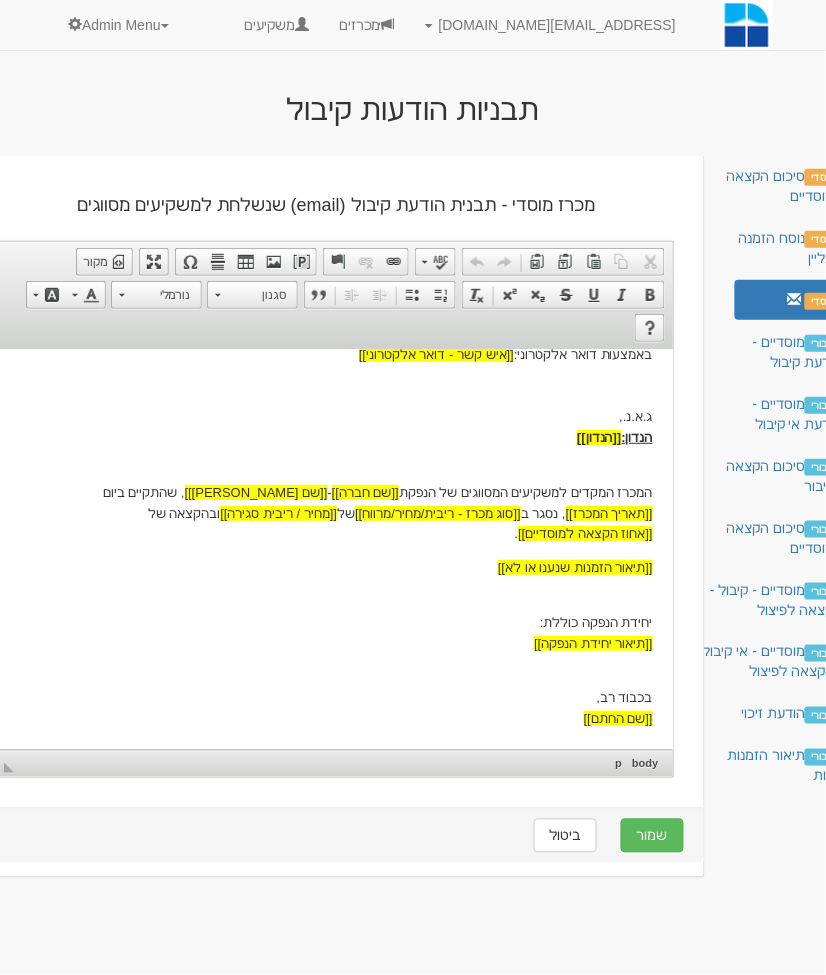 click on "[[תאריך נוכחי]] לכבוד [[שם משקיע]] לידי  [[איש קשר - שם]] באמצעות דואר אלקטרוני:  [[איש קשר - דואר אלקטרוני]]   ג.א.נ., הנדון:  [[הנדון]] המכרז המקדים למשקיעים המסווגים של הנפקת  [[שם חברה]]  -  [[שם נייר מונפק]] , שהתקיים ביום  [[תאריך המכרז]] , נסגר ב [[סוג מכרז - ריבית/מחיר/מרווח]]  של  [[מחיר / ריבית סגירה]]  ובהקצאה של  [[אחוז הקצאה למוסדיים]] . [[תיאור הזמנות שנענו או לא]]   יחידת הנפקה כוללת: [[תיאור יחידת הנפקה]] בכבוד רב, [[שם החתם]]" at bounding box center [336, 471] 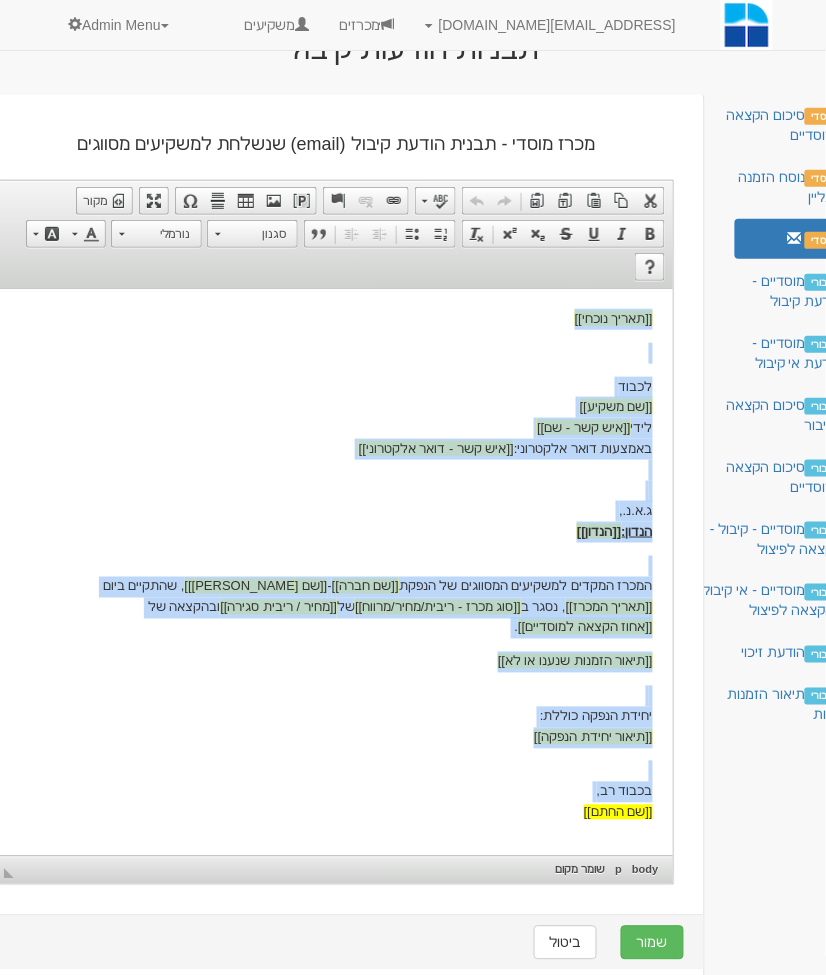 scroll, scrollTop: 82, scrollLeft: 0, axis: vertical 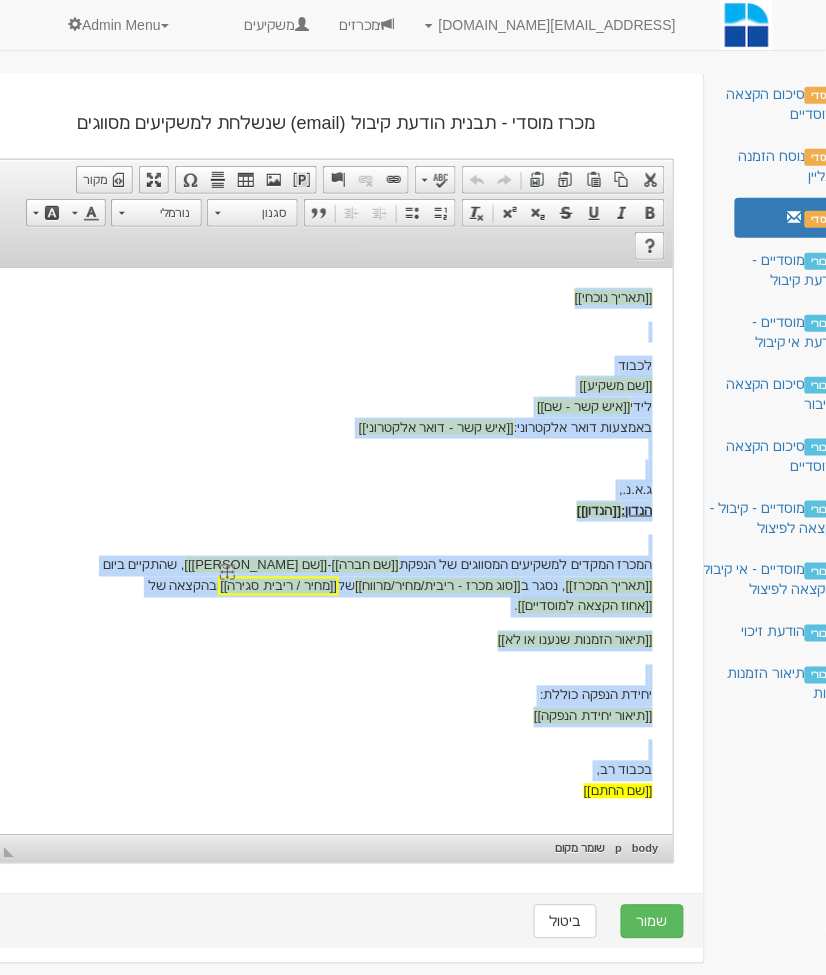 copy on "[[תאריך נוכחי]] לכבוד [[שם משקיע]] לידי  [[איש קשר - שם]] באמצעות דואר אלקטרוני:  [[איש קשר - דואר אלקטרוני]]   ג.א.נ., הנדון:  [[הנדון]] המכרז המקדים למשקיעים המסווגים של הנפקת  [[שם חברה]]  -  [[שם נייר מונפק]] , שהתקיים ביום  [[תאריך המכרז]] , נסגר ב [[סוג מכרז - ריבית/מחיר/מרווח]]  של  [[מחיר / ריבית סגירה]]  ובהקצאה של  [[אחוז הקצאה למוסדיים]] . [[תיאור הזמנות שנענו או לא]]   יחידת הנפקה כוללת: [[תיאור יחידת הנפקה]] בכבוד רב," 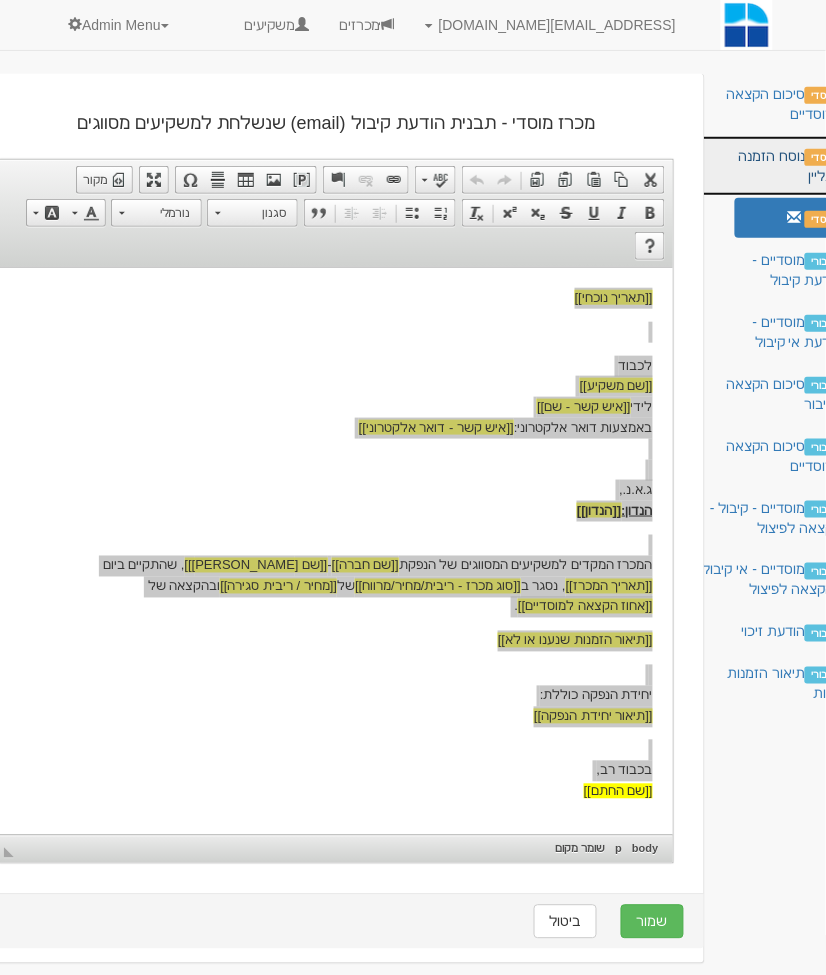click on "מוסדי
נוסח הזמנה אונליין" at bounding box center (773, 166) 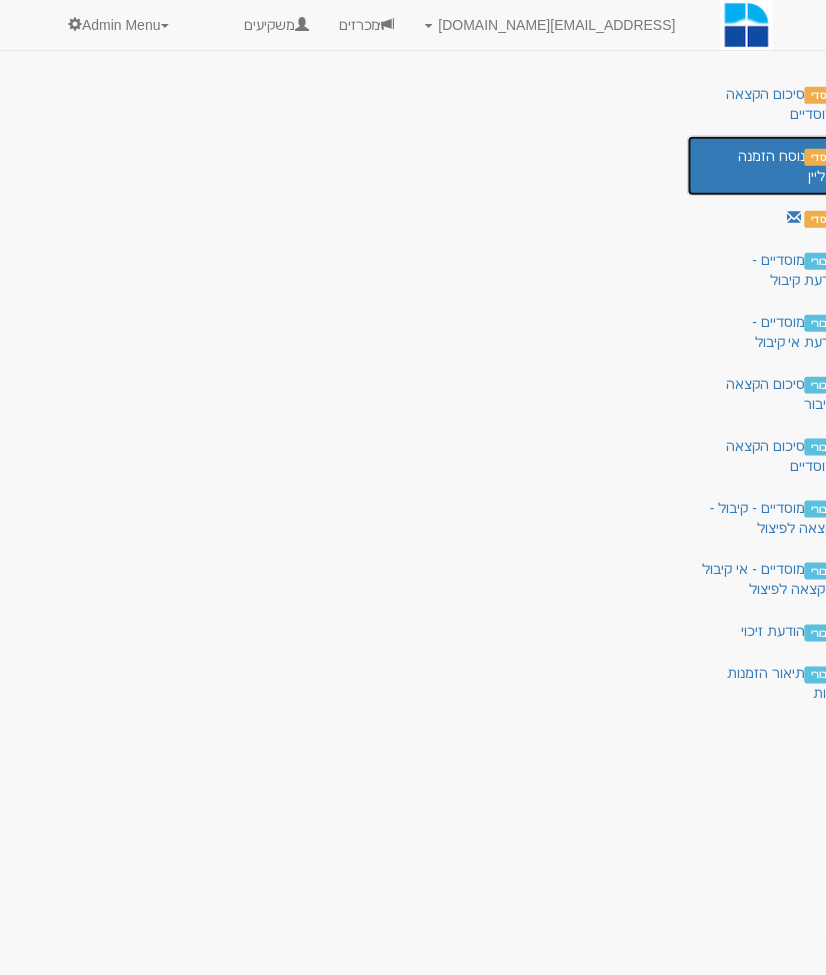 scroll, scrollTop: 0, scrollLeft: 0, axis: both 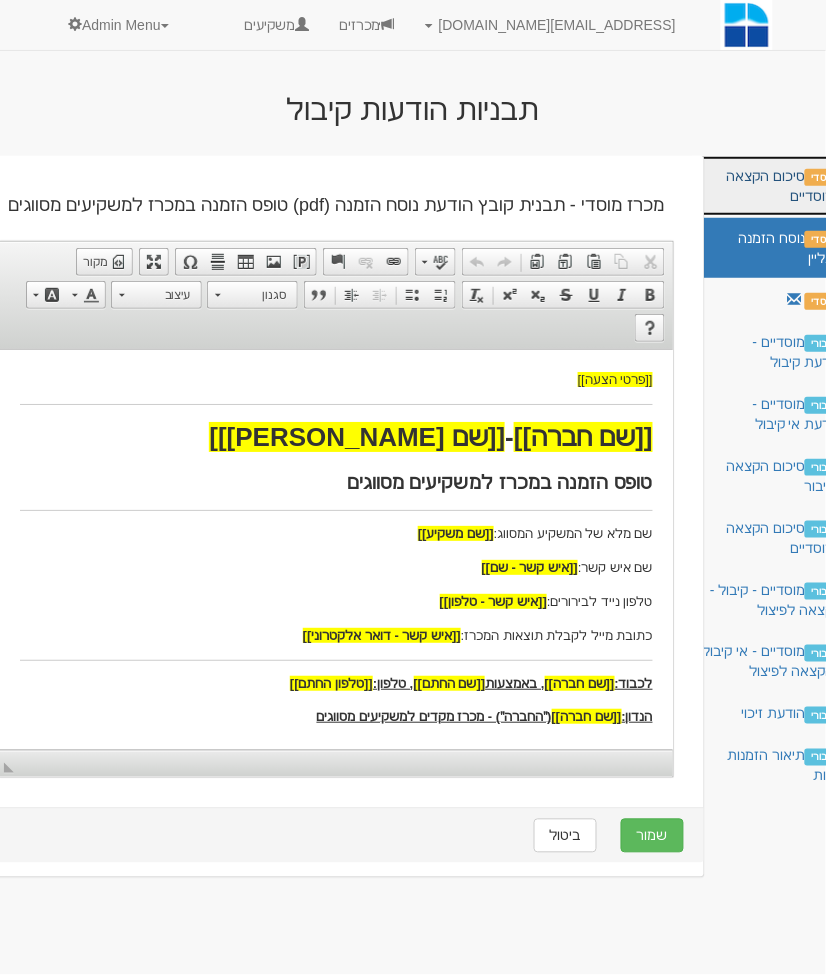 click on "מוסדי
סיכום הקצאה למוסדיים" at bounding box center [773, 186] 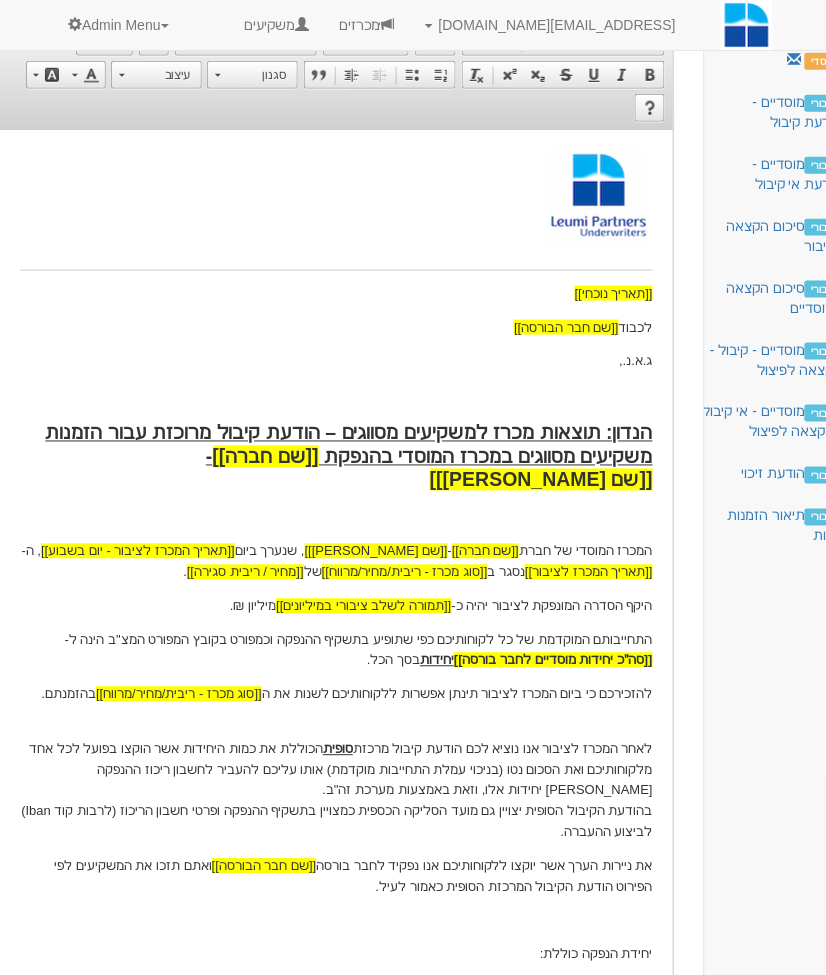 scroll, scrollTop: 483, scrollLeft: 0, axis: vertical 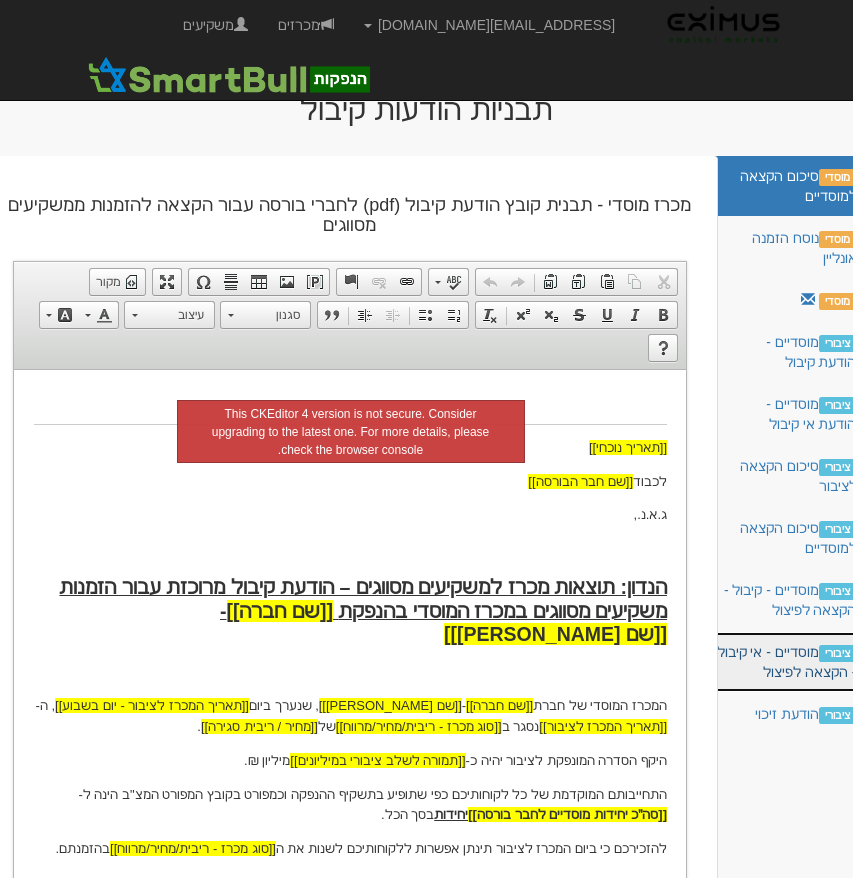 click on "ציבורי
מוסדיים - אי קיבול - הקצאה לפיצול" at bounding box center (787, 662) 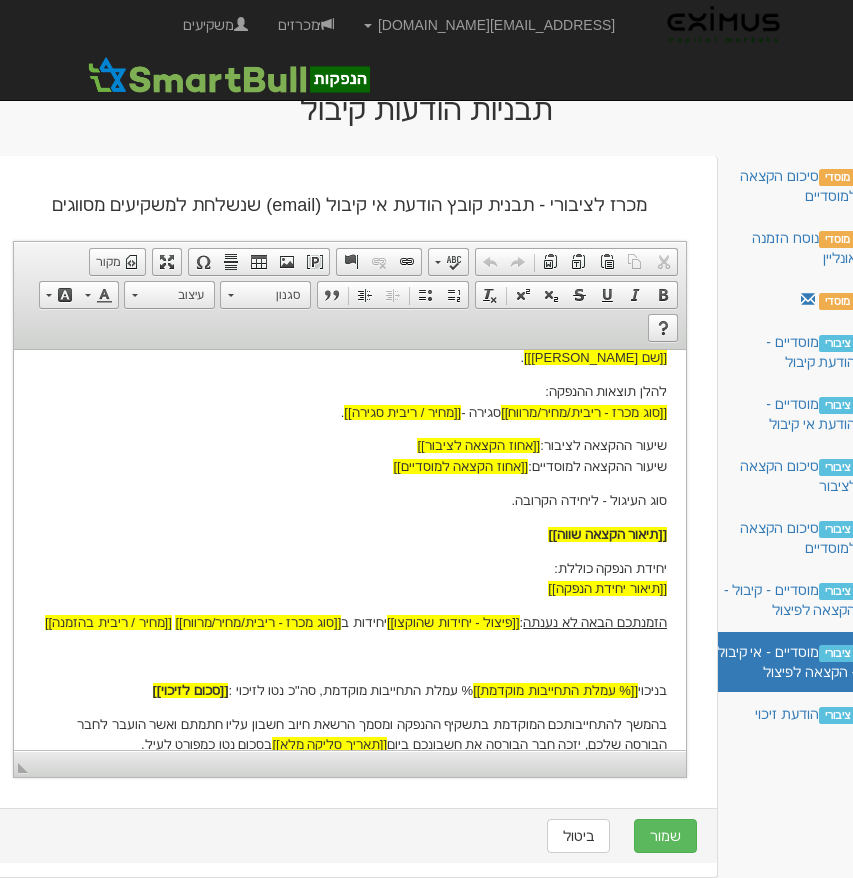 scroll, scrollTop: 0, scrollLeft: 0, axis: both 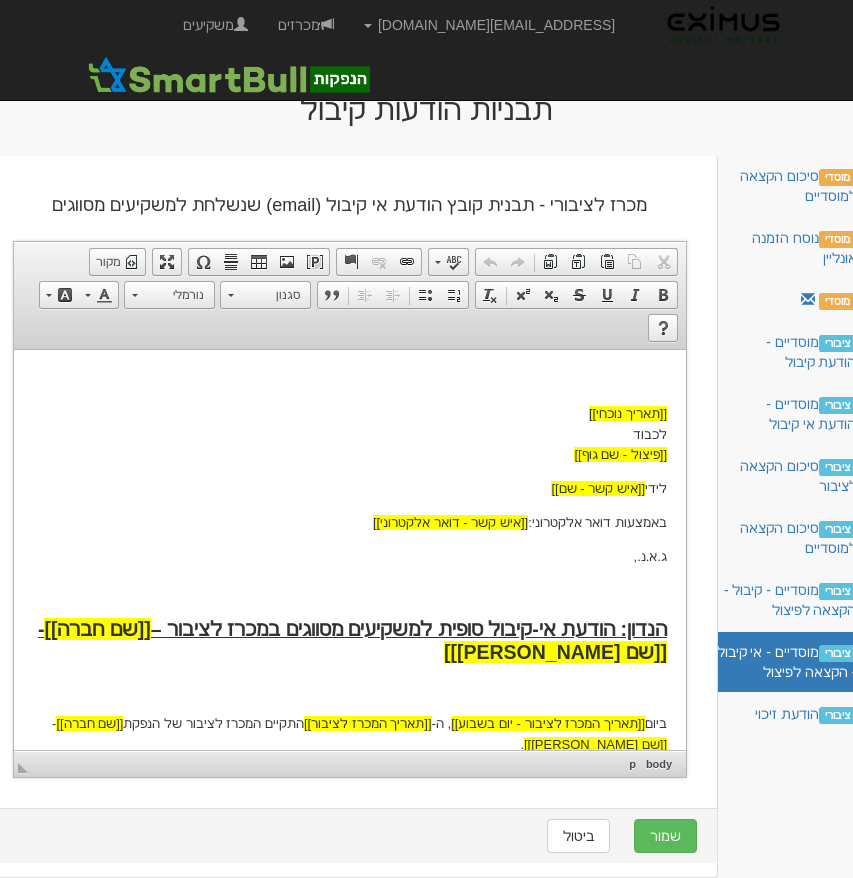 click on "[[תאריך נוכחי]] לכבוד [[פיצול - שם גוף]] לידי  [[איש קשר - שם]] באמצעות דואר אלקטרוני:  [[איש קשר - דואר אלקטרוני]] ג.א.נ., [PERSON_NAME]: הודעת אי-קיבול סופית למשקיעים מסווגים במכרז לציבור –  [[שם חברה]]  -  [[שם נייר מונפק]] ביום  [[תאריך המכרז לציבור - יום בשבוע]] , ה-  [[תאריך המכרז לציבור]]  התקיים המכרז לציבור של הנפקת  [[שם חברה]]  -  [[שם נייר מונפק]] . להלן תוצאות ההנפקה: [[סוג מכרז - ריבית/מחיר/מרווח]]  סגירה -   [[מחיר / ריבית סגירה]] . שיעור ההקצאה לציבור:  [[אחוז הקצאה לציבור]] שיעור ההקצאה למוסדיים:  [[אחוז הקצאה למוסדיים]] סוג העיגול - ליחידה הקרובה. [[תיאור הקצאה שווה]] יחידת הנפקה כוללת: :" at bounding box center (349, 827) 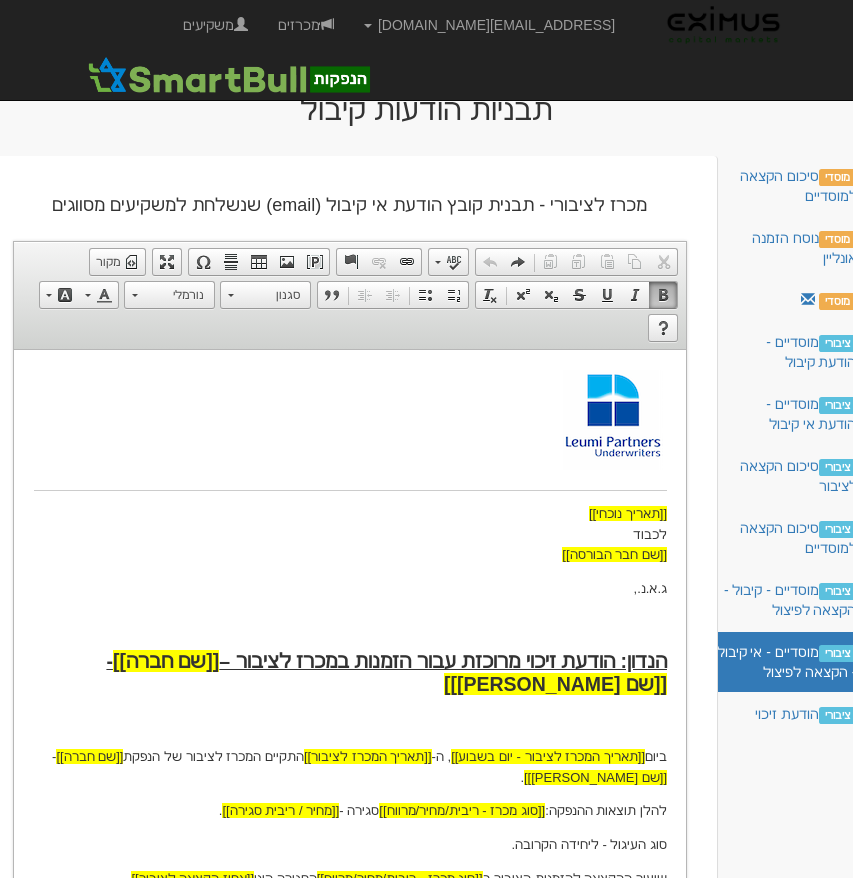 click at bounding box center (349, 422) 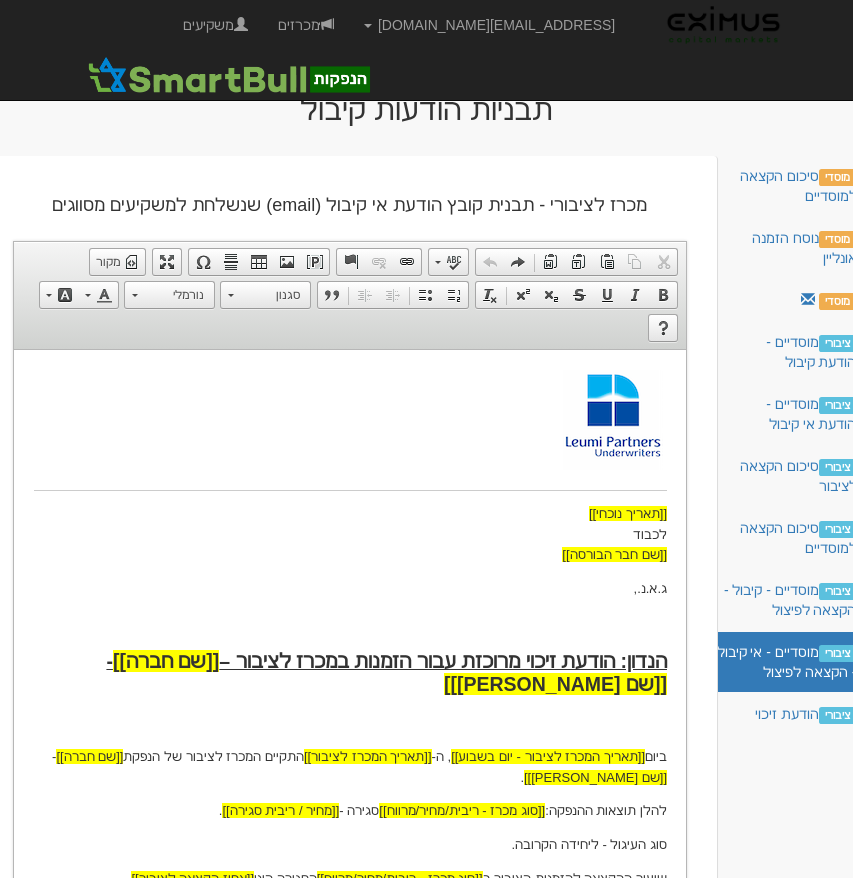 click on "[[תאריך נוכחי]] לכבוד [[שם חבר הבורסה]] ג.א.נ., [PERSON_NAME]: הודעת זיכוי מרוכזת עבור הזמנות במכרז לציבור –  [[שם חברה]]  -  [[שם נייר מונפק]] ביום  [[תאריך המכרז לציבור - יום בשבוע]] , ה-  [[תאריך המכרז לציבור]]  התקיים המכרז לציבור של הנפקת  [[שם חברה]]  -  [[שם [PERSON_NAME]]] . להלן תוצאות ההנפקה:       [[סוג מכרז - ריבית/מחיר/מרווח]]  סגירה -   [[מחיר / ריבית סגירה]] . סוג העיגול - ליחידה הקרובה. שיעור ההקצאה להזמנות הציבור ב [[סוג מכרז - ריבית/מחיר/מרווח]]  הסגירה הינו  [[אחוז הקצאה לציבור]] . שיעור ההקצאה למשקיעים המסווגים ב [[סוג מכרז - ריבית/מחיר/מרווח]]   הסגירה:  [[אחוז הקצאה למוסדיים]] .  ₪  ₪" at bounding box center [349, 886] 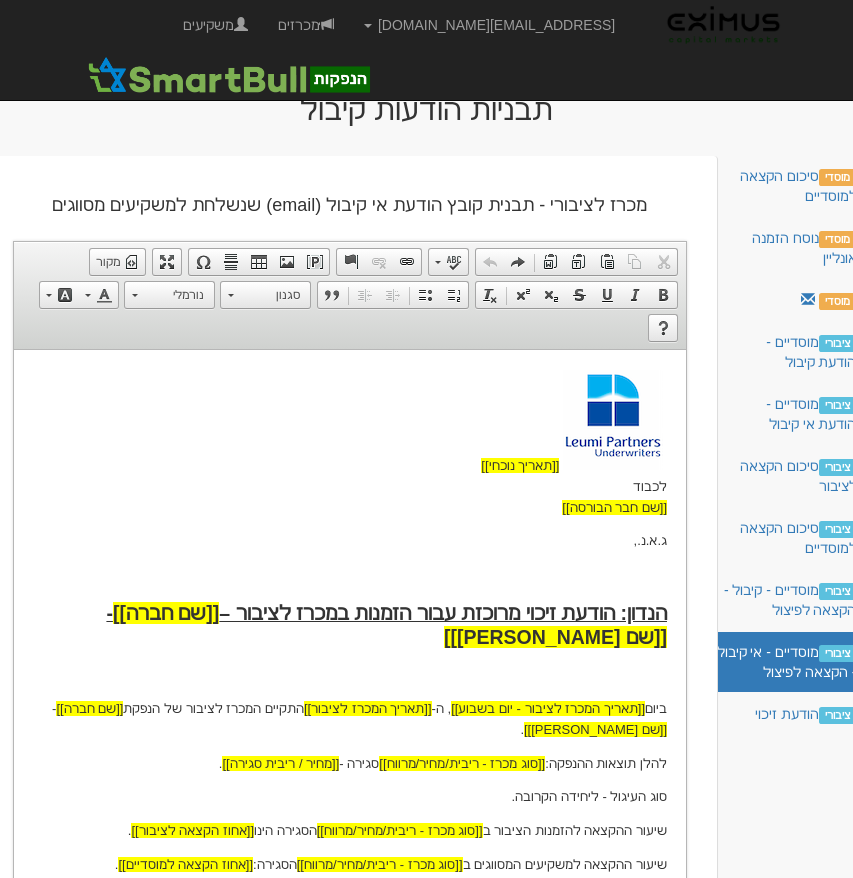 type 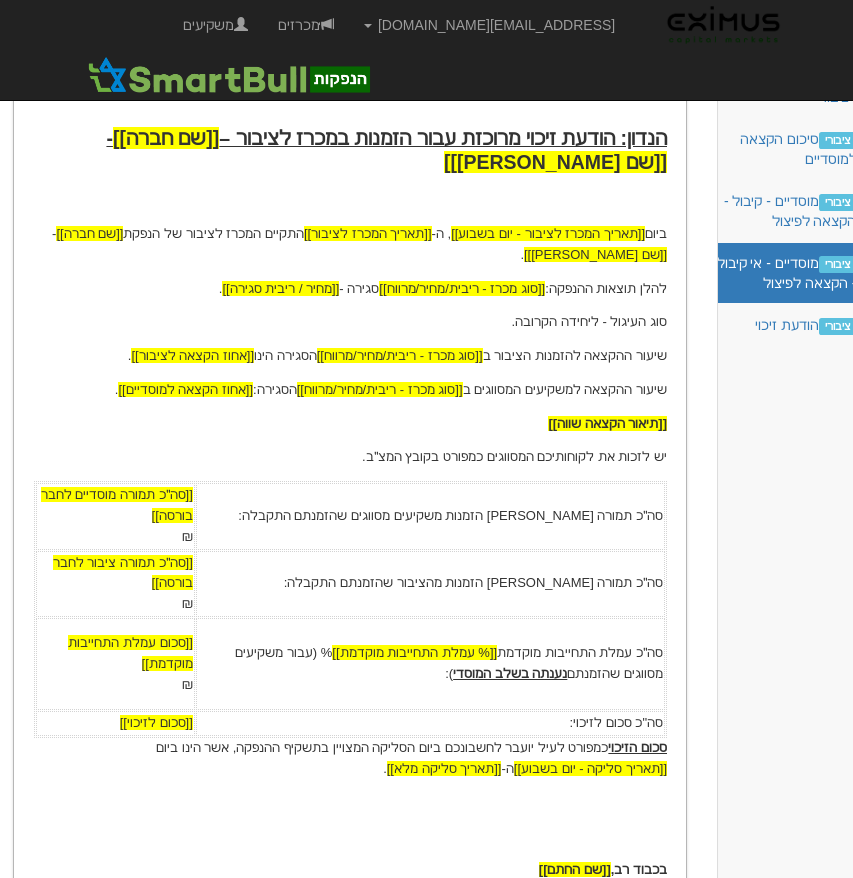 scroll, scrollTop: 611, scrollLeft: 0, axis: vertical 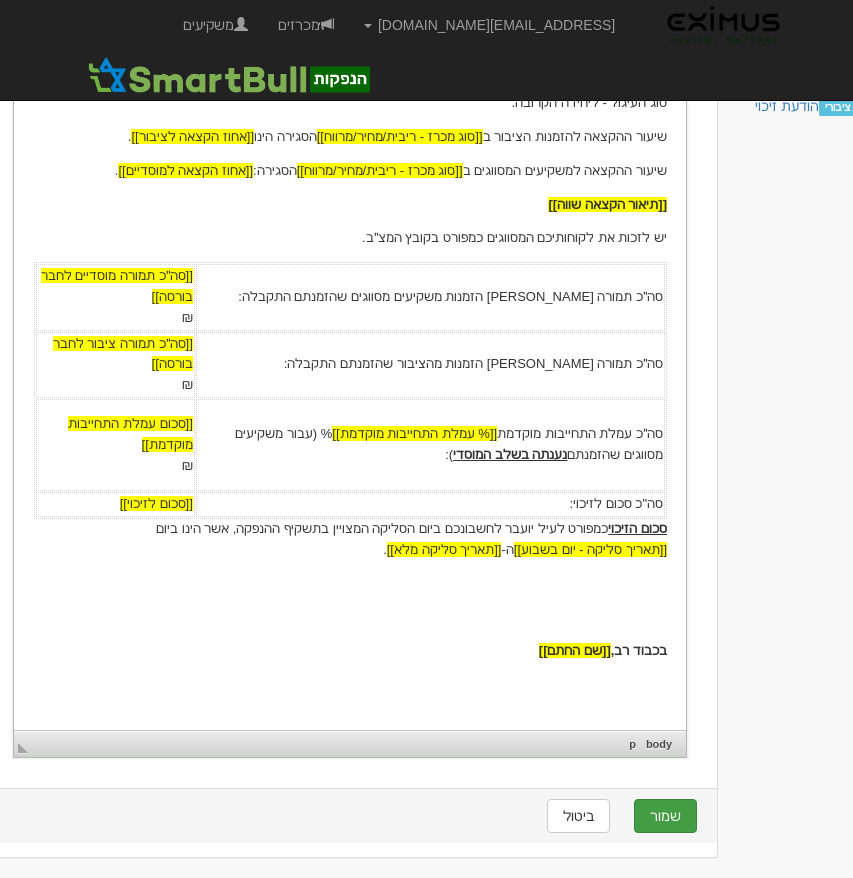 click on "שמור" at bounding box center [665, 816] 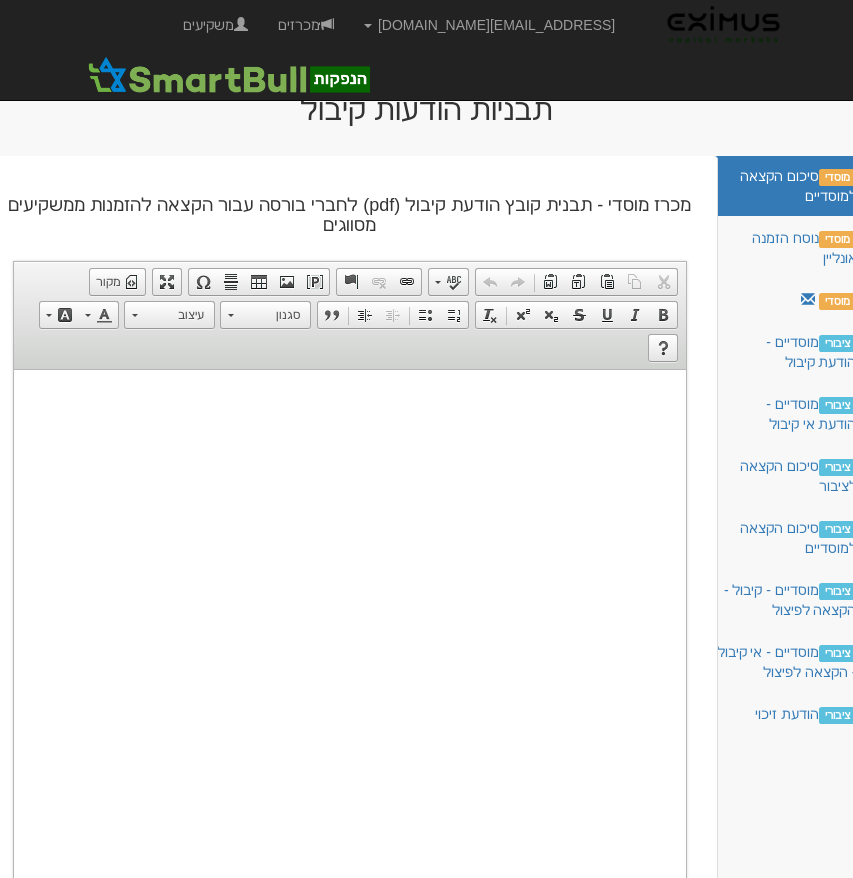 scroll, scrollTop: 0, scrollLeft: 0, axis: both 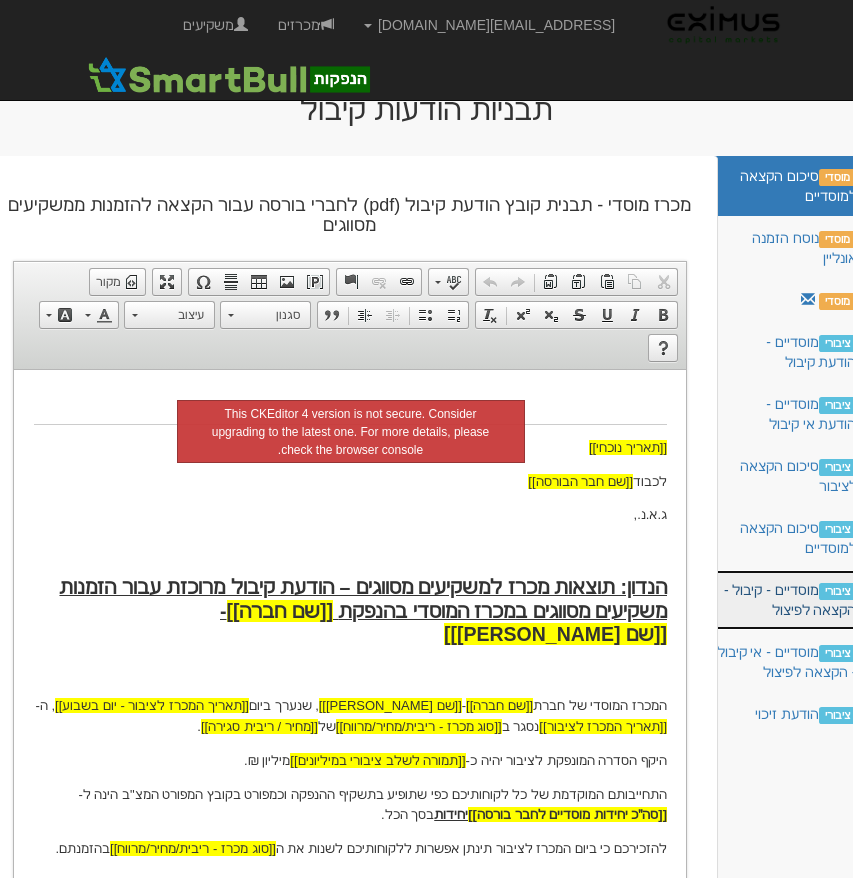 click on "ציבורי
מוסדיים - קיבול - הקצאה לפיצול" at bounding box center (787, 600) 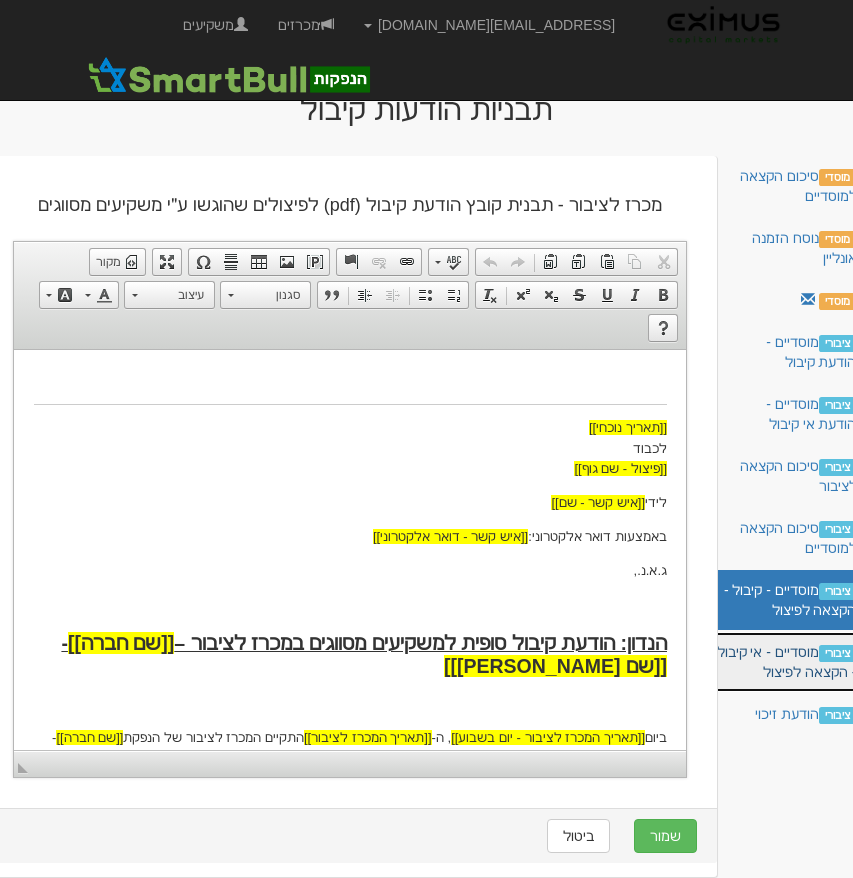 click on "ציבורי
מוסדיים - אי קיבול - הקצאה לפיצול" at bounding box center [787, 662] 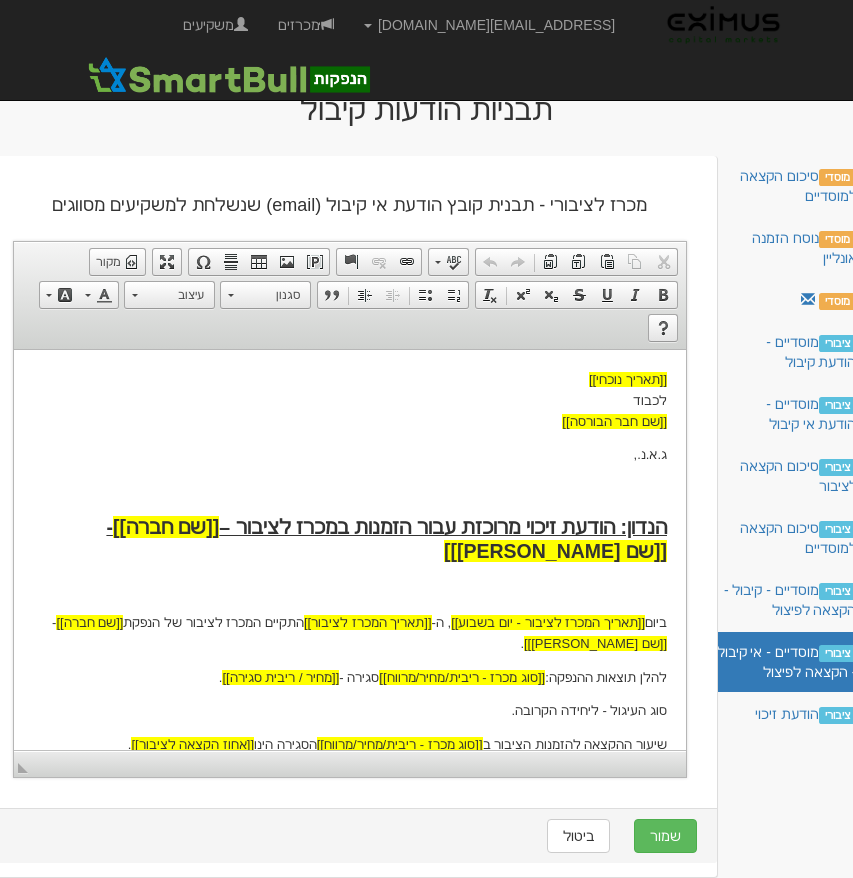 click at bounding box center [349, 588] 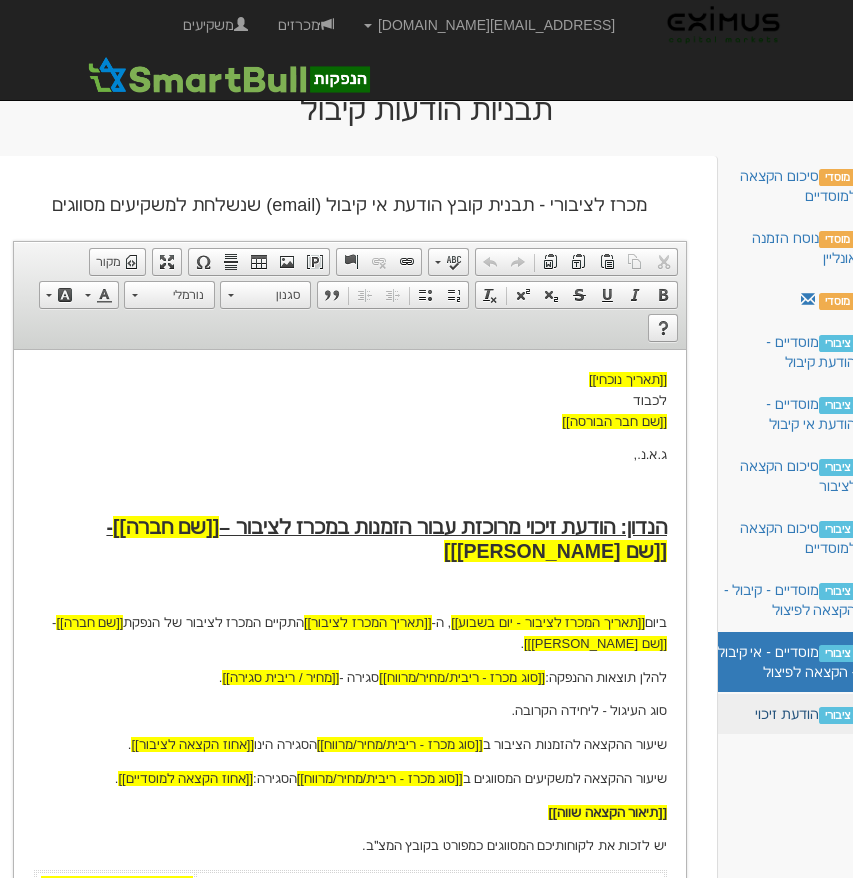click on "ציבורי
הודעת זיכוי" at bounding box center (787, 714) 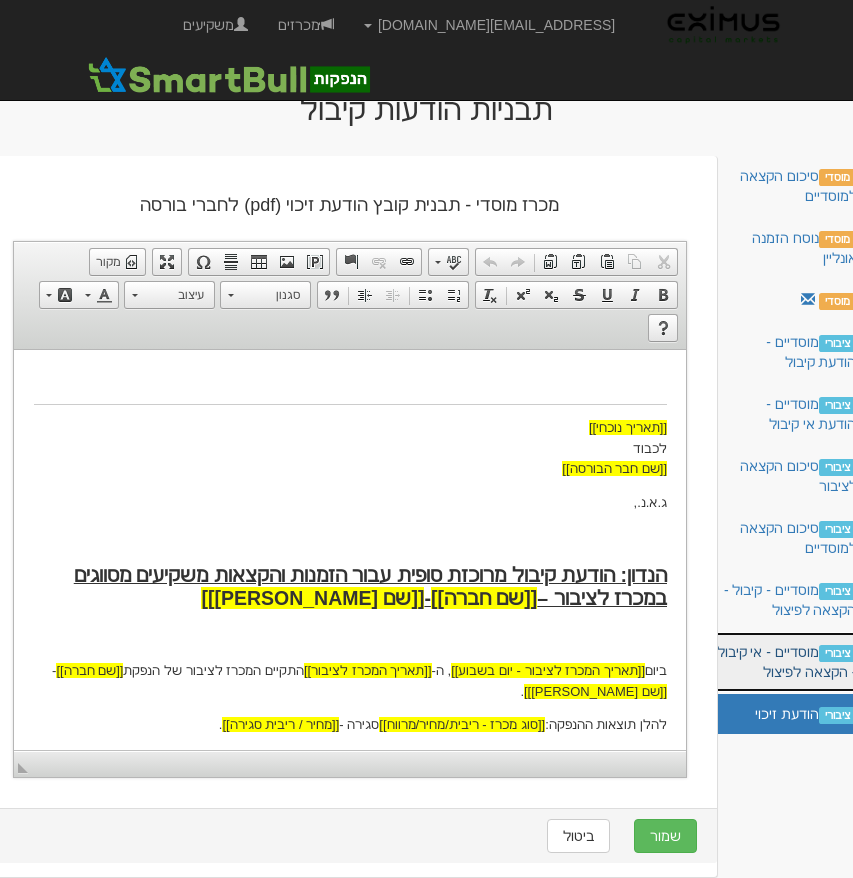 click on "ציבורי
מוסדיים - אי קיבול - הקצאה לפיצול" at bounding box center [787, 662] 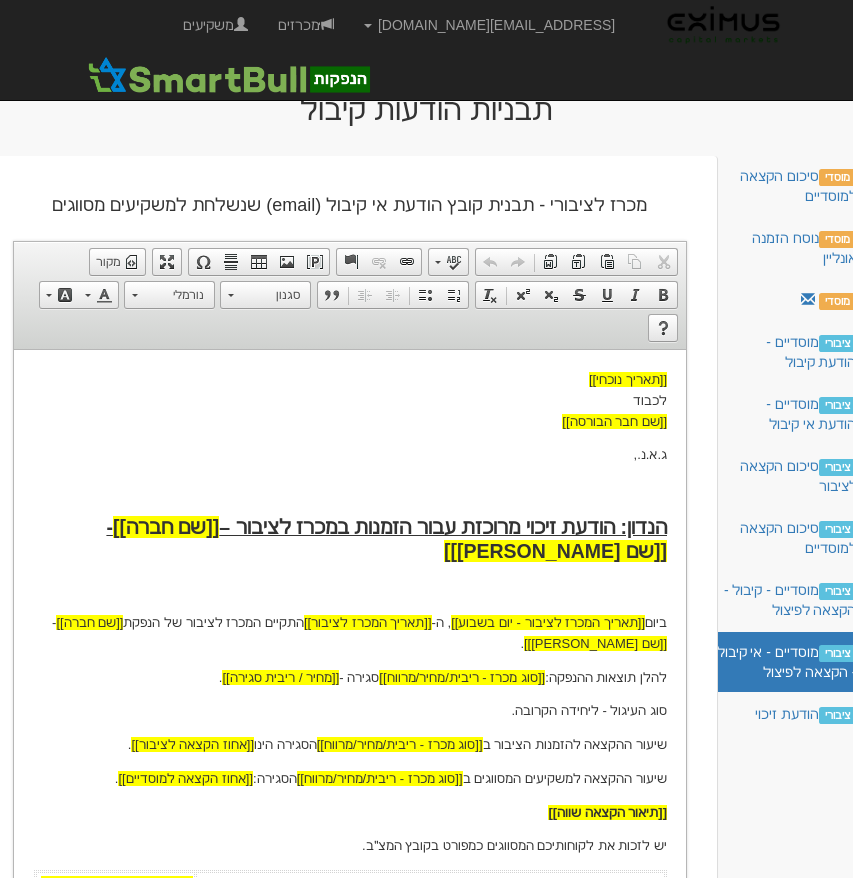 click at bounding box center (349, 588) 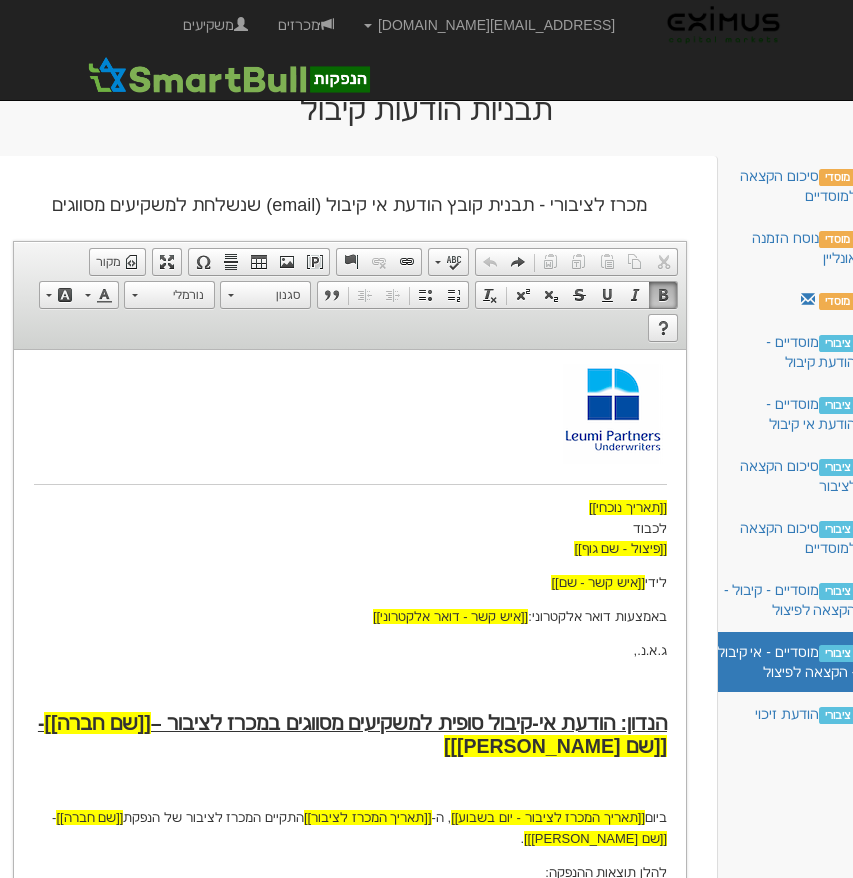 scroll, scrollTop: 0, scrollLeft: 0, axis: both 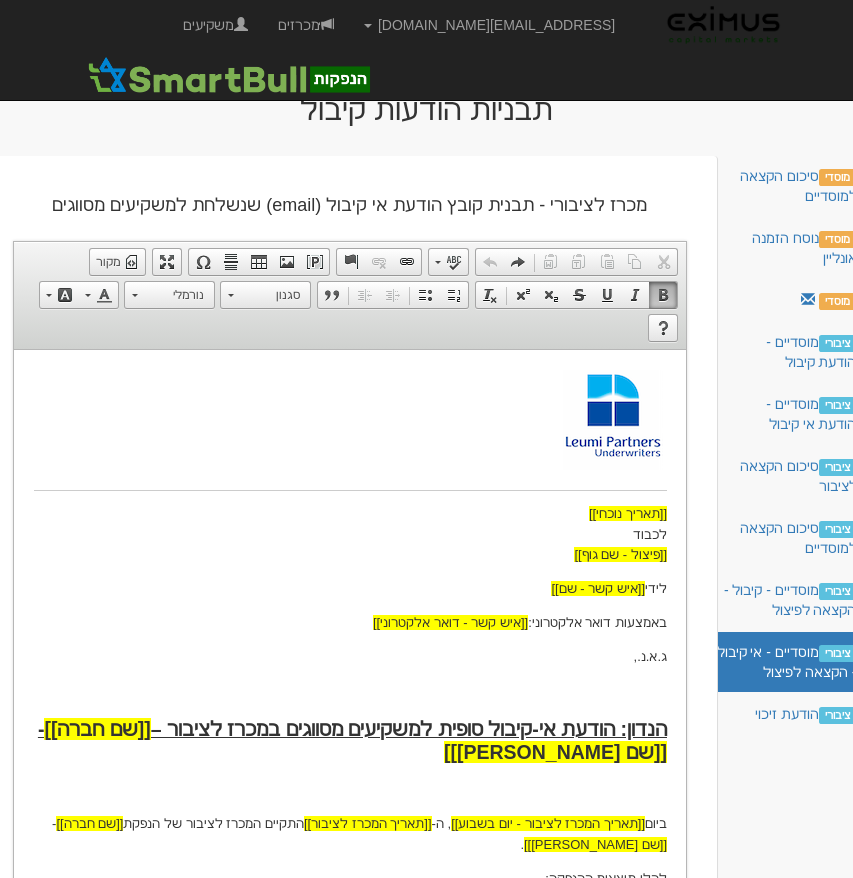 click on "[[תאריך נוכחי]] לכבוד [[פיצול - שם גוף]] לידי  [[איש קשר - שם]] באמצעות דואר אלקטרוני:  [[איש קשר - דואר אלקטרוני]] ג.א.נ., הנדון: הודעת אי-קיבול סופית למשקיעים מסווגים במכרז לציבור –  [[שם חברה]]  -  [[שם נייר מונפק]] ביום  [[תאריך המכרז לציבור - יום בשבוע]] , ה-  [[תאריך המכרז לציבור]]  התקיים המכרז לציבור של הנפקת  [[שם חברה]]  -  [[שם נייר מונפק]] . להלן תוצאות ההנפקה: [[סוג מכרז - ריבית/מחיר/מרווח]]  סגירה -   [[מחיר / ריבית סגירה]] . שיעור ההקצאה לציבור:  [[אחוז הקצאה לציבור]] שיעור ההקצאה למוסדיים:  [[אחוז הקצאה למוסדיים]] סוג העיגול - ליחידה הקרובה. [[תיאור הקצאה שווה]] יחידת הנפקה כוללת:" at bounding box center (349, 877) 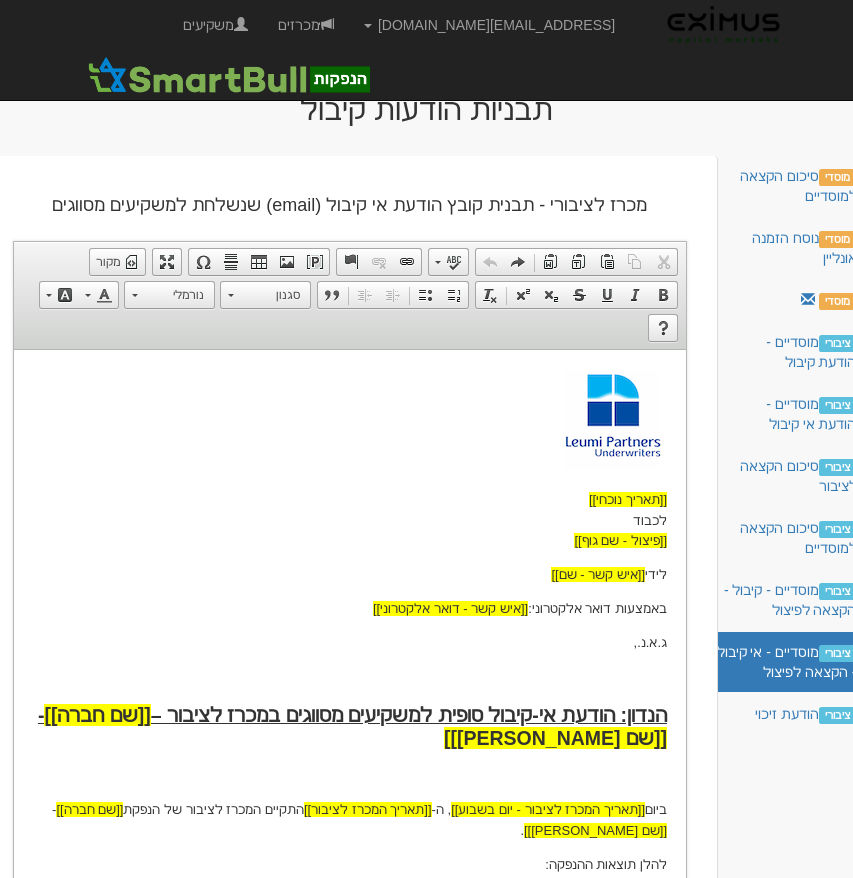 type 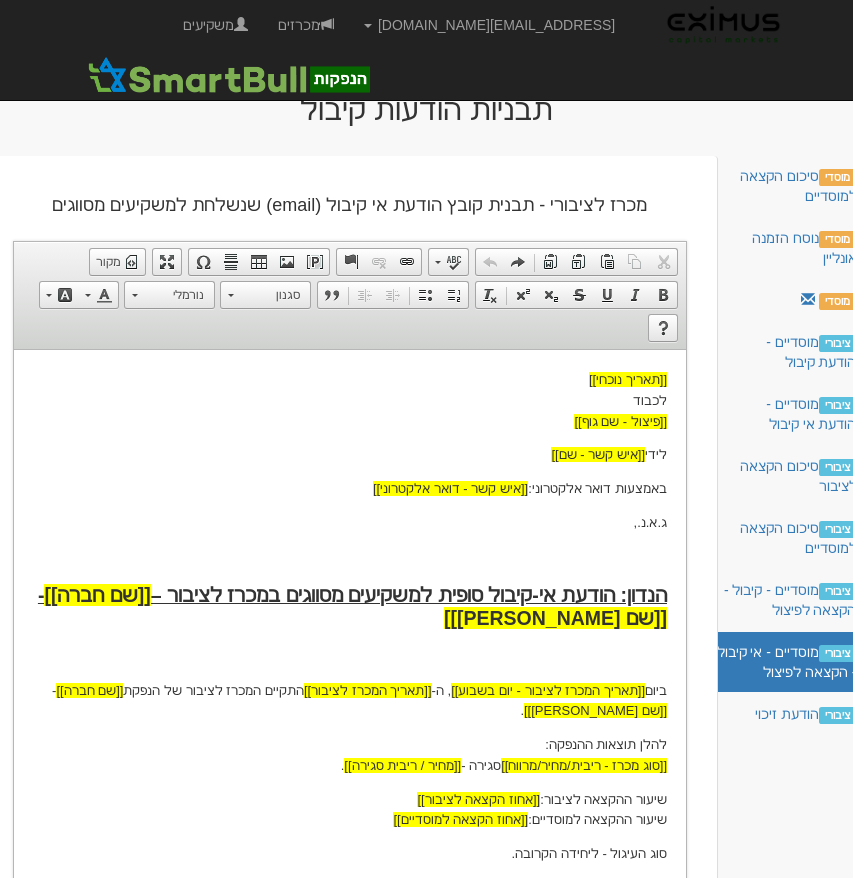 scroll, scrollTop: 592, scrollLeft: 0, axis: vertical 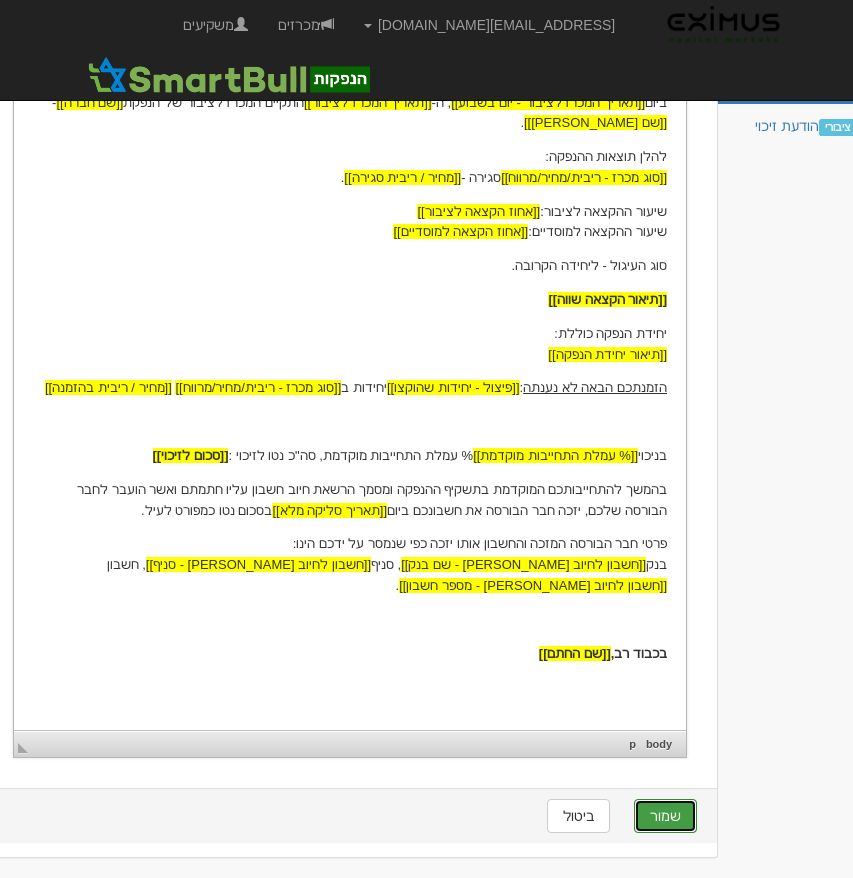 click on "שמור" at bounding box center (665, 816) 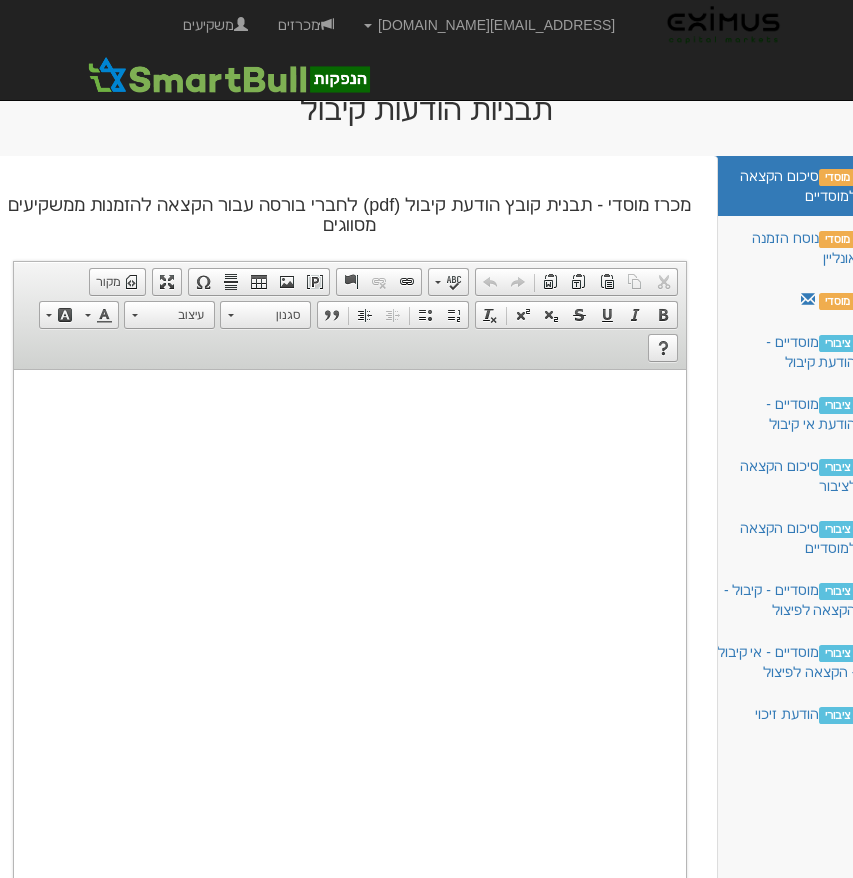 scroll, scrollTop: 0, scrollLeft: 0, axis: both 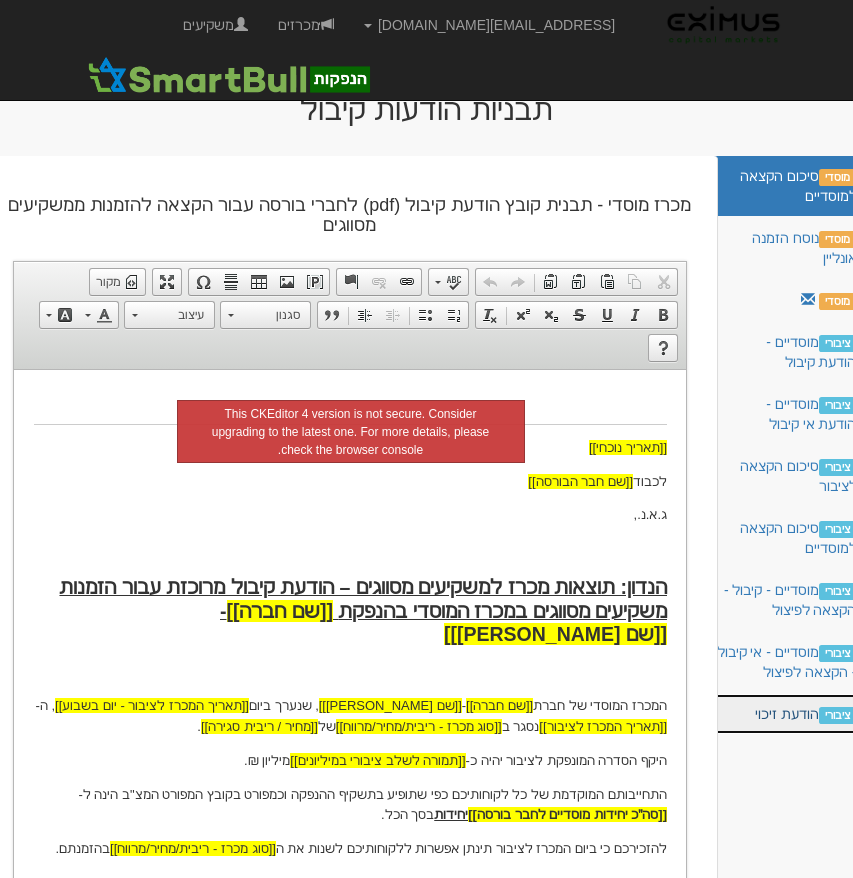 click on "ציבורי
הודעת זיכוי" at bounding box center [787, 714] 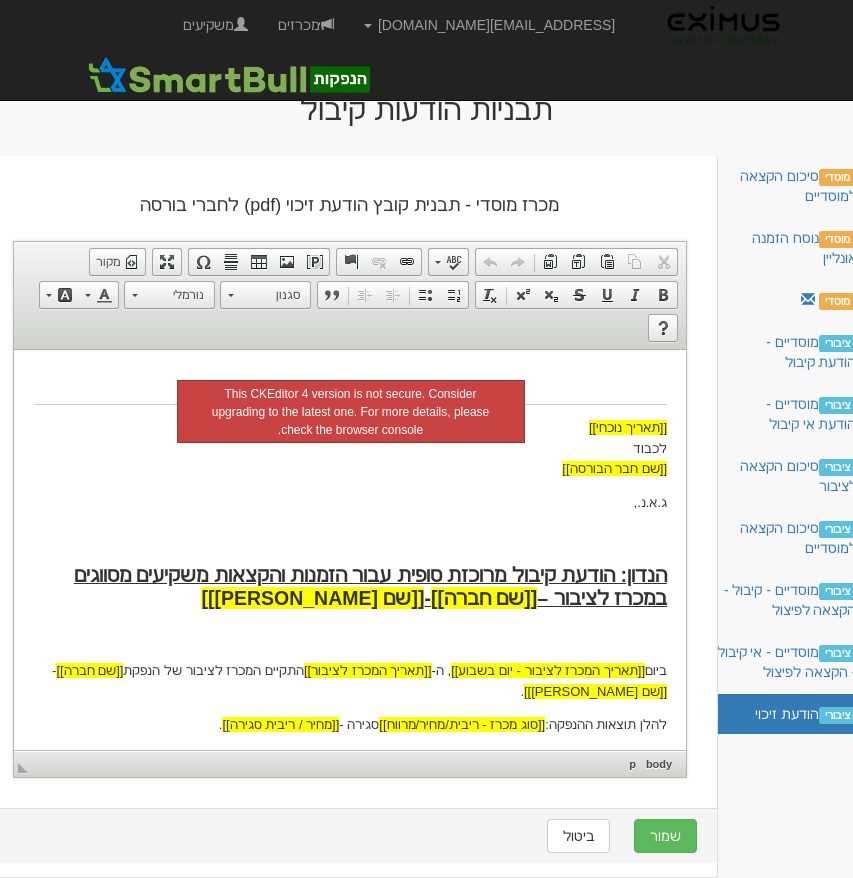 click at bounding box center [349, 536] 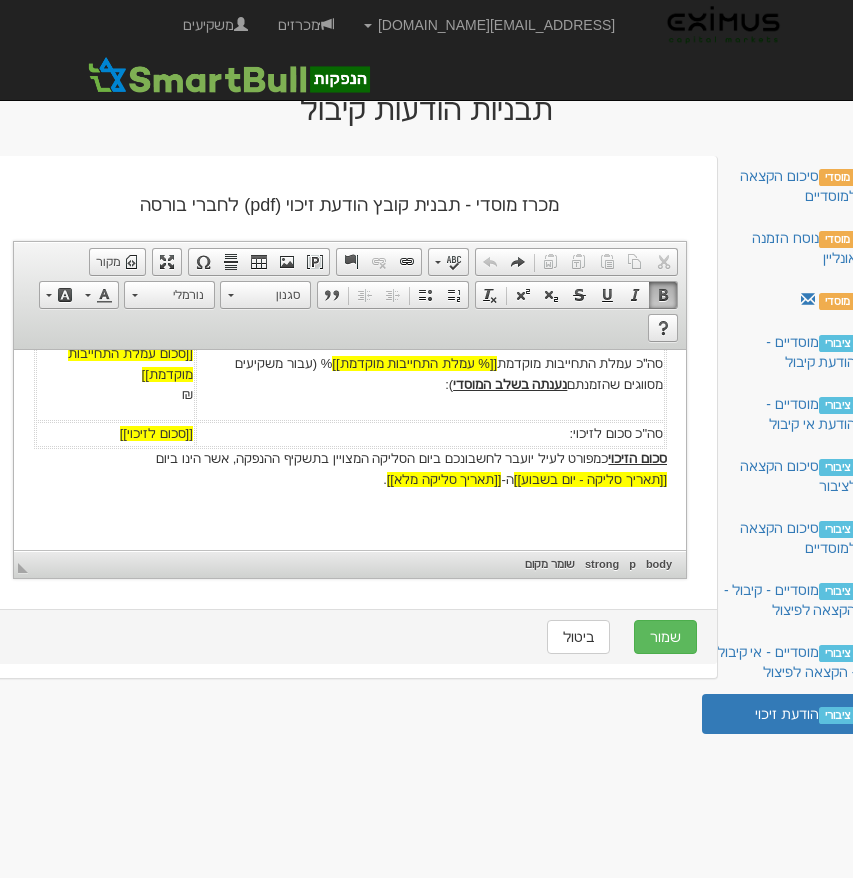 scroll, scrollTop: 0, scrollLeft: 0, axis: both 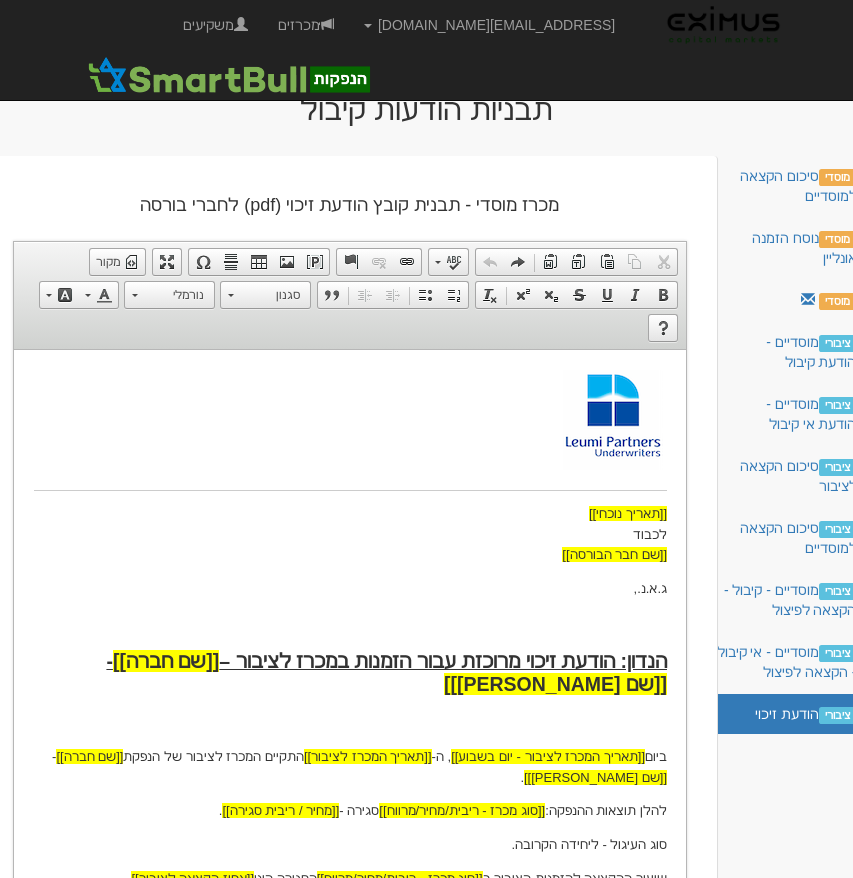 click on "[[תאריך נוכחי]] לכבוד [[שם חבר הבורסה]] ג.א.נ., [PERSON_NAME]: הודעת זיכוי מרוכזת עבור הזמנות במכרז לציבור –  [[שם חברה]]  -  [[שם נייר מונפק]] ביום  [[תאריך המכרז לציבור - יום בשבוע]] , ה-  [[תאריך המכרז לציבור]]  התקיים המכרז לציבור של הנפקת  [[שם חברה]]  -  [[שם [PERSON_NAME]]] . להלן תוצאות ההנפקה:       [[סוג מכרז - ריבית/מחיר/מרווח]]  סגירה -   [[מחיר / ריבית סגירה]] . סוג העיגול - ליחידה הקרובה. שיעור ההקצאה להזמנות הציבור ב [[סוג מכרז - ריבית/מחיר/מרווח]]  הסגירה הינו  [[אחוז הקצאה לציבור]] . שיעור ההקצאה למשקיעים המסווגים ב [[סוג מכרז - ריבית/מחיר/מרווח]]   הסגירה:  [[אחוז הקצאה למוסדיים]] .  ₪  ₪" at bounding box center (349, 886) 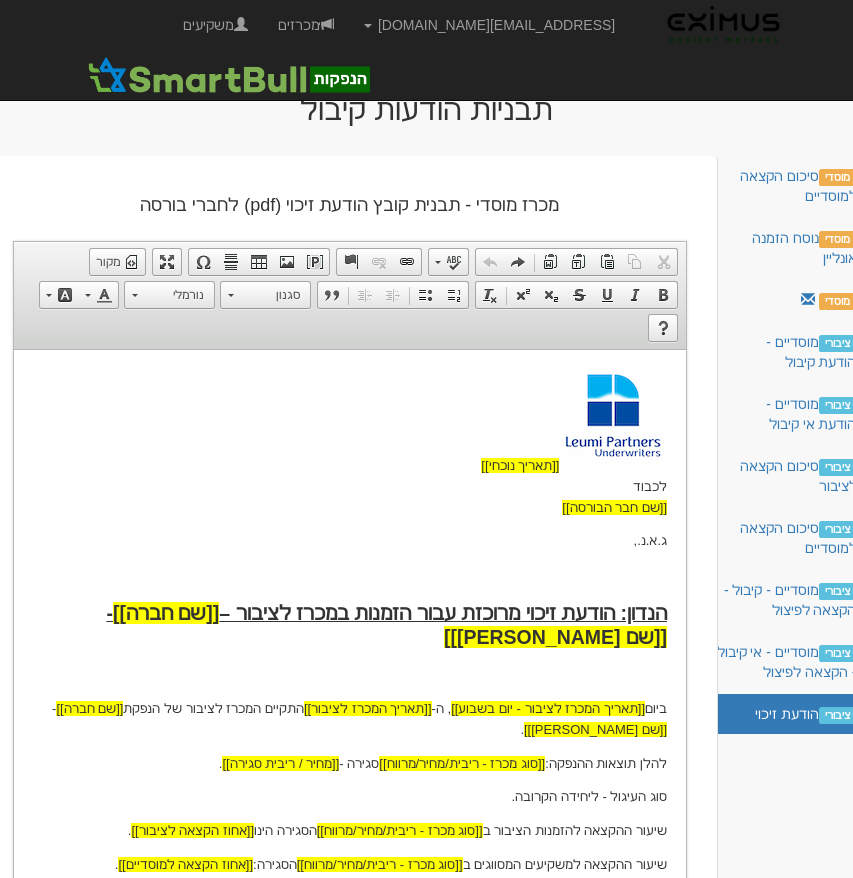 type 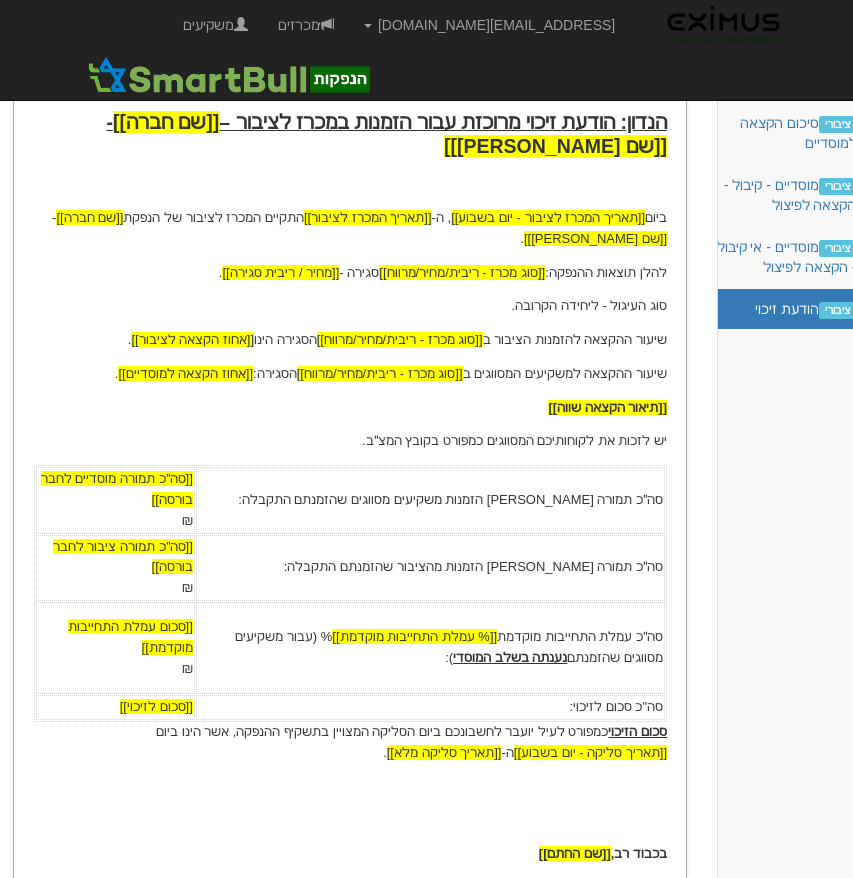 scroll, scrollTop: 611, scrollLeft: 0, axis: vertical 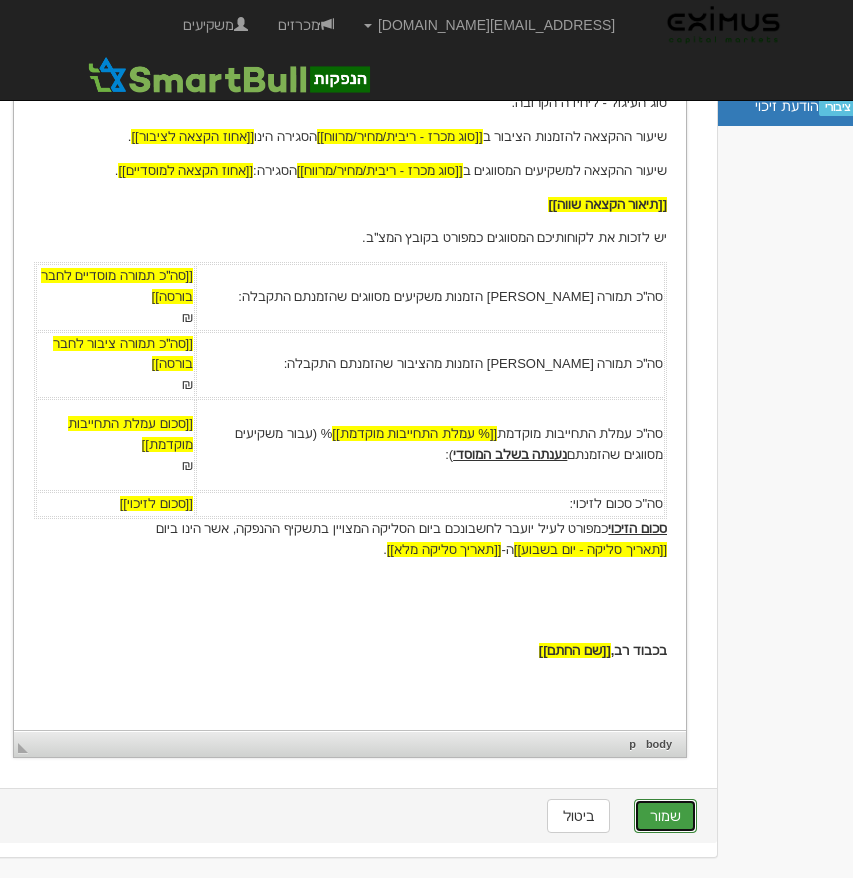 click on "שמור" at bounding box center (665, 816) 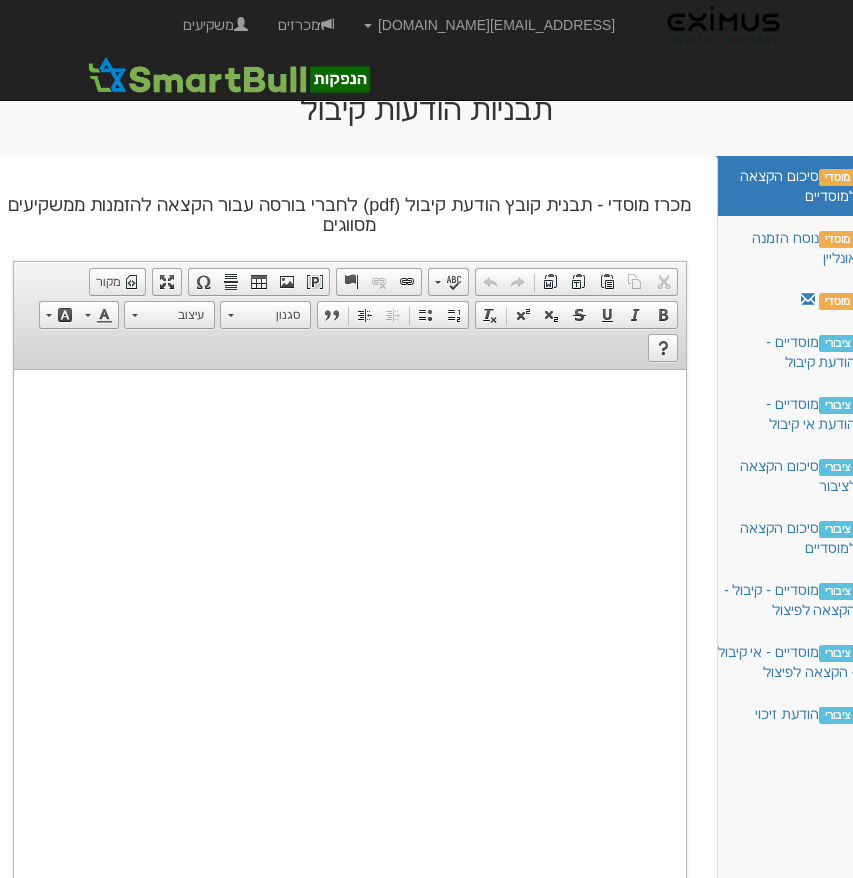 scroll, scrollTop: 0, scrollLeft: 0, axis: both 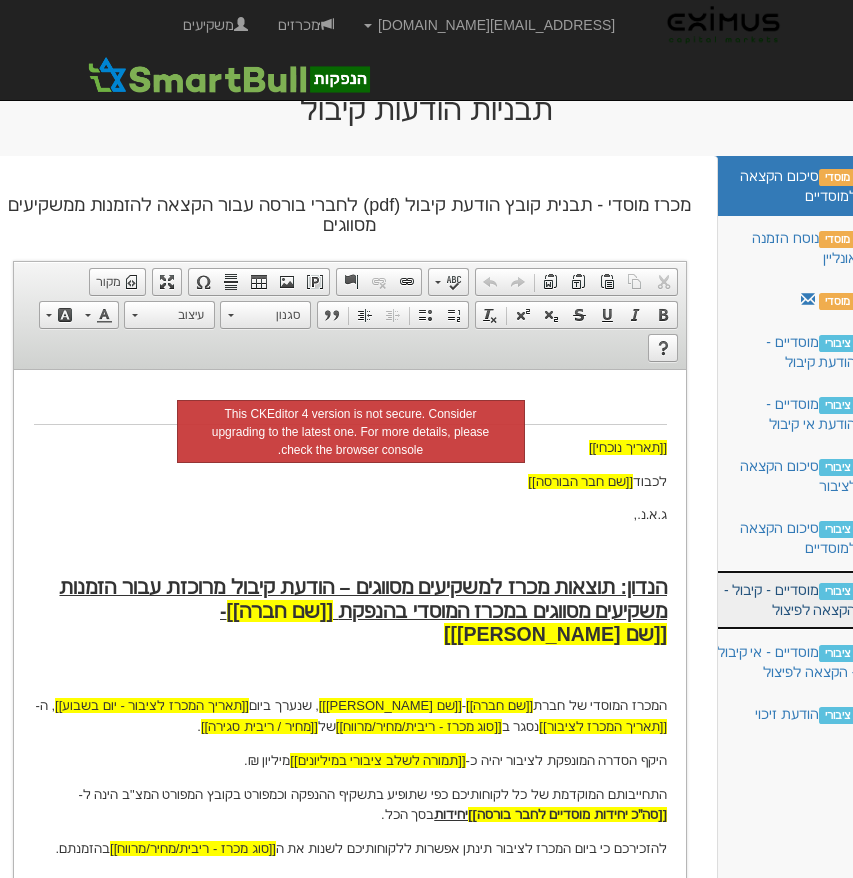 click on "ציבורי
מוסדיים - קיבול - הקצאה לפיצול" at bounding box center (787, 600) 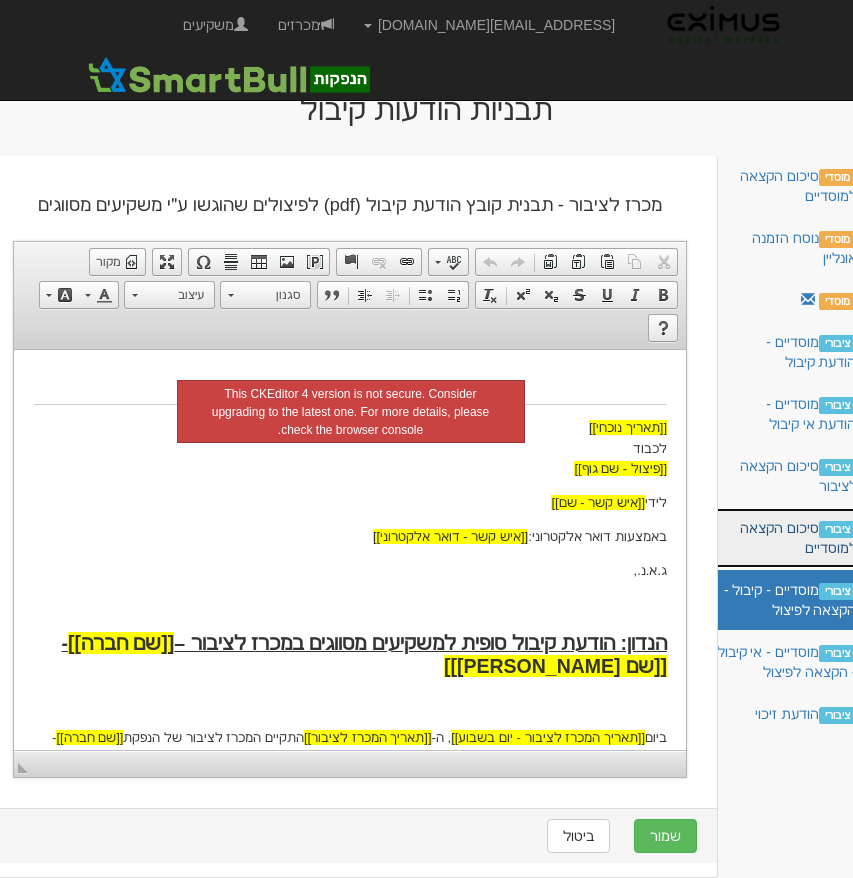 click on "ציבורי
סיכום הקצאה למוסדיים" at bounding box center (787, 538) 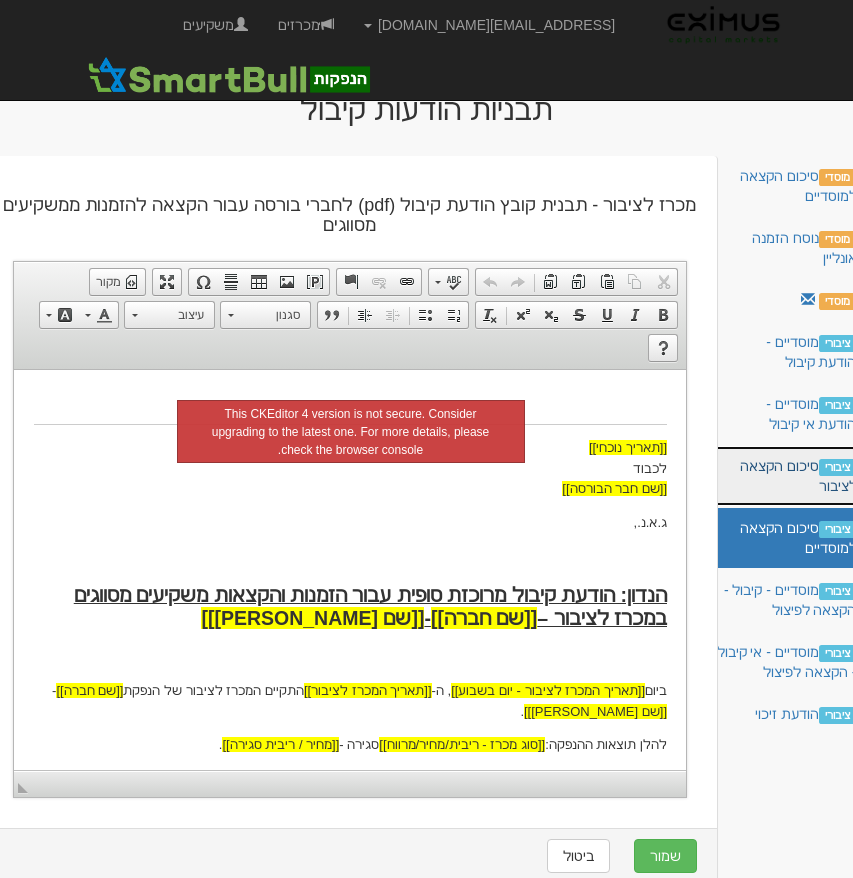 click on "ציבורי
סיכום הקצאה לציבור" at bounding box center [787, 476] 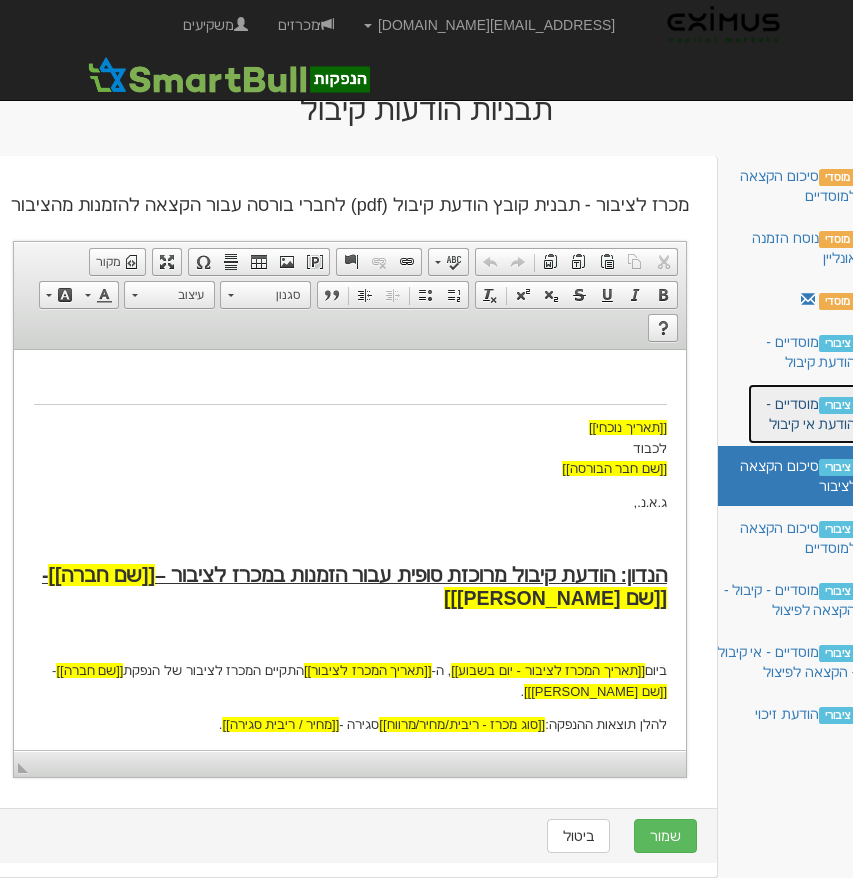 click on "ציבורי
מוסדיים - הודעת אי קיבול" at bounding box center [809, 414] 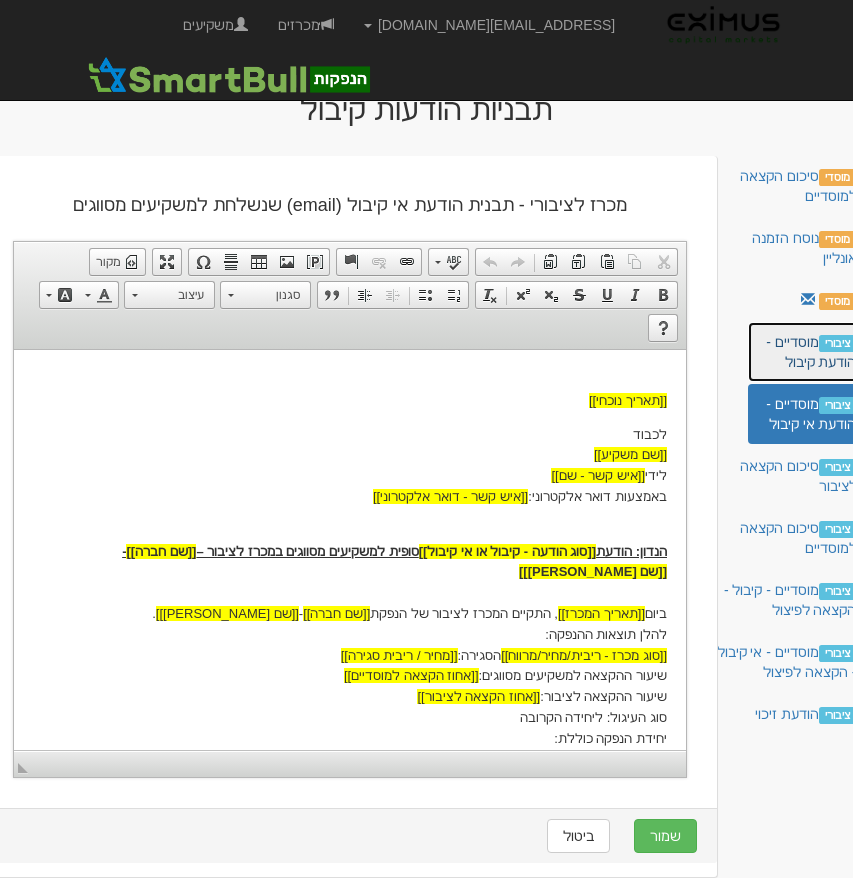 click on "ציבורי
מוסדיים - הודעת קיבול" at bounding box center [809, 352] 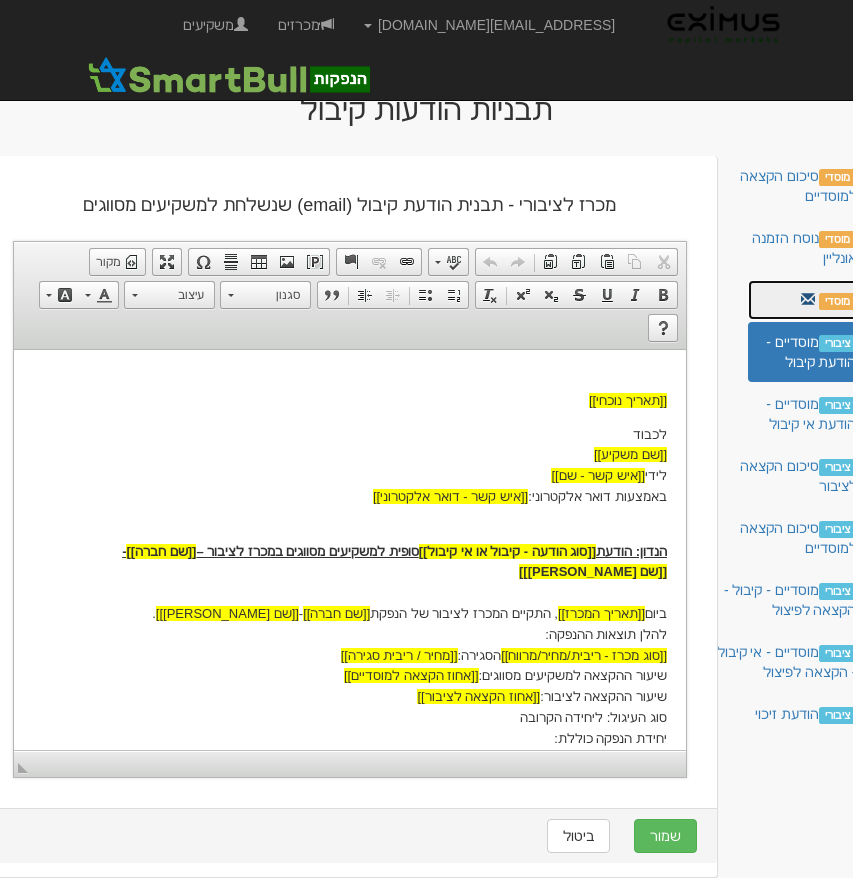 click on "מוסדי" at bounding box center [809, 300] 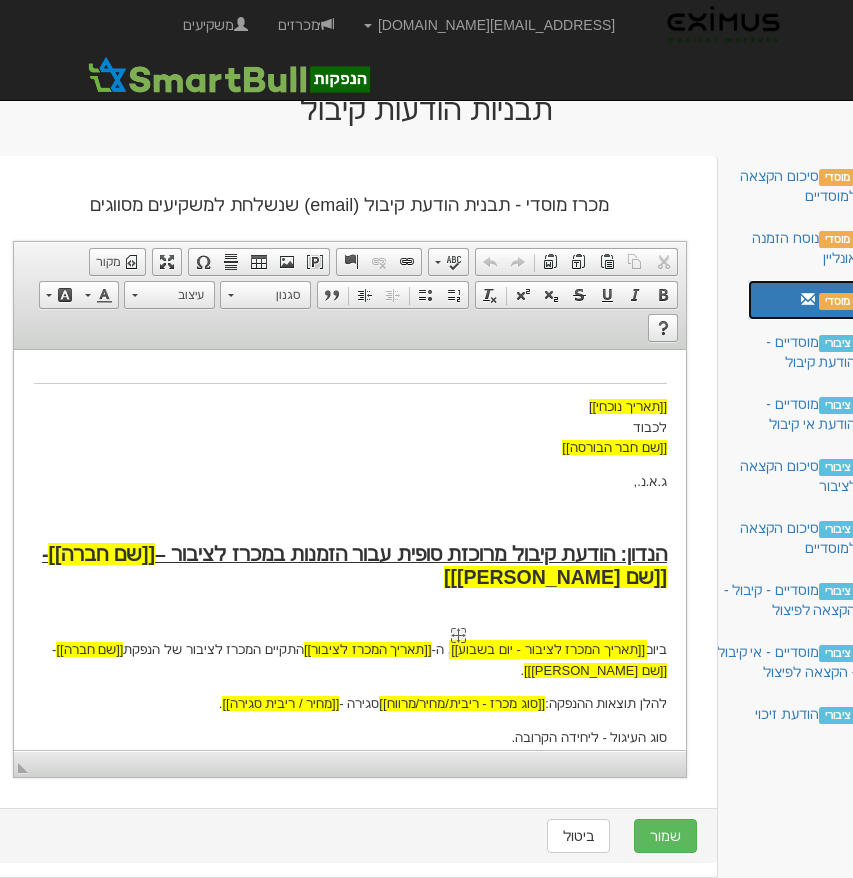 scroll, scrollTop: 47, scrollLeft: 0, axis: vertical 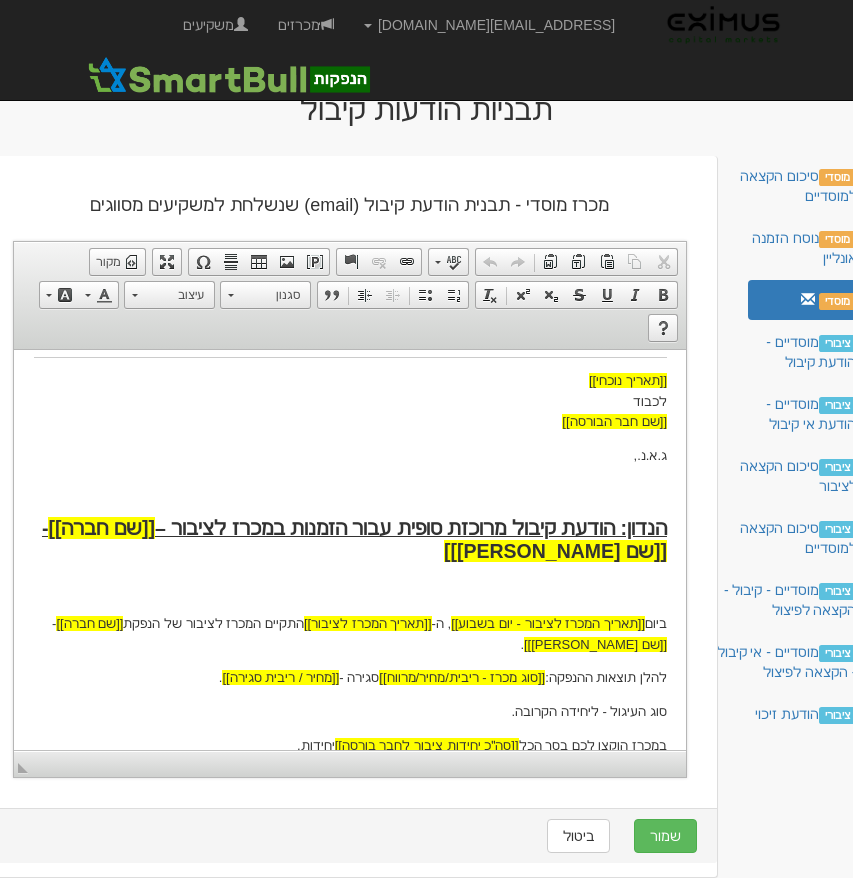 click on "[[תאריך נוכחי]] לכבוד [[שם חבר הבורסה]] ג.א.נ., הנדון: הודעת קיבול מרוכזת סופית עבור הזמנות במכרז לציבור –  [[שם חברה]]  -  [[שם נייר מונפק]] ביום  [[תאריך המכרז לציבור - יום בשבוע]] , ה-  [[תאריך המכרז לציבור]]  התקיים המכרז לציבור של הנפקת  [[שם חברה]]  -  [[שם נייר מונפק]] . להלן תוצאות ההנפקה:       [[סוג מכרז - ריבית/מחיר/מרווח]]  סגירה -   [[מחיר / ריבית סגירה]] . סוג העיגול - ליחידה הקרובה. במכרז הוקצו לכם בסך הכל  [[סה״כ יחידות ציבור לחבר בורסה]]  יחידות. סה"כ נטו להעברה לחשבון ריכוז ההנפקה :  [[סה״כ תמורה ציבור לחבר בורסה]]   ש״ח. אנא העבירו את  הסכום נטו [[תאריך סליקה - יום בשבוע]]  ה- ." at bounding box center (349, 732) 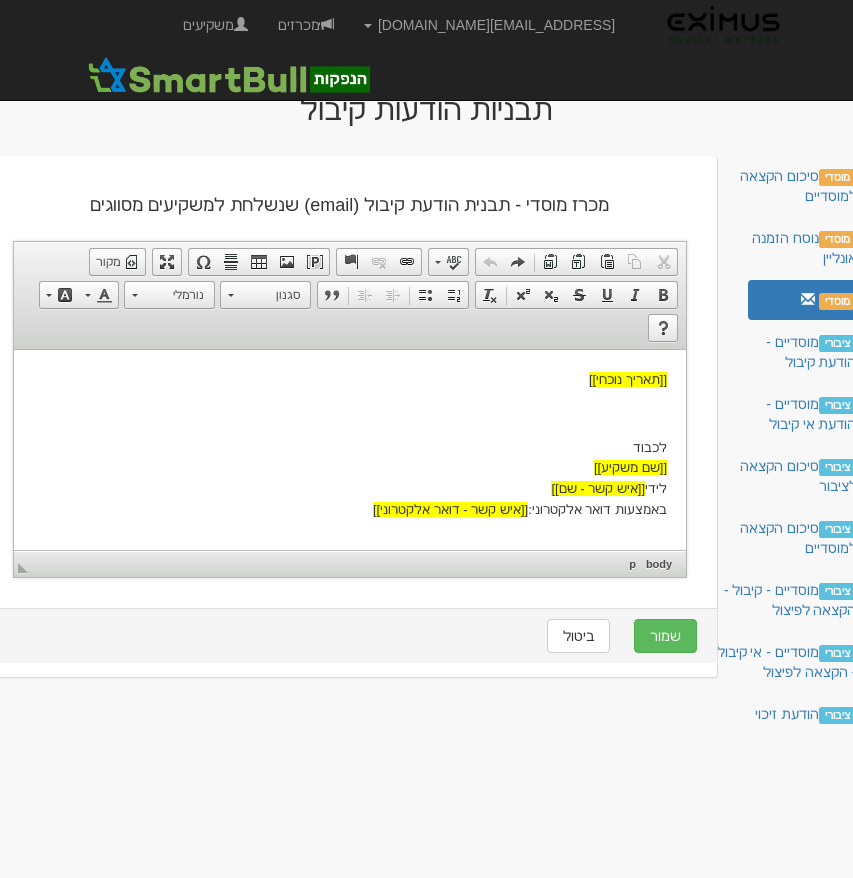 scroll, scrollTop: 0, scrollLeft: 0, axis: both 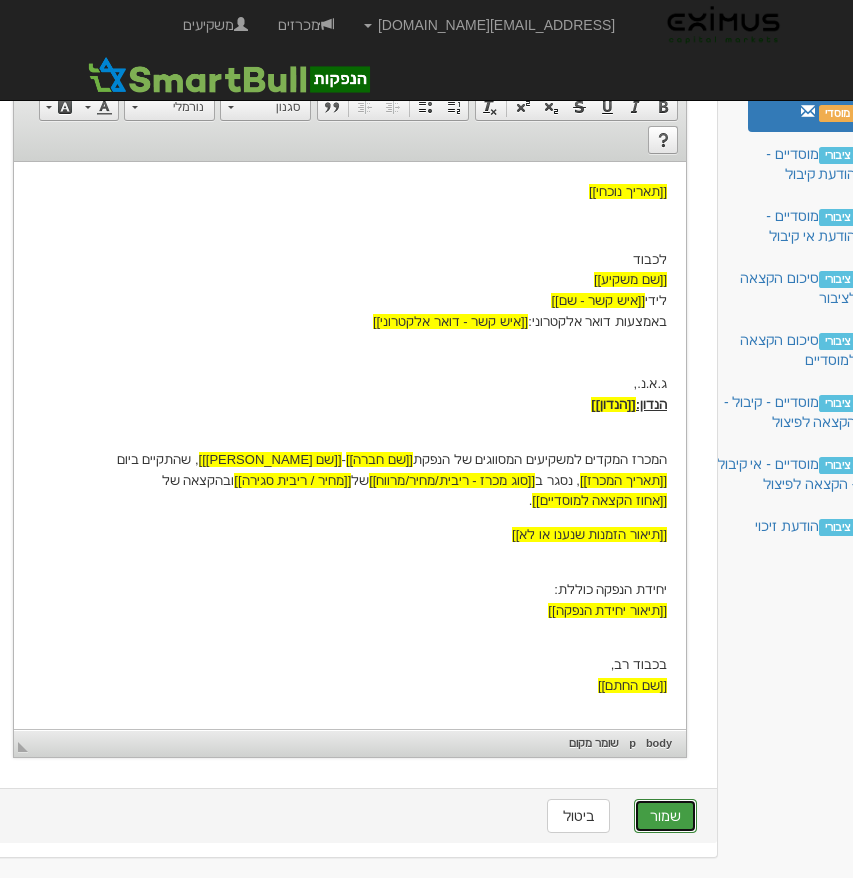 click on "שמור" at bounding box center (665, 816) 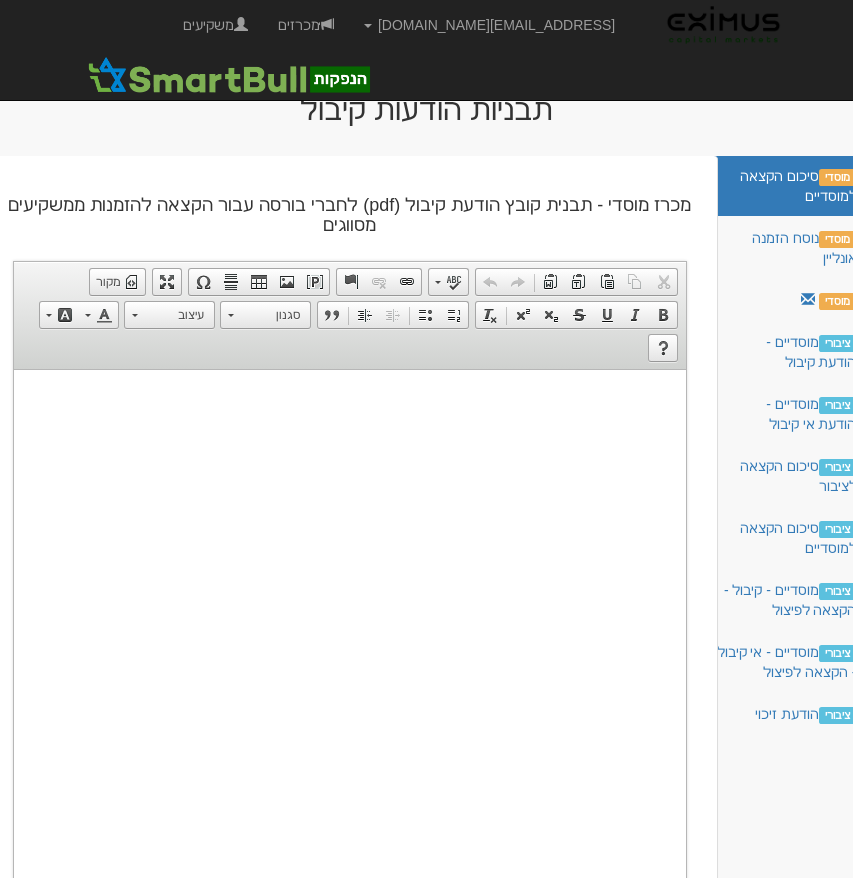 scroll, scrollTop: 0, scrollLeft: 0, axis: both 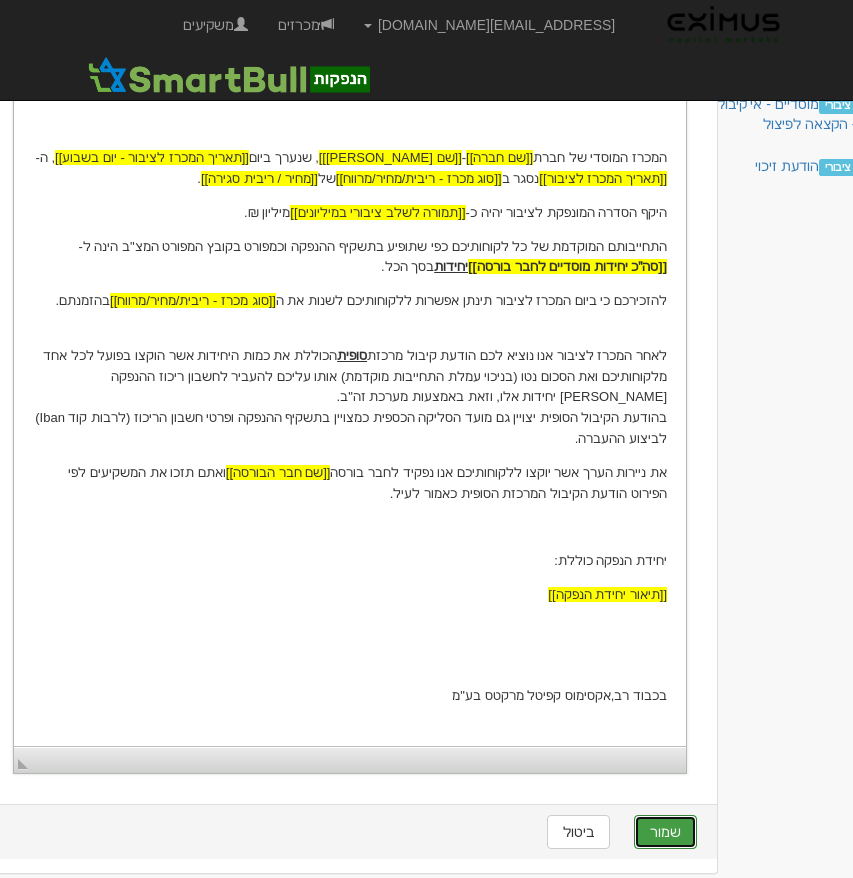 click on "שמור" at bounding box center (665, 832) 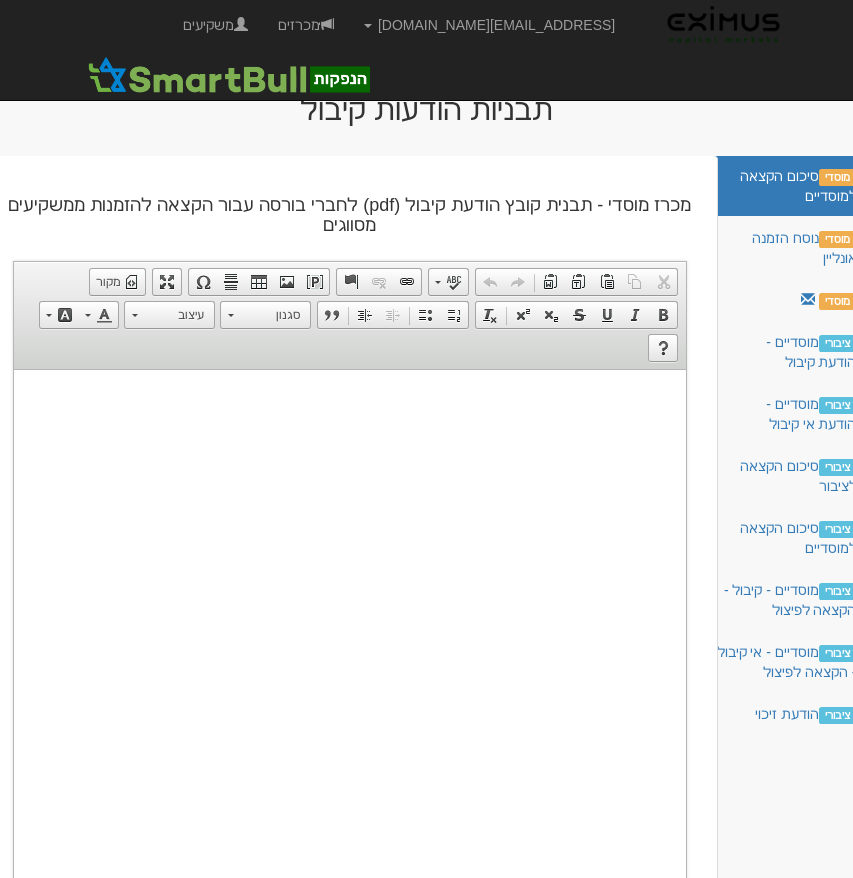 scroll, scrollTop: 0, scrollLeft: 0, axis: both 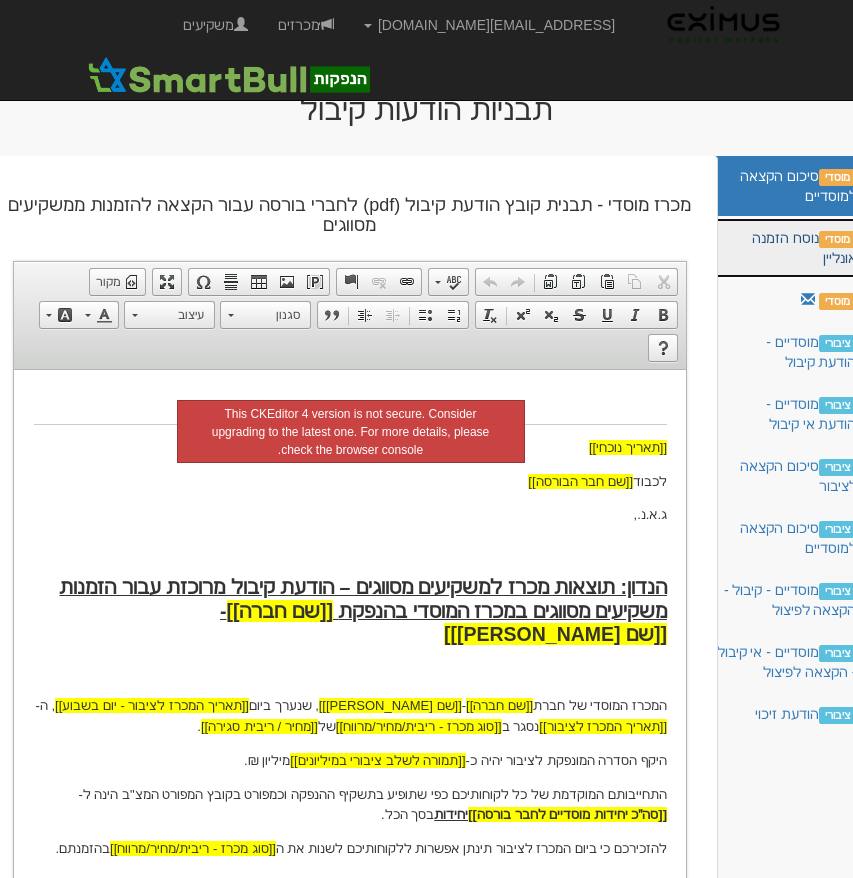 click on "מוסדי
נוסח הזמנה אונליין" at bounding box center [787, 248] 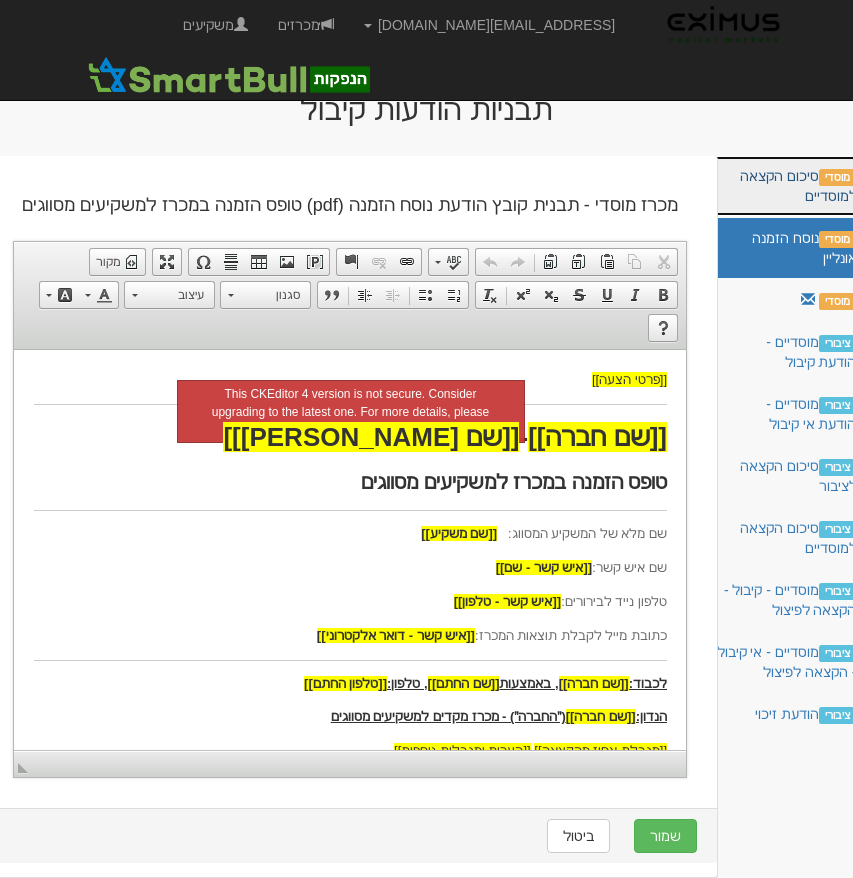 click on "מוסדי
סיכום הקצאה למוסדיים" at bounding box center [787, 186] 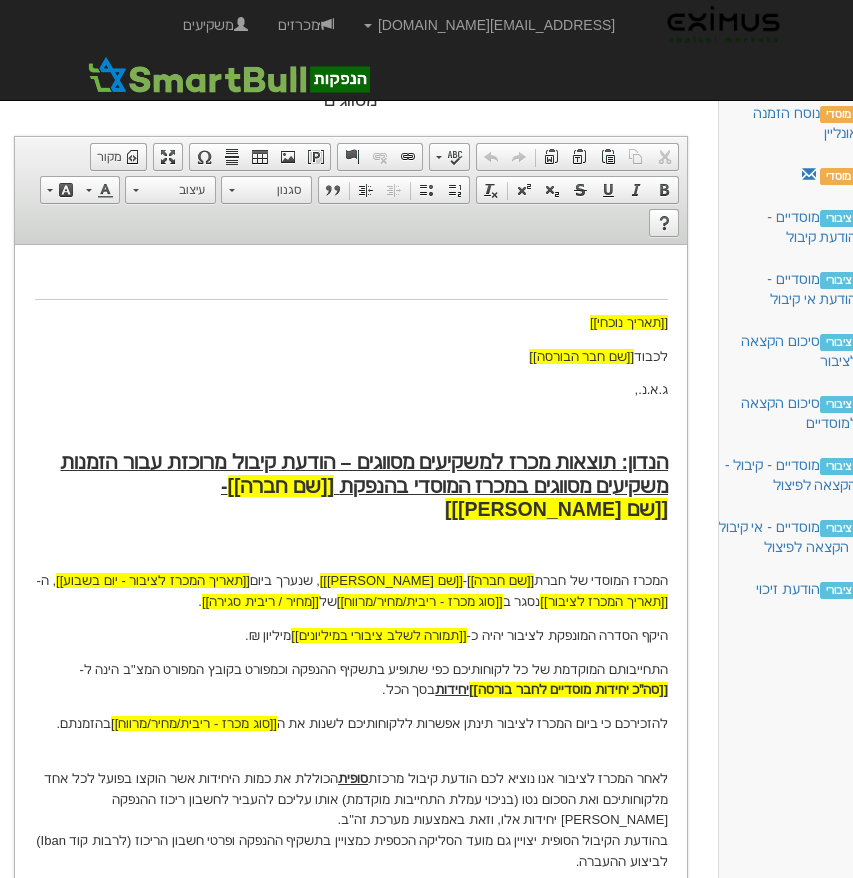 scroll, scrollTop: 95, scrollLeft: -1, axis: both 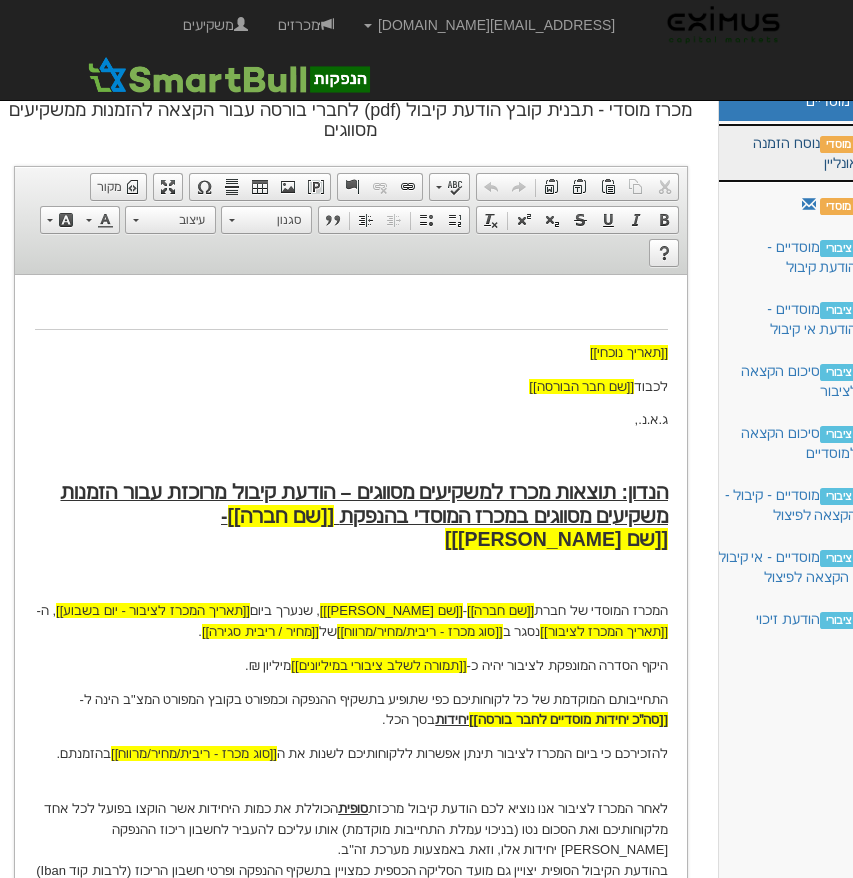 click on "מוסדי
נוסח הזמנה אונליין" at bounding box center (788, 153) 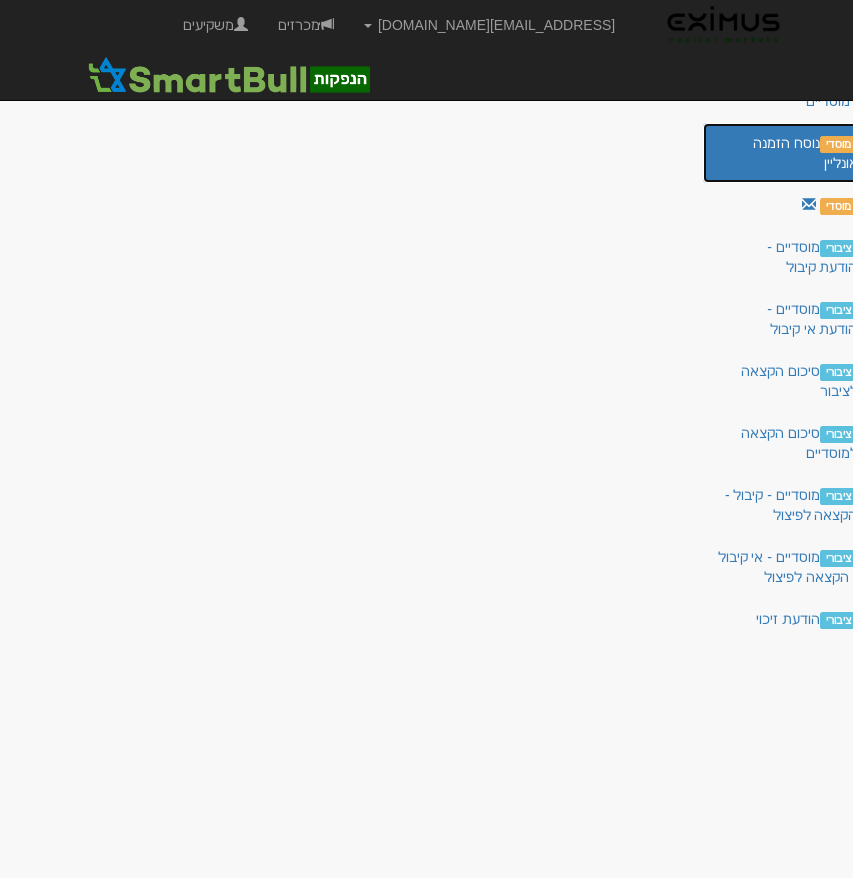 scroll, scrollTop: 24, scrollLeft: -1, axis: both 